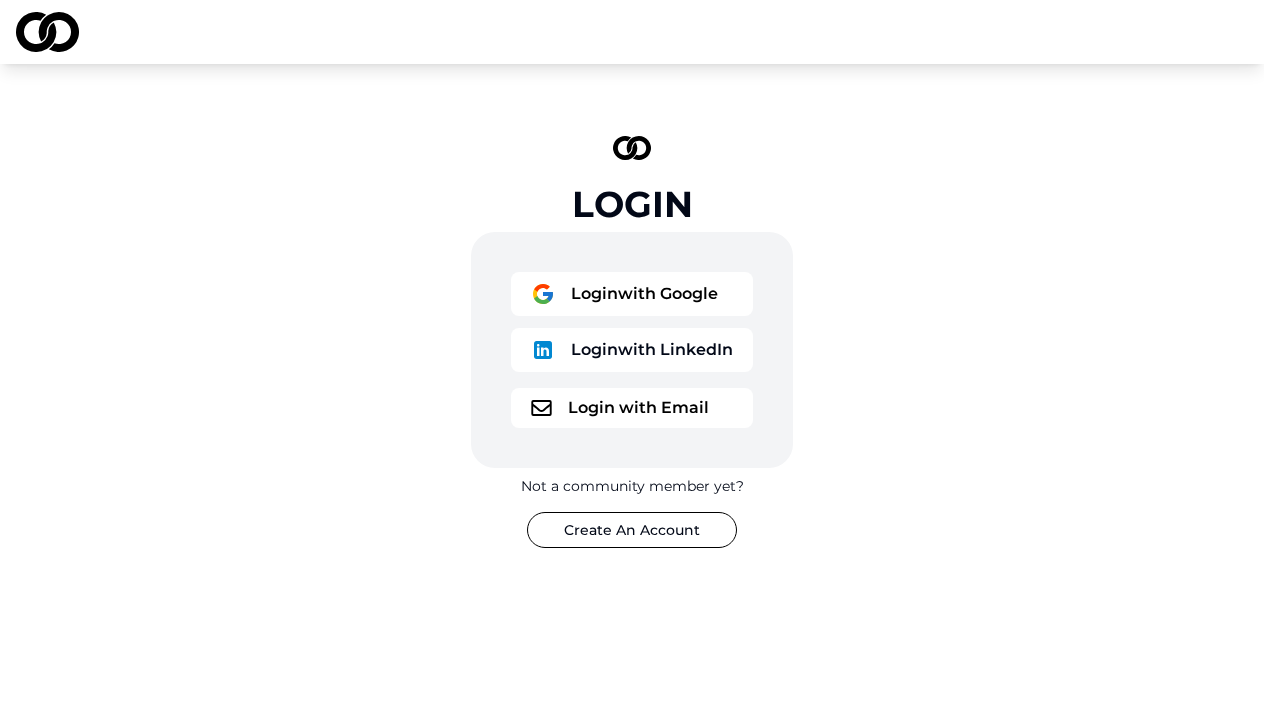 scroll, scrollTop: 0, scrollLeft: 0, axis: both 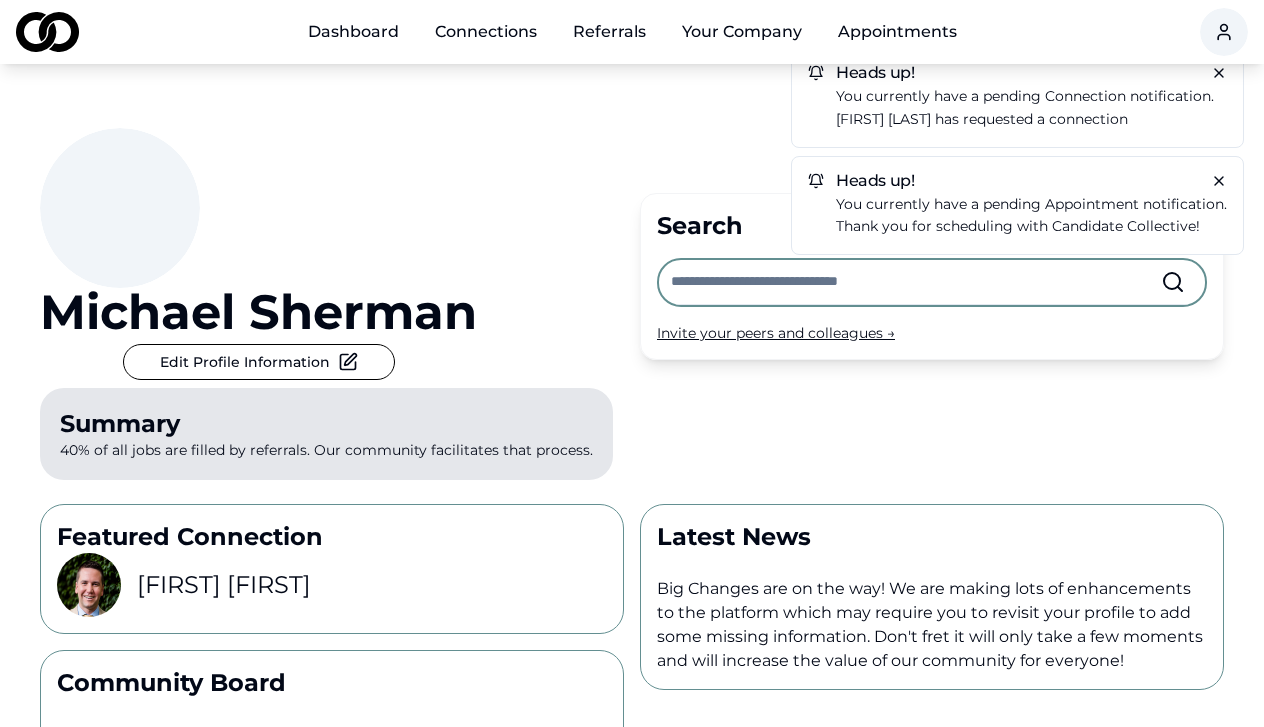 click at bounding box center [916, 282] 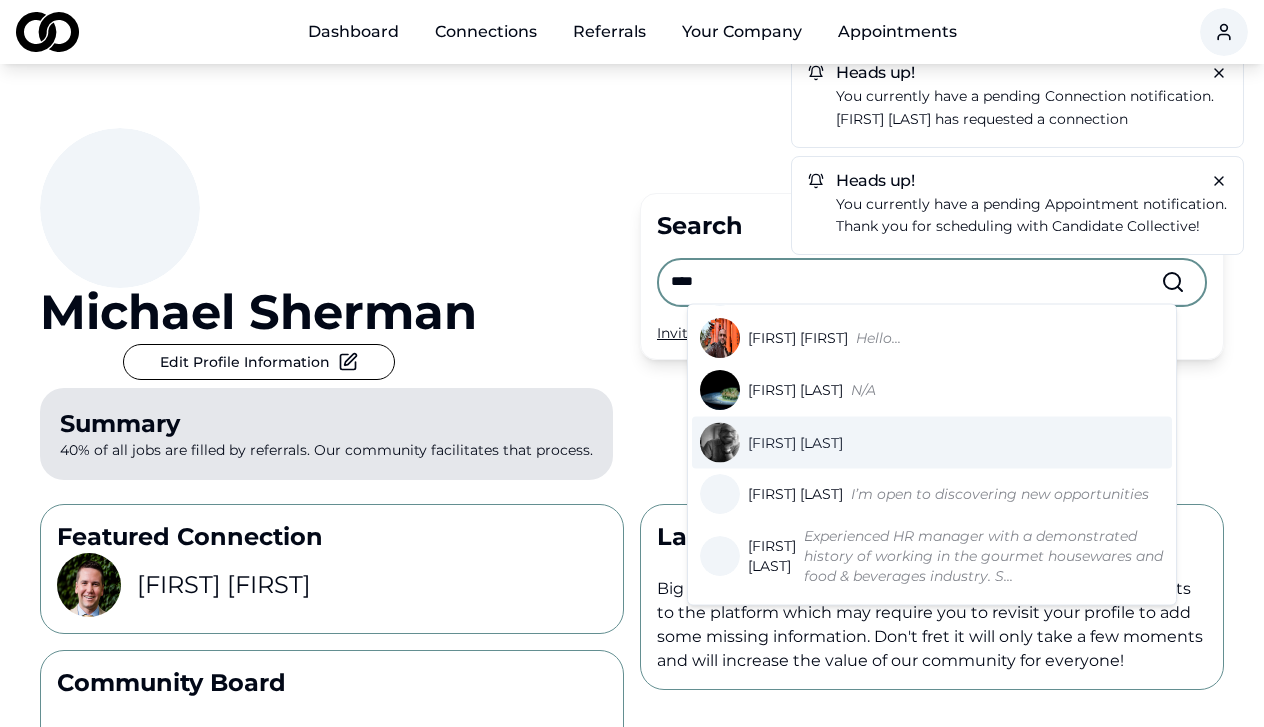 scroll, scrollTop: 768, scrollLeft: 0, axis: vertical 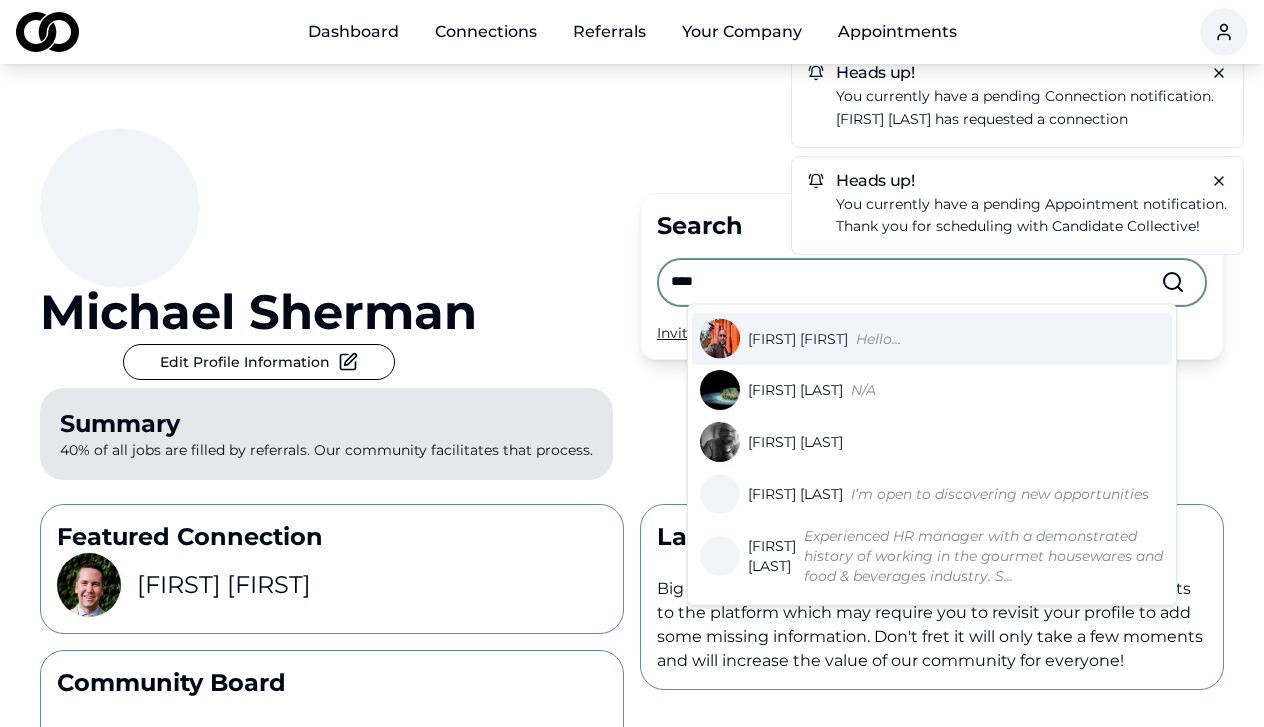 type on "****" 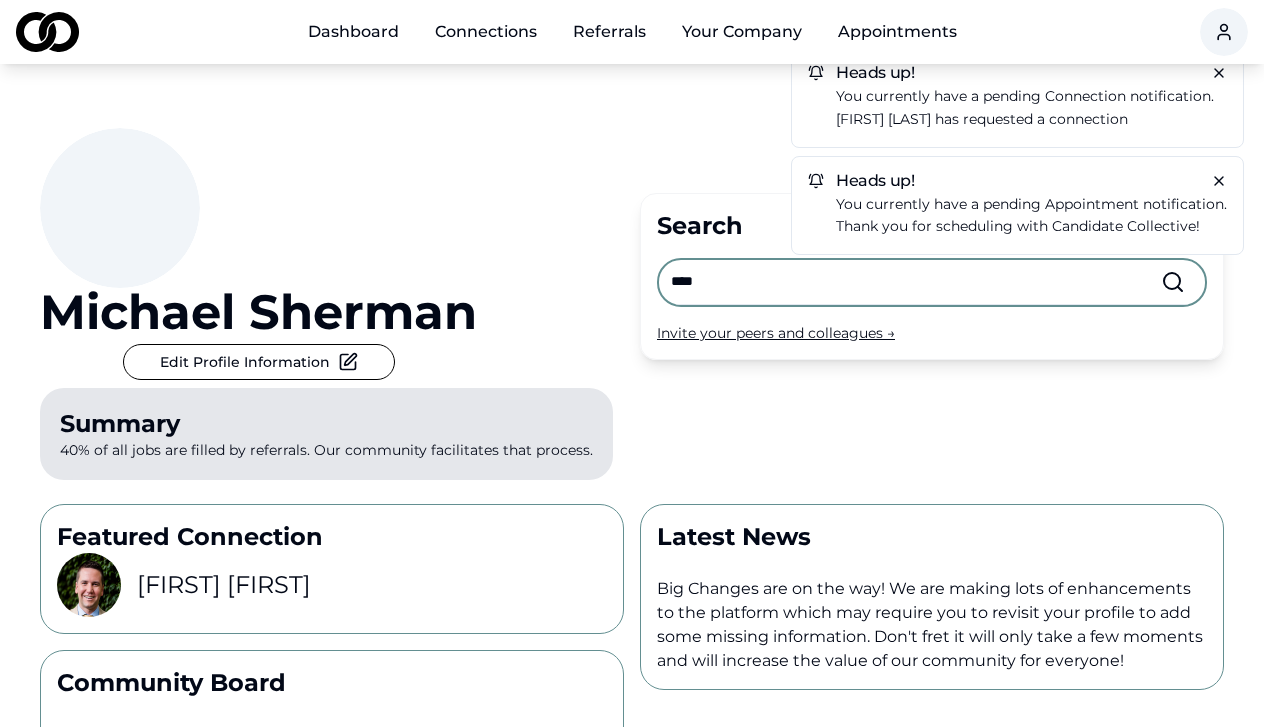 click on "Invite your peers and colleagues →" at bounding box center [932, 333] 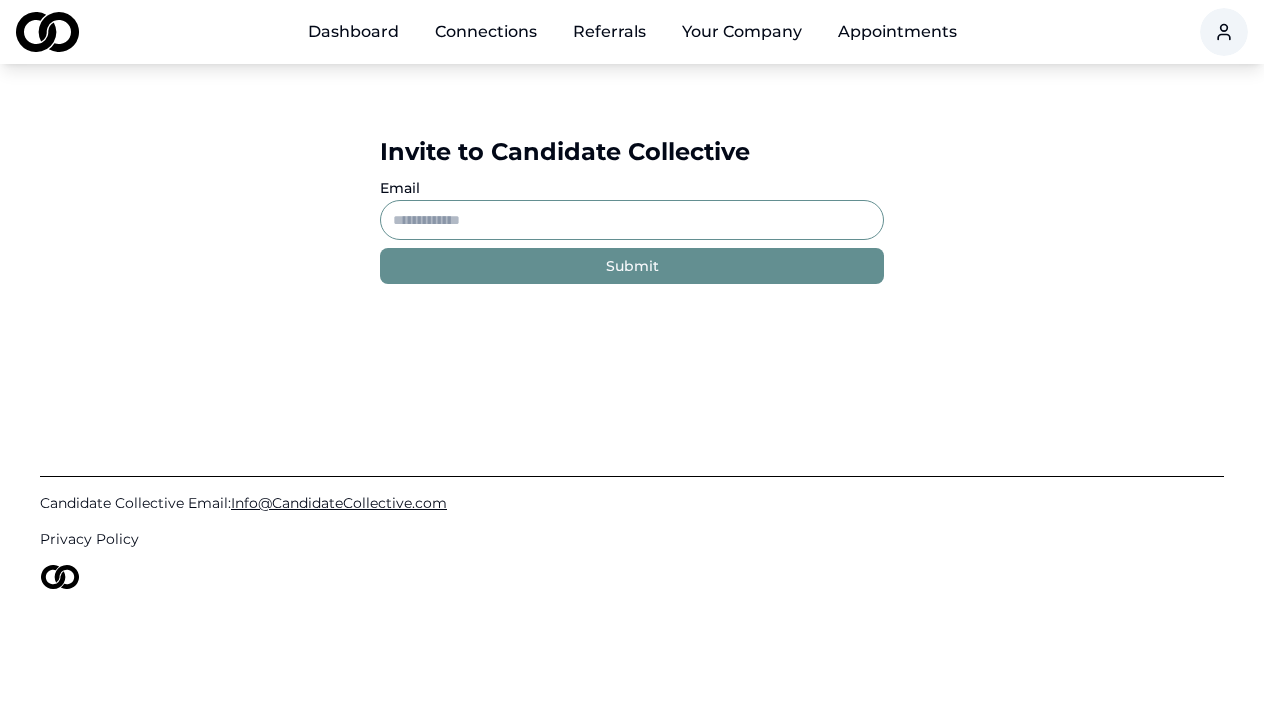 click on "Email" at bounding box center (632, 220) 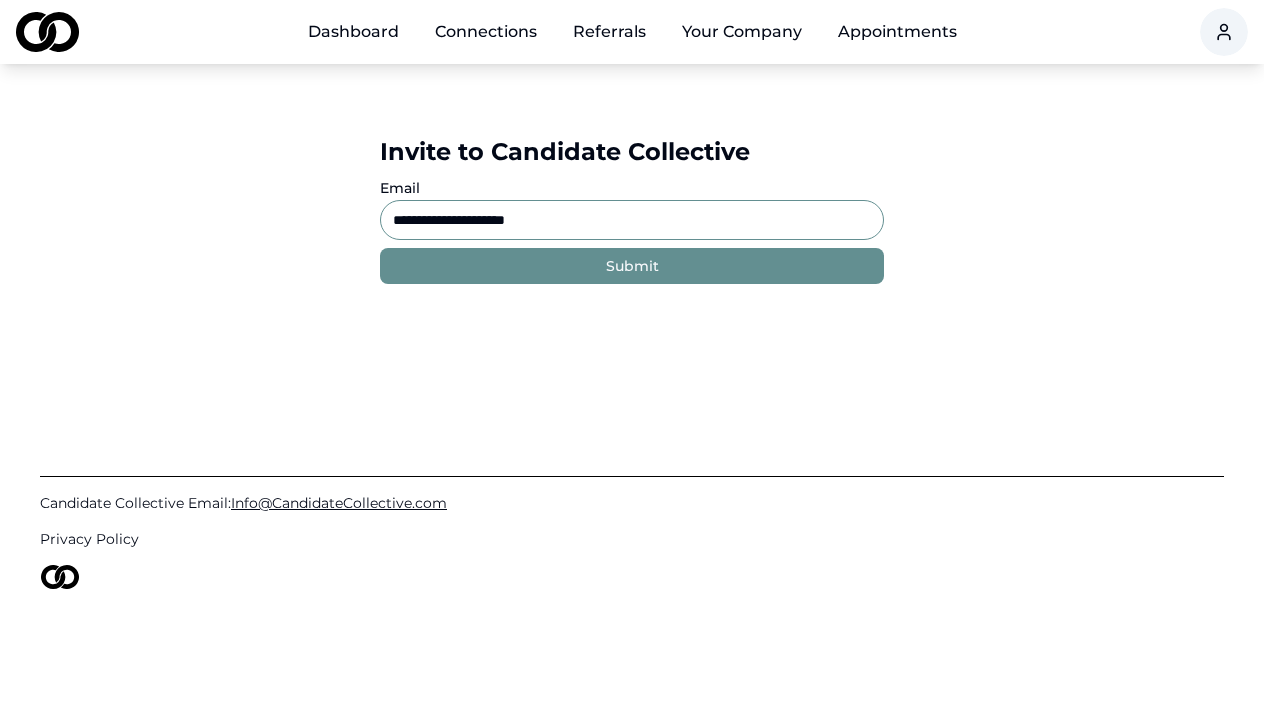 type on "**********" 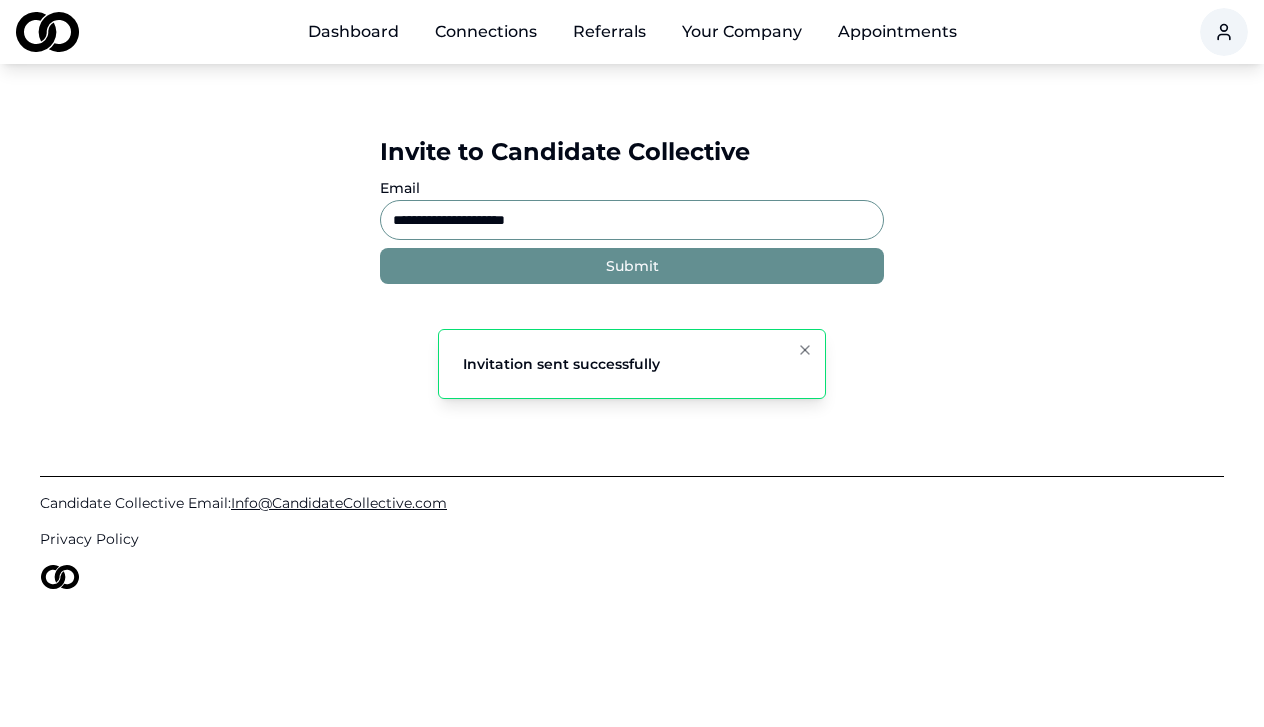 click on "Dashboard" at bounding box center [353, 32] 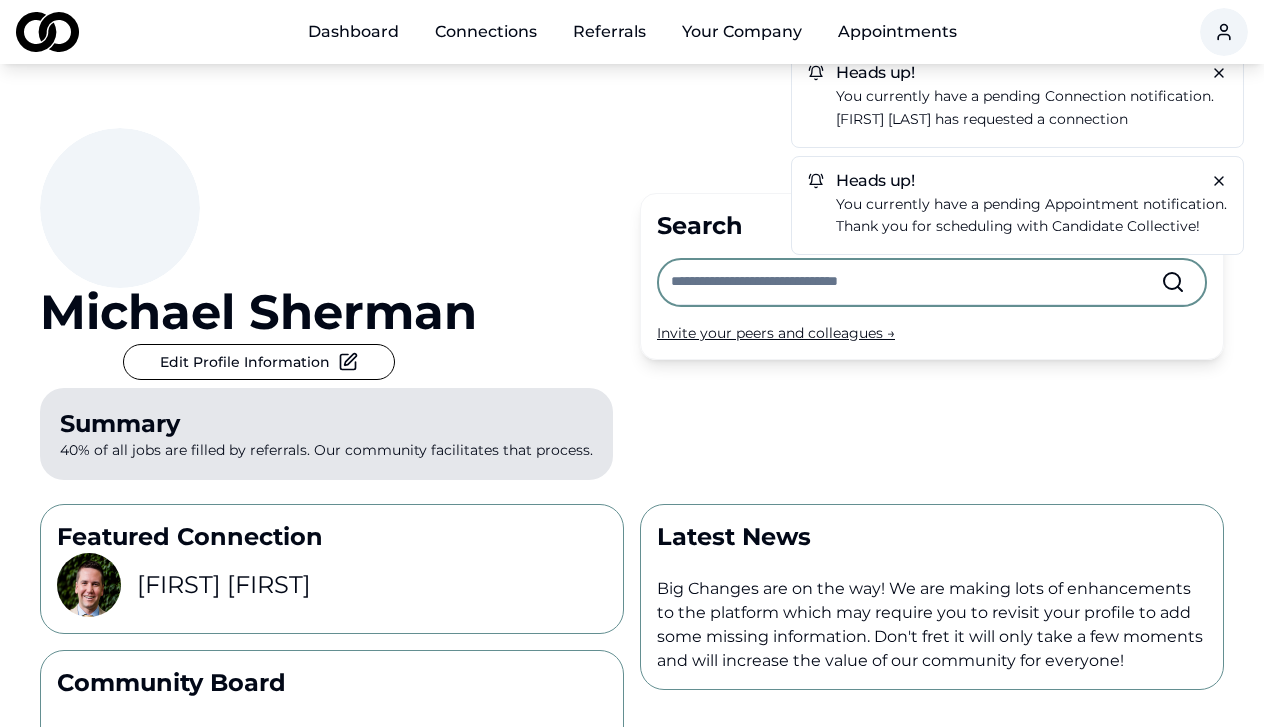 click on "appointment" at bounding box center (1092, 204) 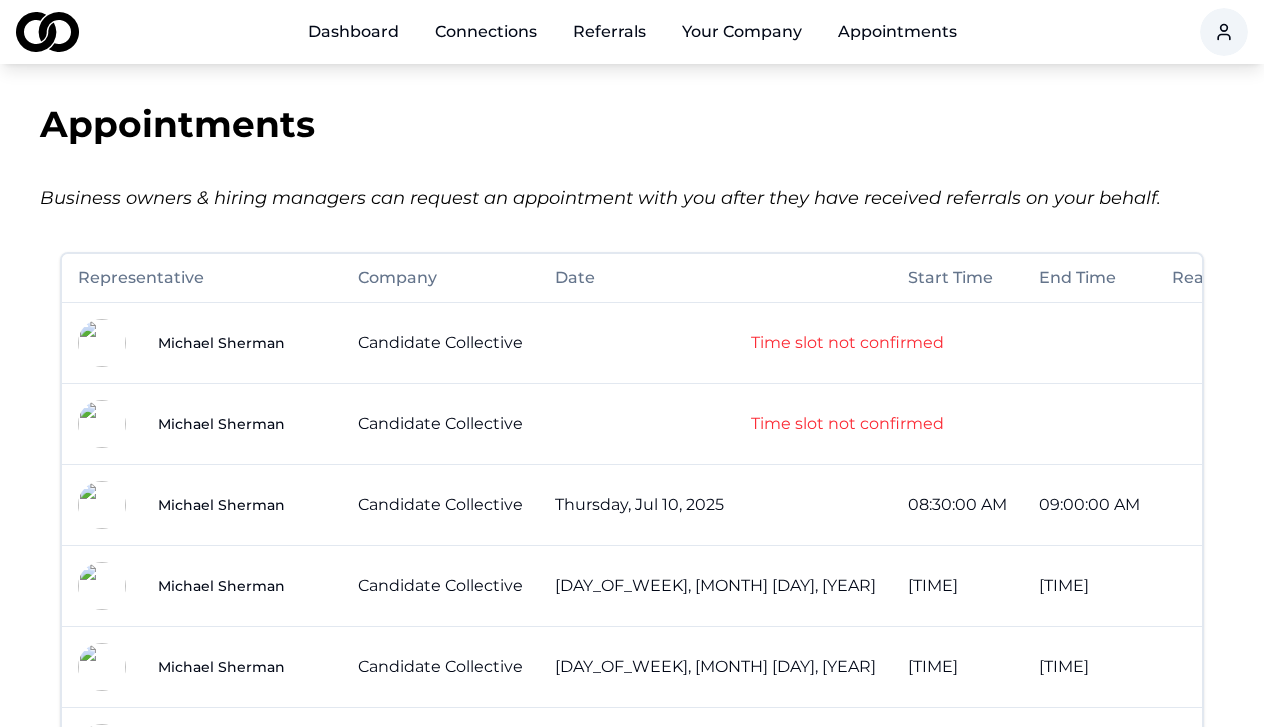 click on "Dashboard" at bounding box center [353, 32] 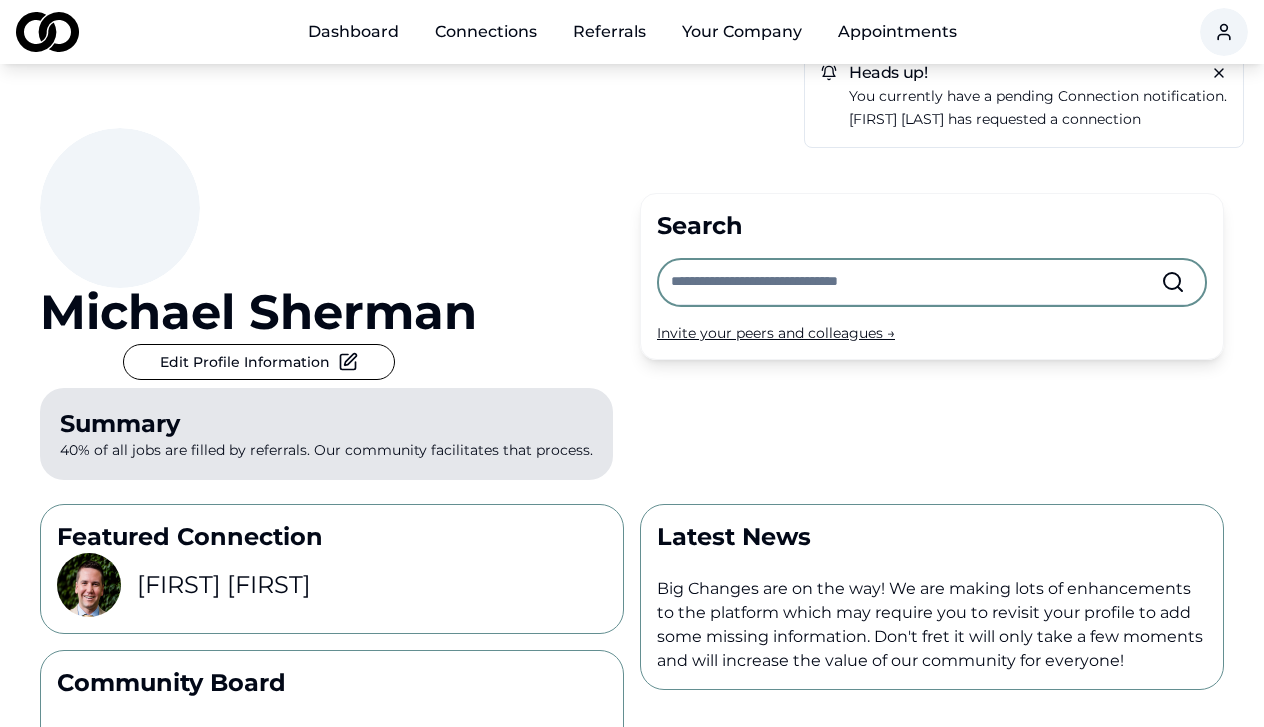click at bounding box center [916, 282] 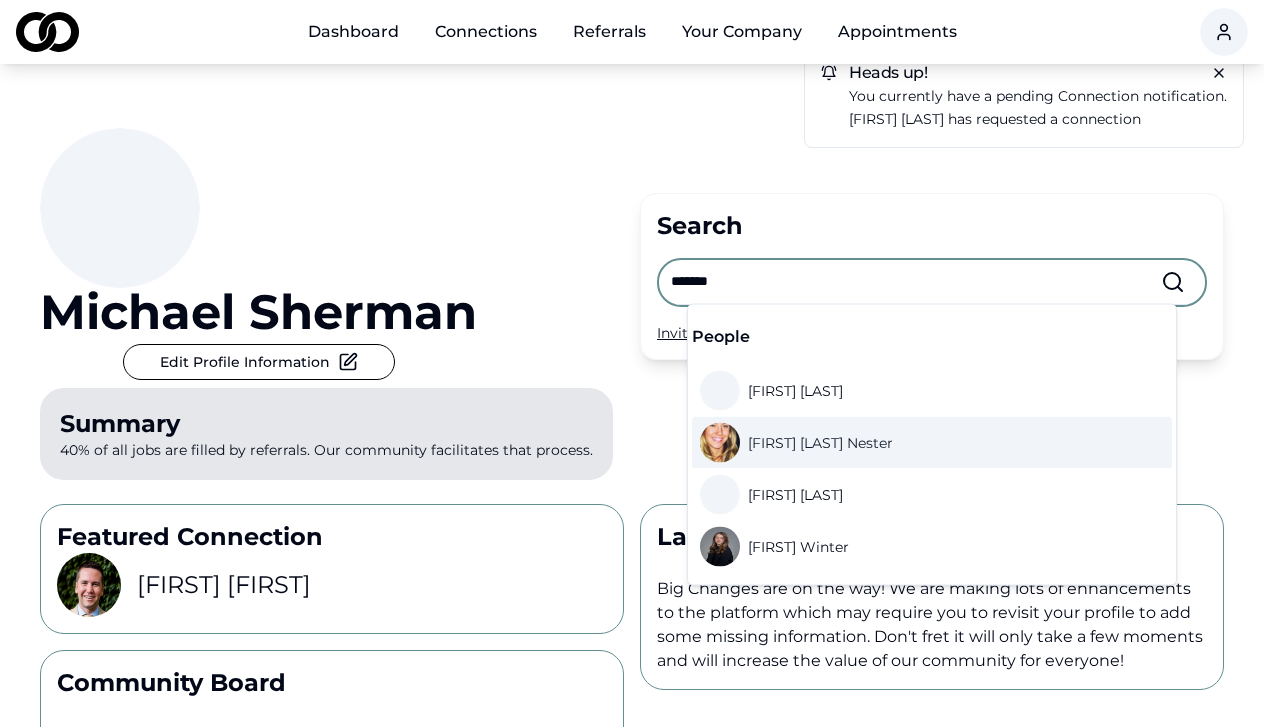 type on "*******" 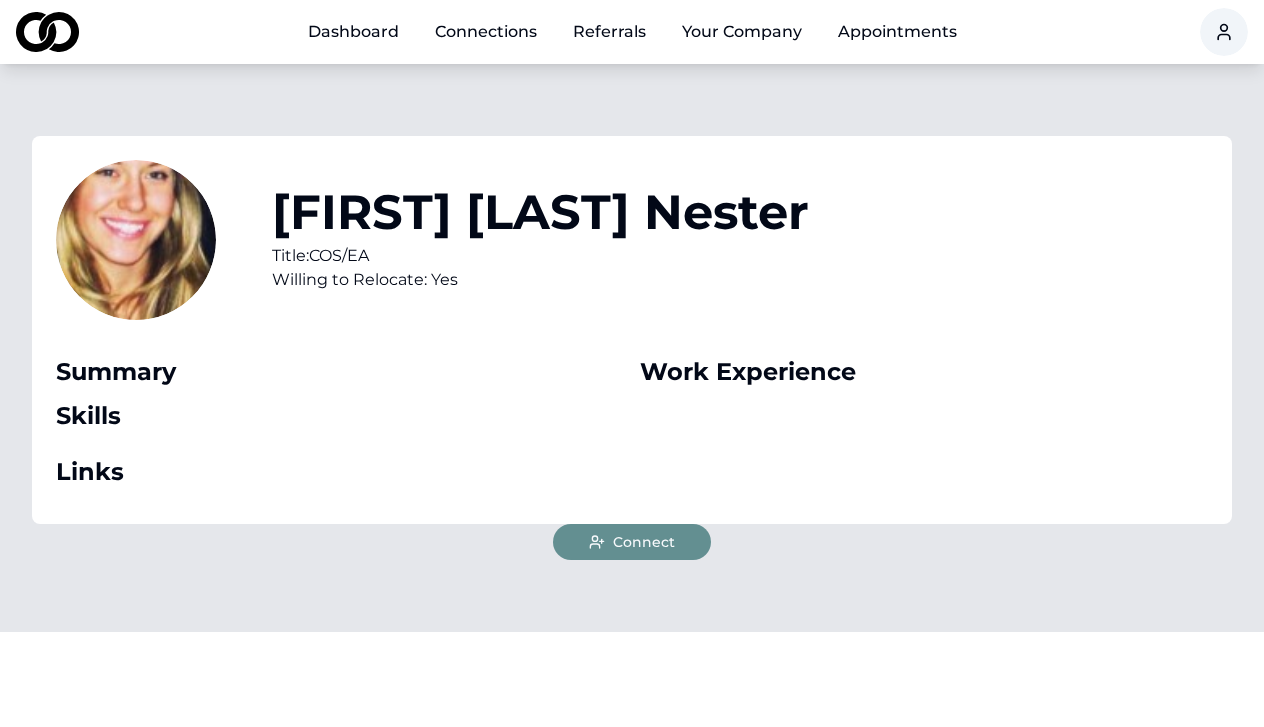 click on "Connect" at bounding box center (644, 542) 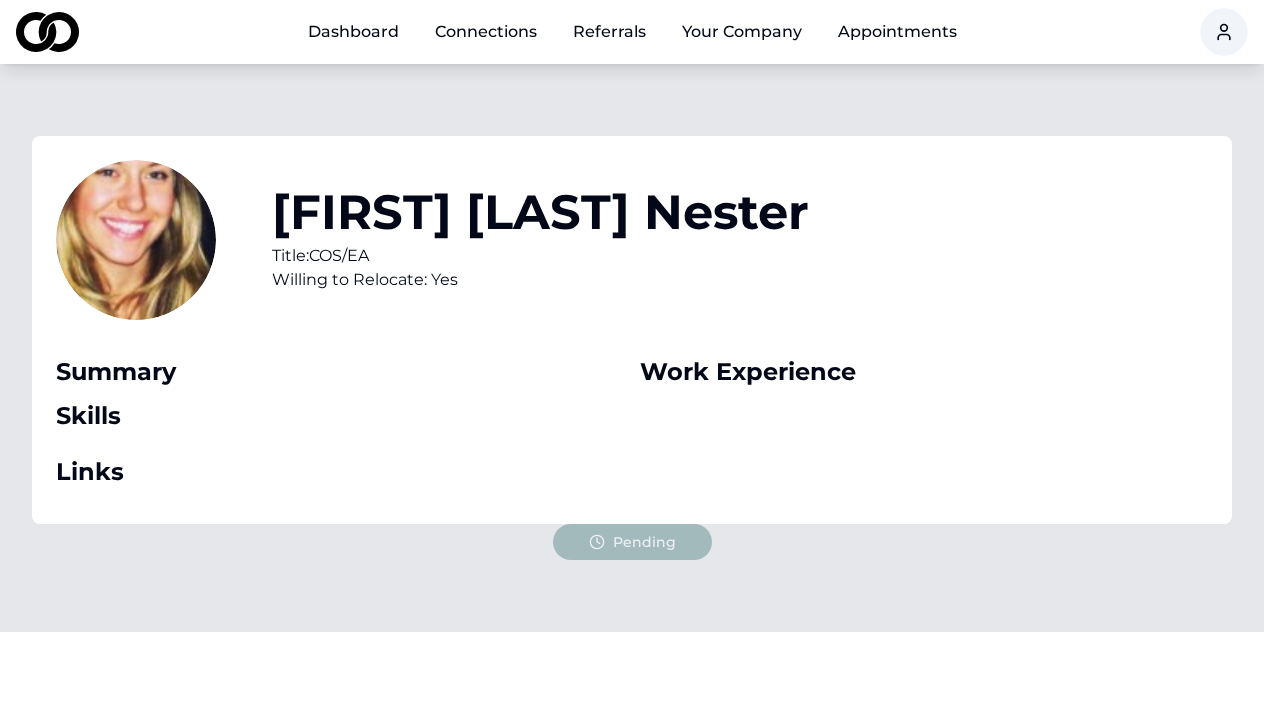 click on "Dashboard" at bounding box center (353, 32) 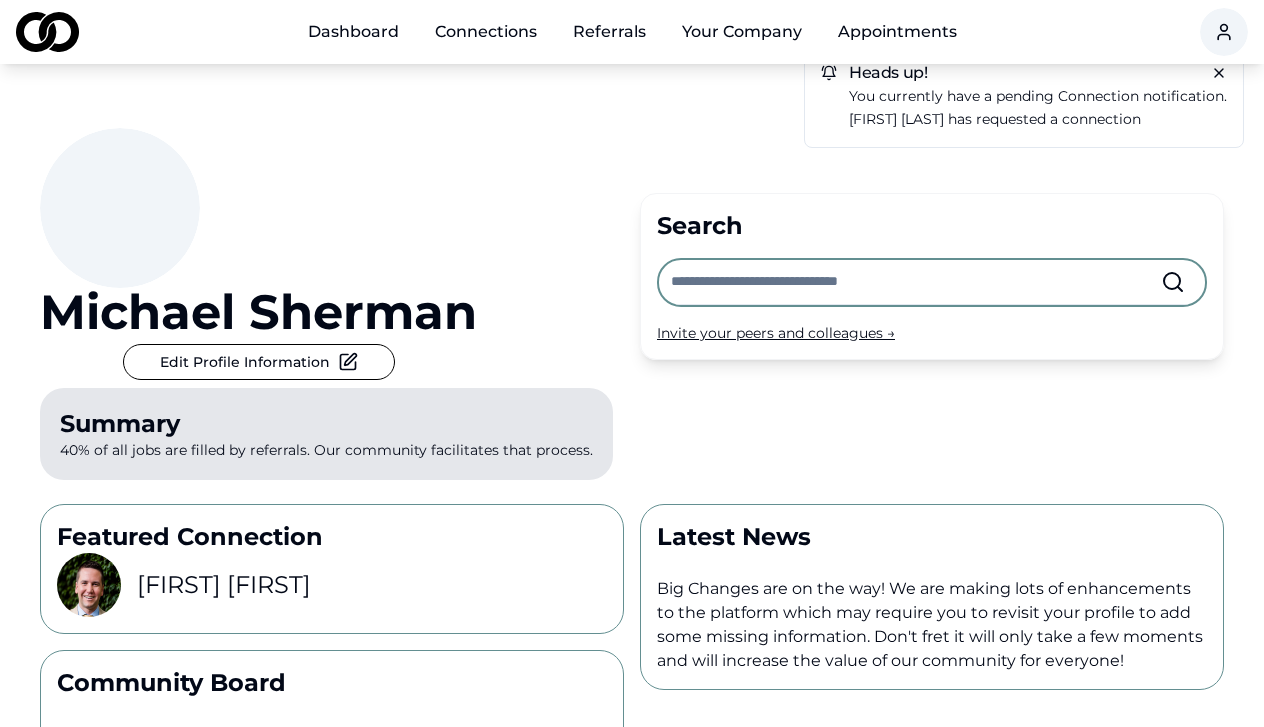 click on "[FIRST] [LAST] has requested a connection" at bounding box center (1038, 119) 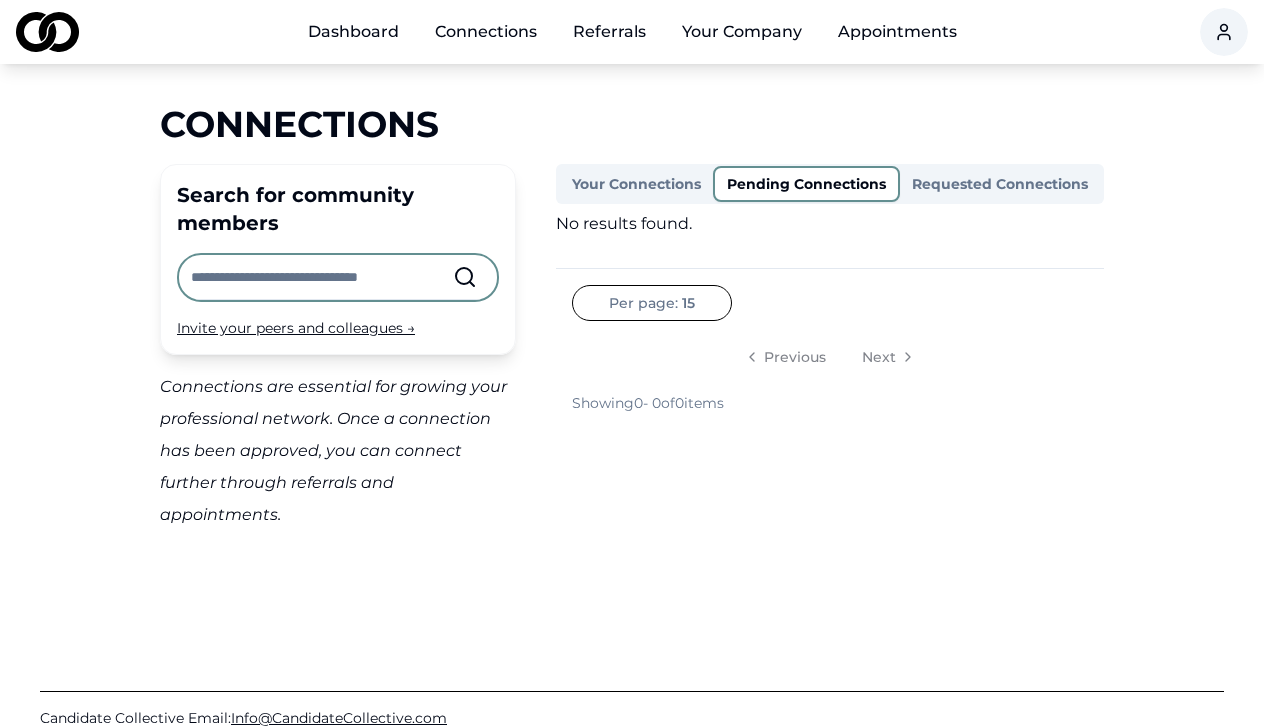 click on "Your Connections" at bounding box center [636, 184] 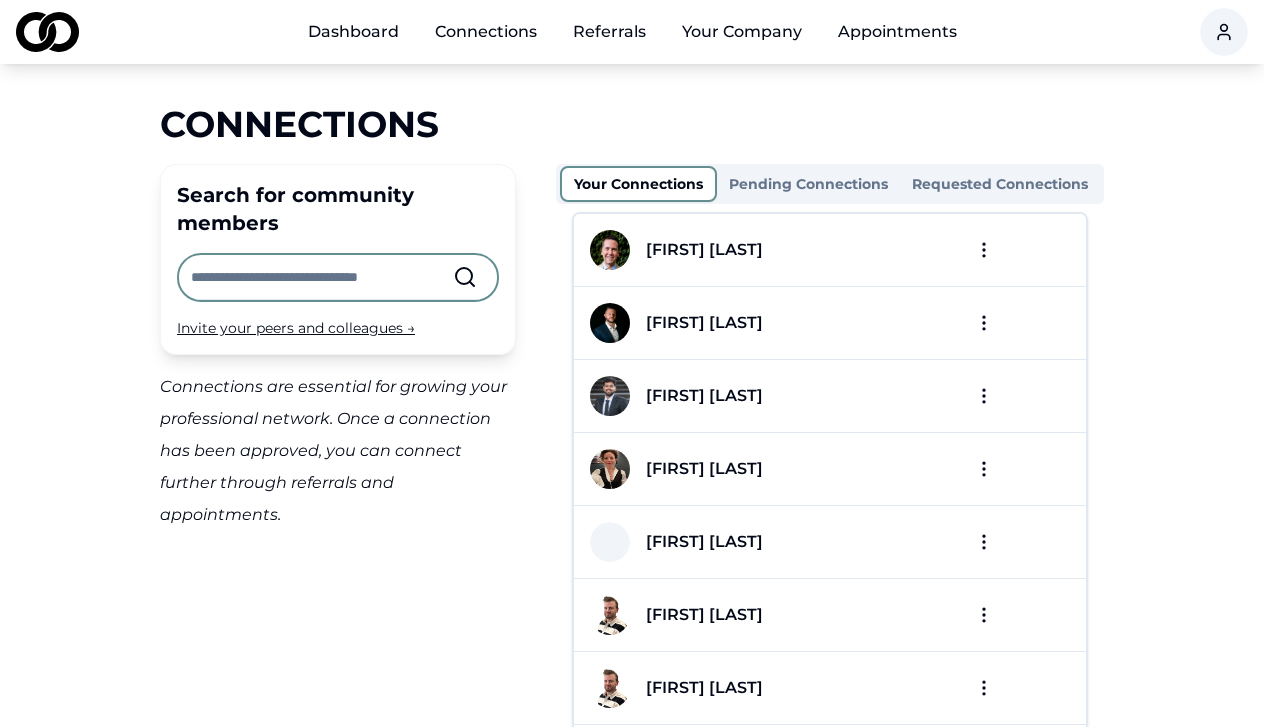 click on "Dashboard Connections Referrals Your Company   Appointments Connections Search for community members Invite your peers and colleagues → Connections are essential for growing your professional network. Once a connection has been approved, you can connect further through referrals and appointments. Your Connections Pending Connections Requested Connections Zachary [LAST] [FIRST] [LAST] [FIRST] [LAST] [FIRST] [LAST] [FIRST] [LAST] [FIRST] [LAST] [FIRST] [LAST] [FIRST] [LAST] [FIRST] [LAST] [FIRST] [LAST] [FIRST] [LAST] [FIRST] [LAST] [FIRST] [LAST] [FIRST] [LAST] Per page:  15   Previous 2 More pages 13 Next Showing  1  -   15  of  190  items Candidate Collective Email:  Info@CandidateCollective.com Privacy Policy /connections?tab=pending-connections" at bounding box center (632, 363) 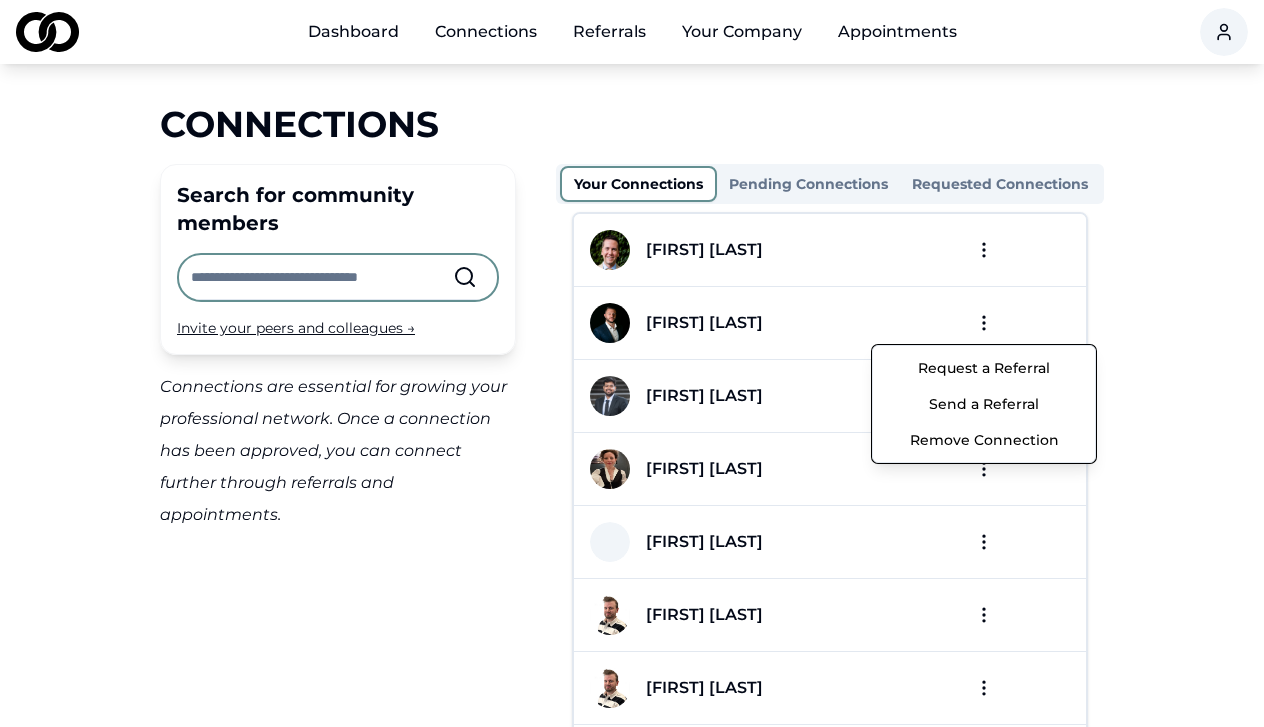 click on "Send a Referral" at bounding box center [984, 404] 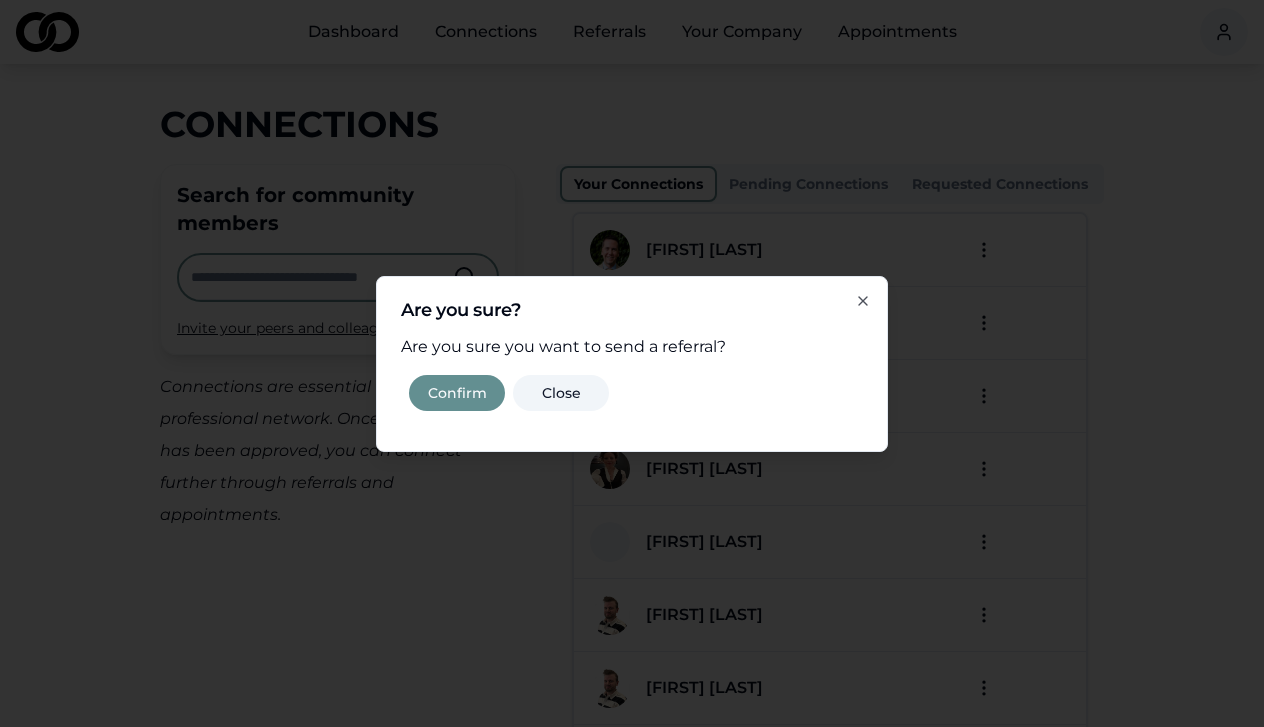 click on "Confirm" at bounding box center (457, 393) 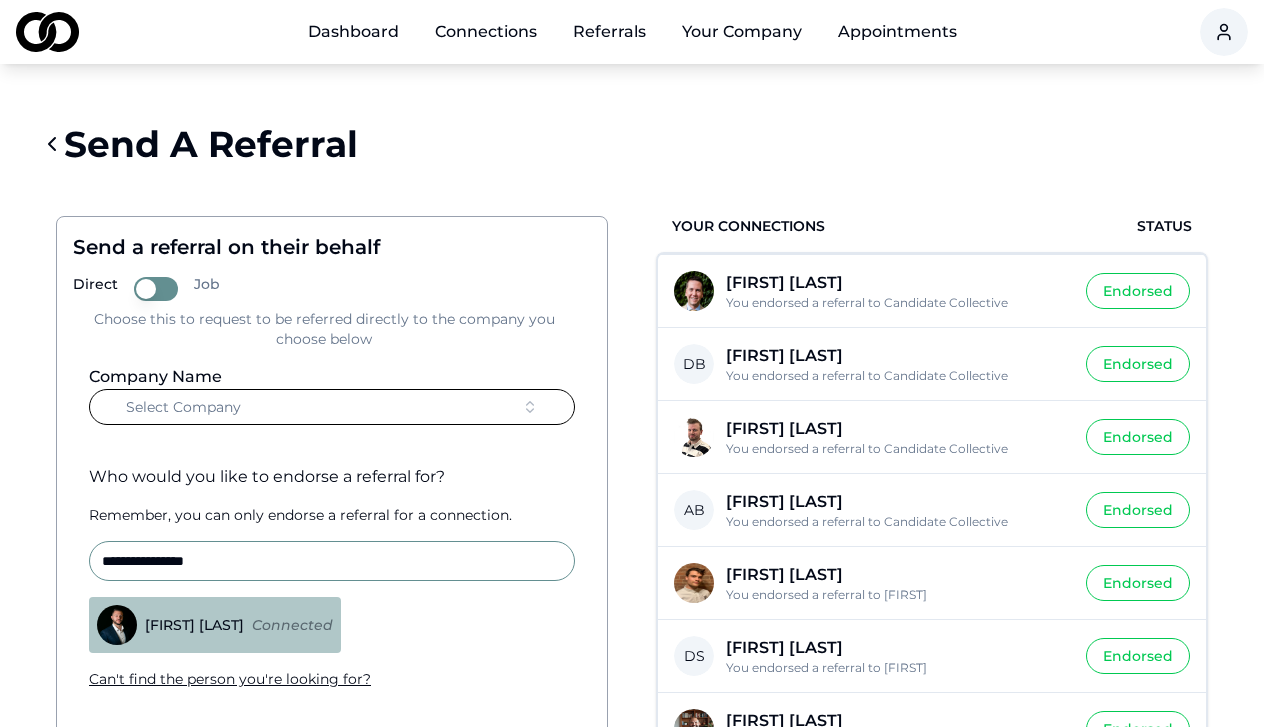 click on "Select Company" at bounding box center [332, 407] 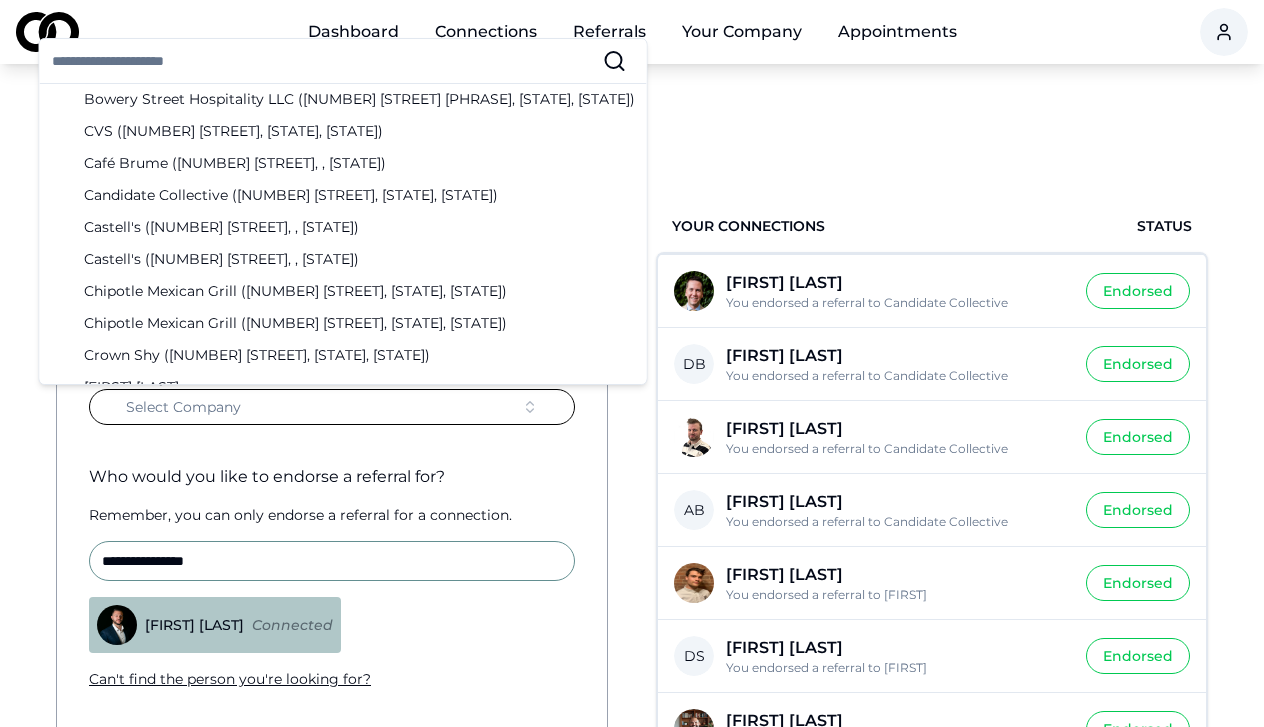 scroll, scrollTop: 490, scrollLeft: 0, axis: vertical 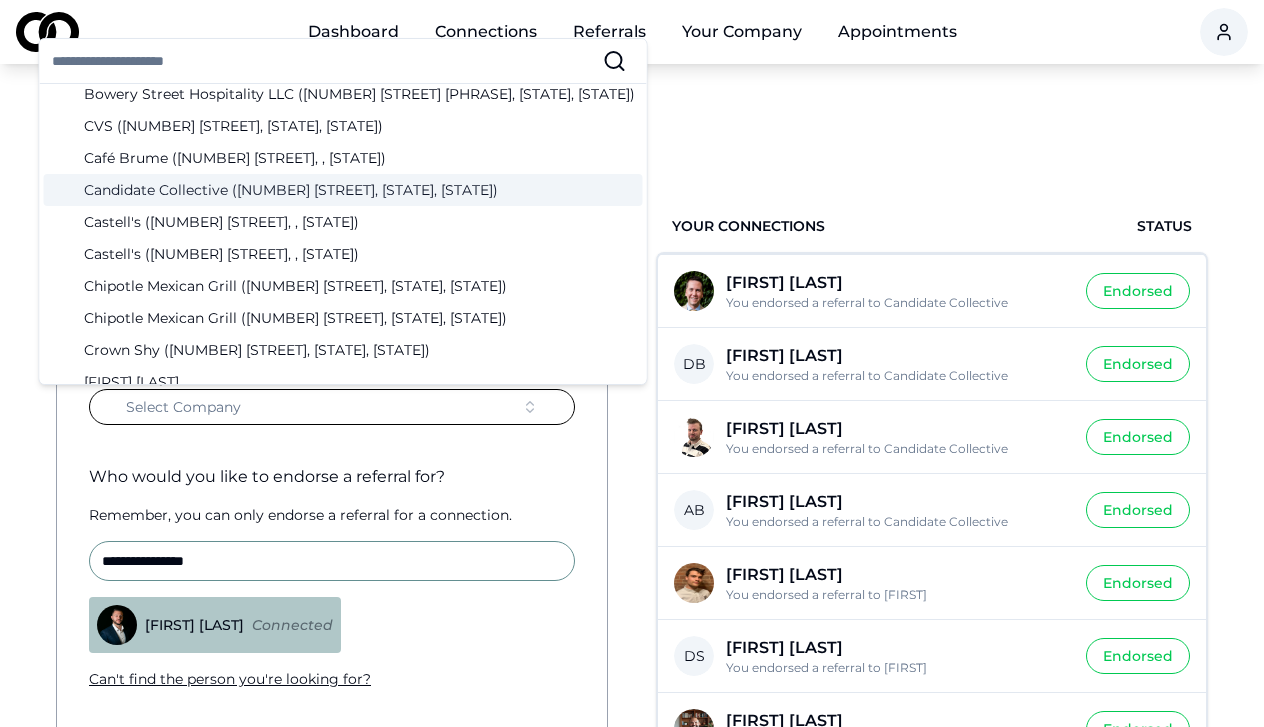 click on "Candidate Collective  ([NUMBER] [STREET], [CITY], [STATE])" at bounding box center (343, 190) 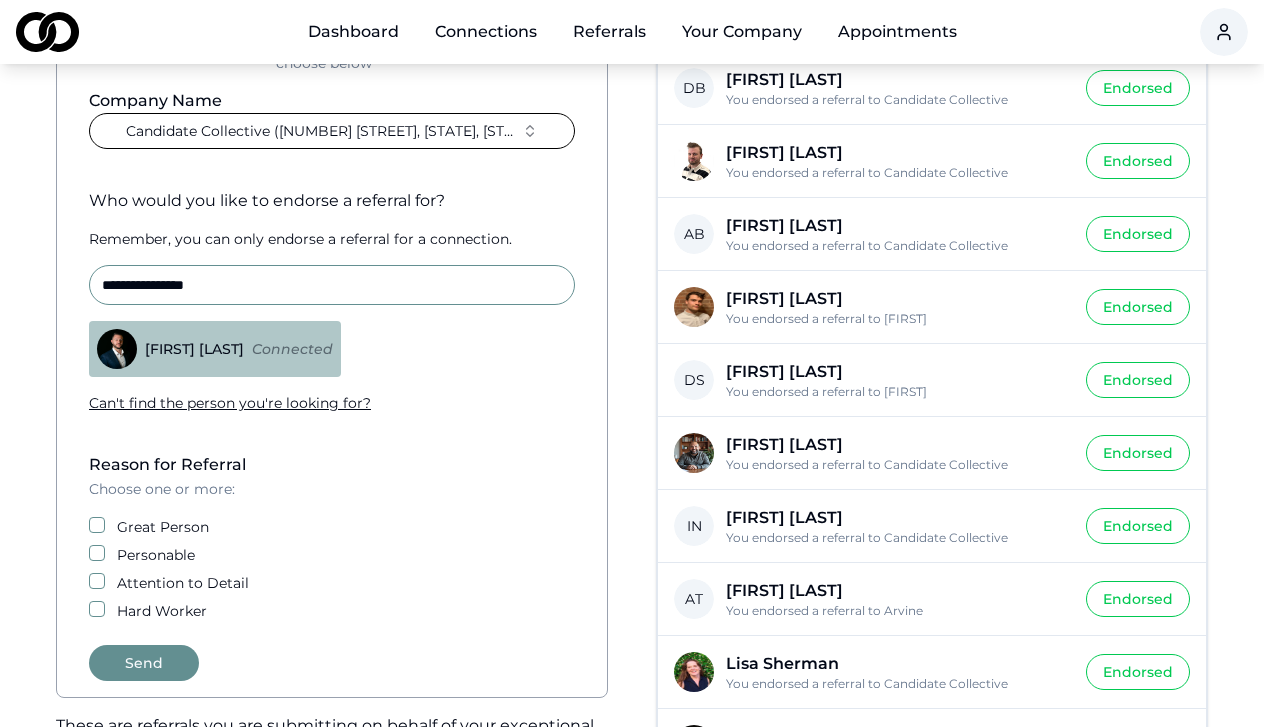 scroll, scrollTop: 294, scrollLeft: 0, axis: vertical 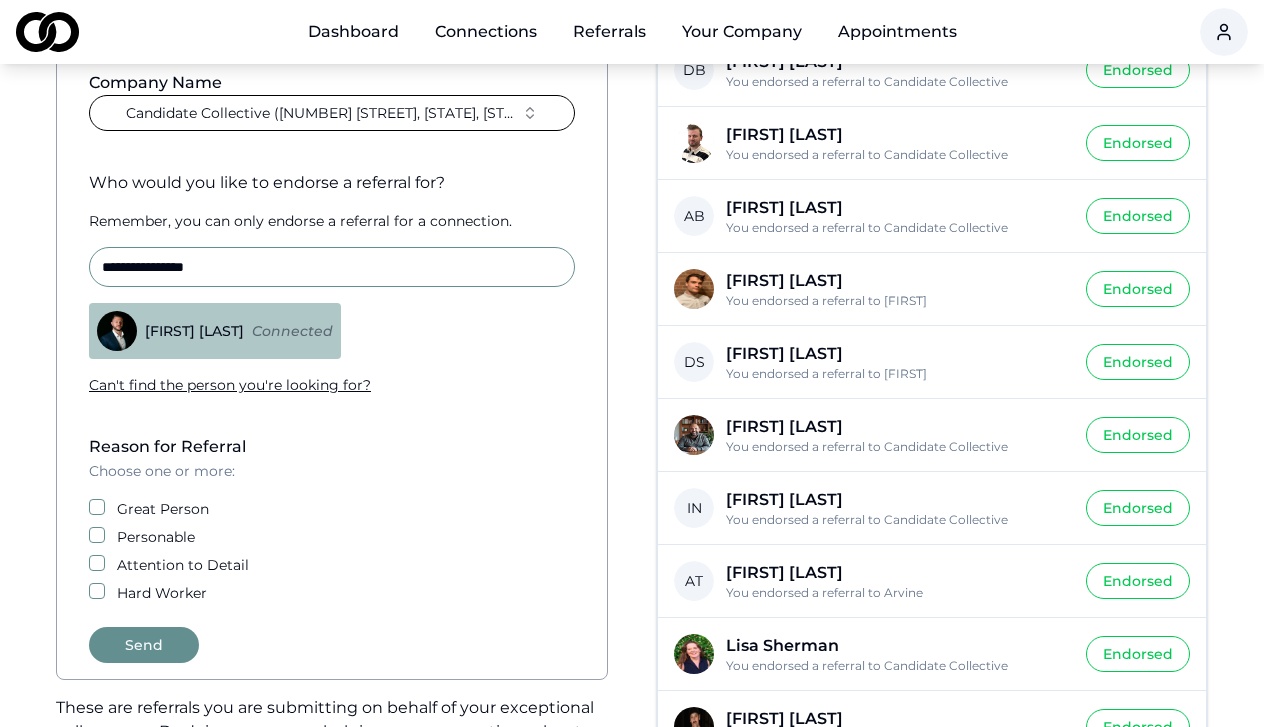 click on "Great Person" at bounding box center [332, 509] 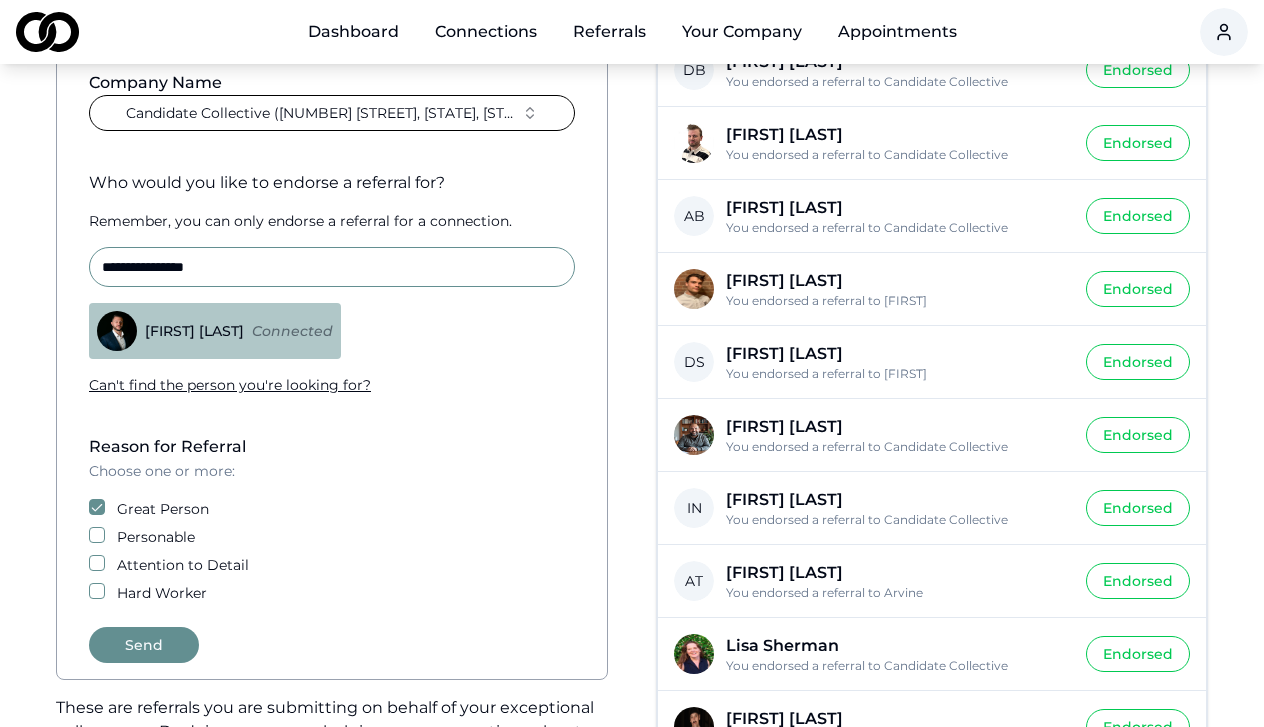 click on "Personable" at bounding box center (97, 535) 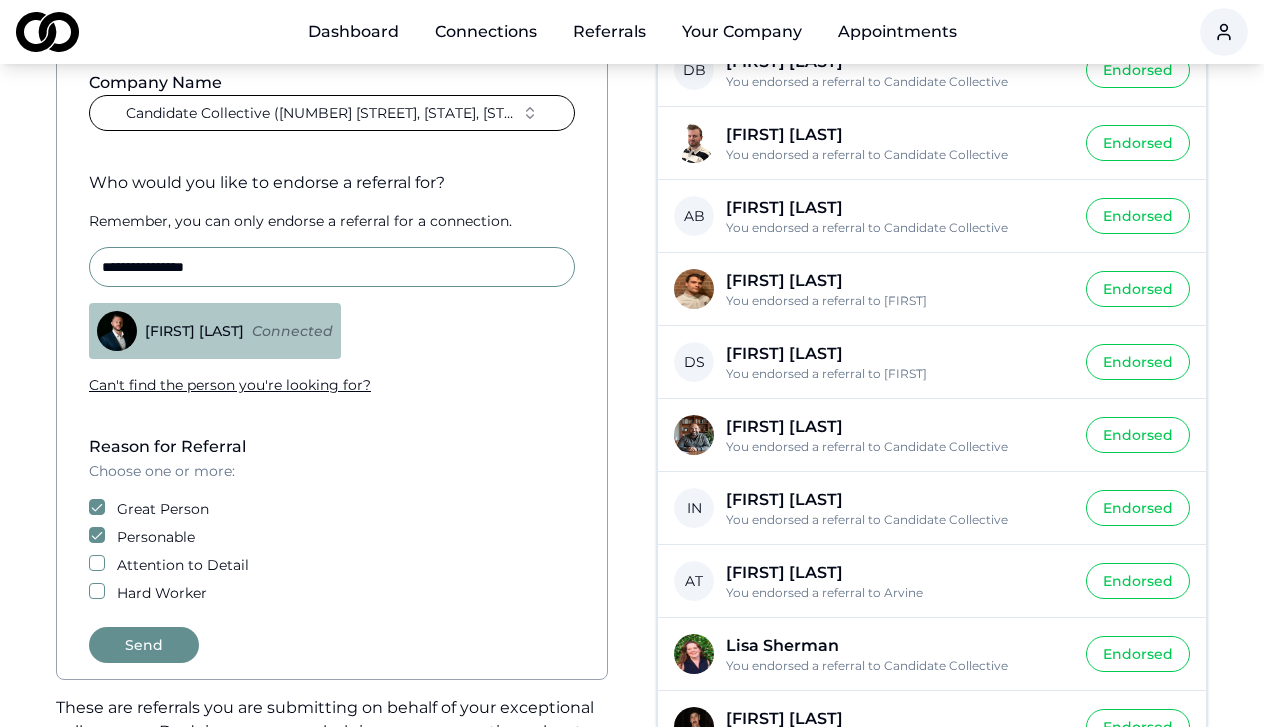 click on "Attention to Detail" at bounding box center [97, 563] 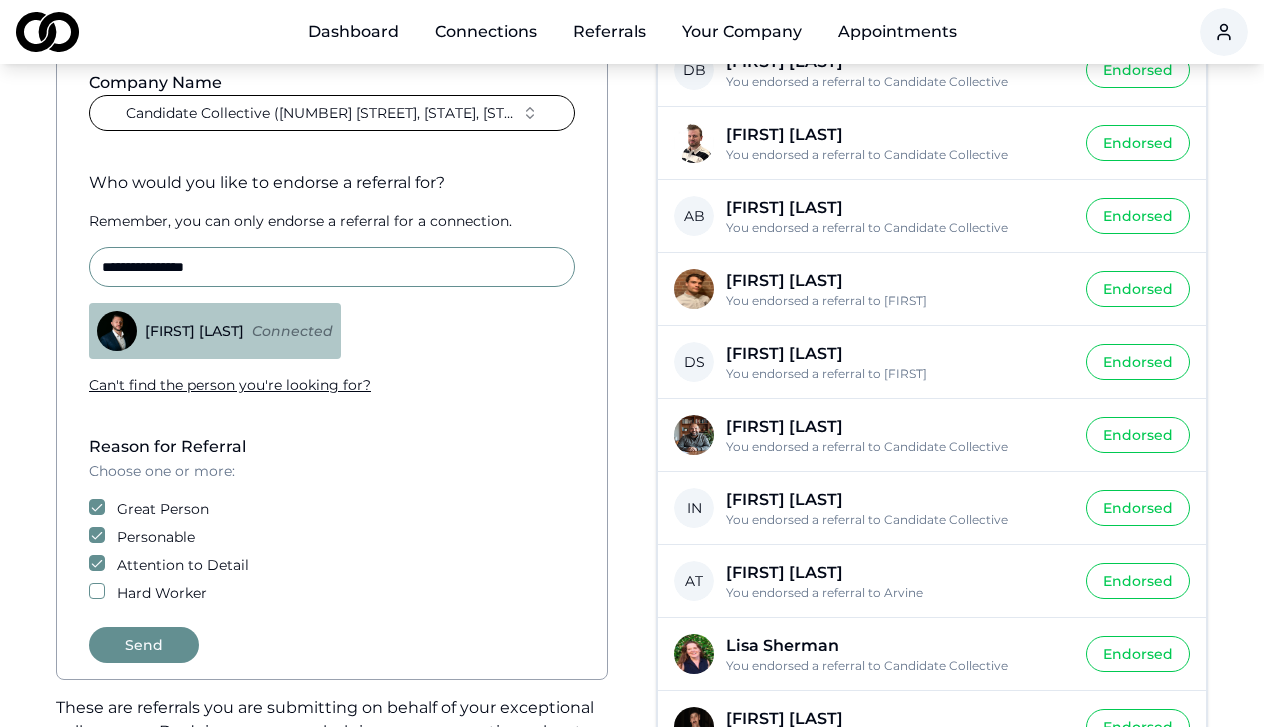 click on "Hard Worker" at bounding box center (97, 591) 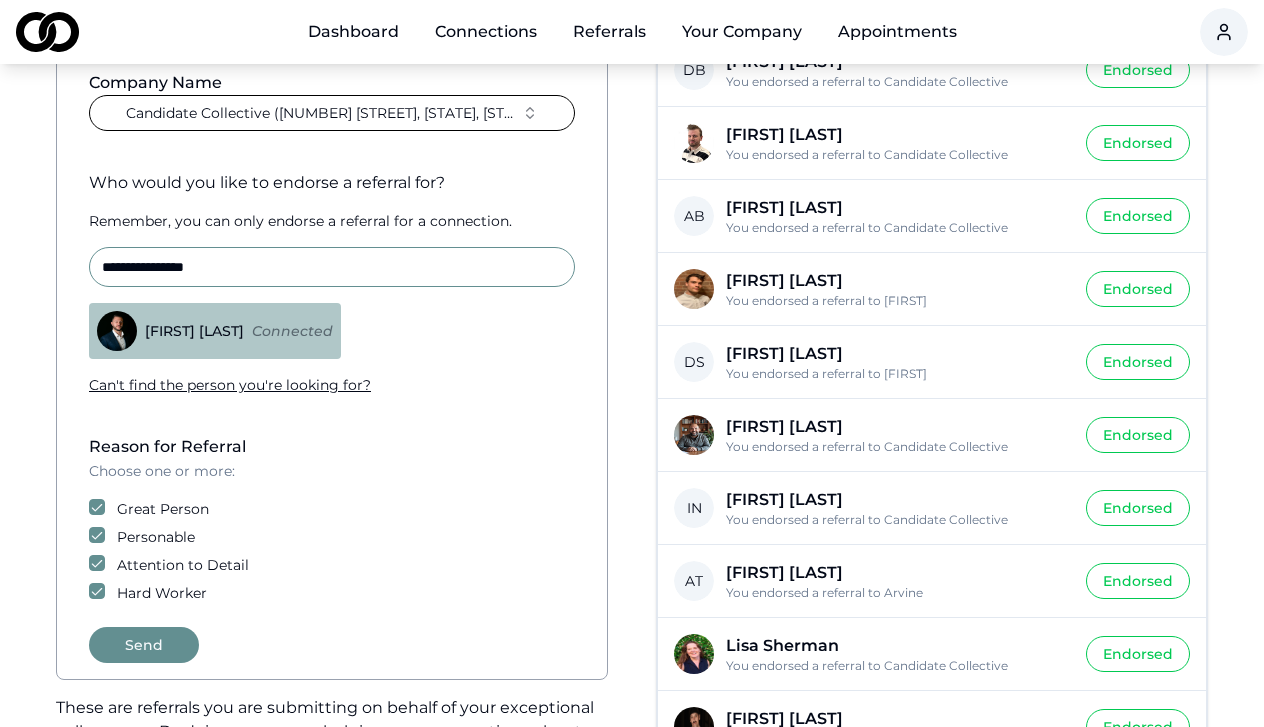 click on "Send" at bounding box center [144, 645] 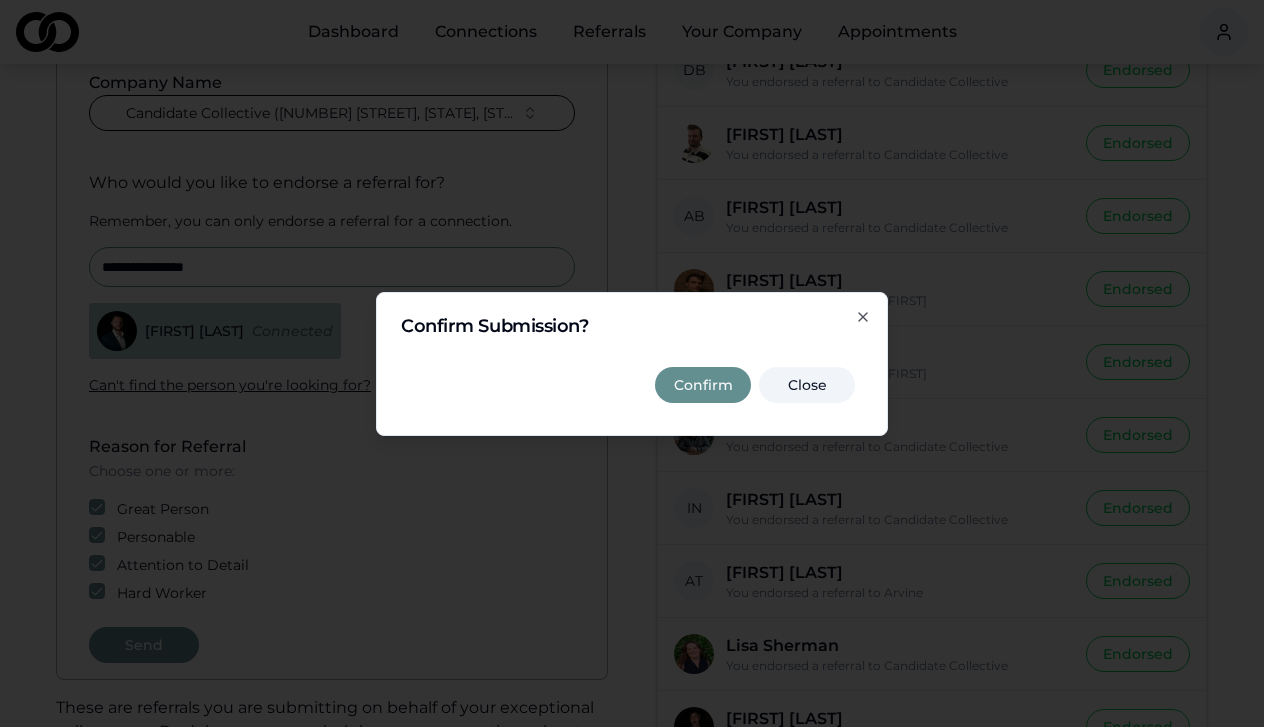 click on "Confirm" at bounding box center (703, 385) 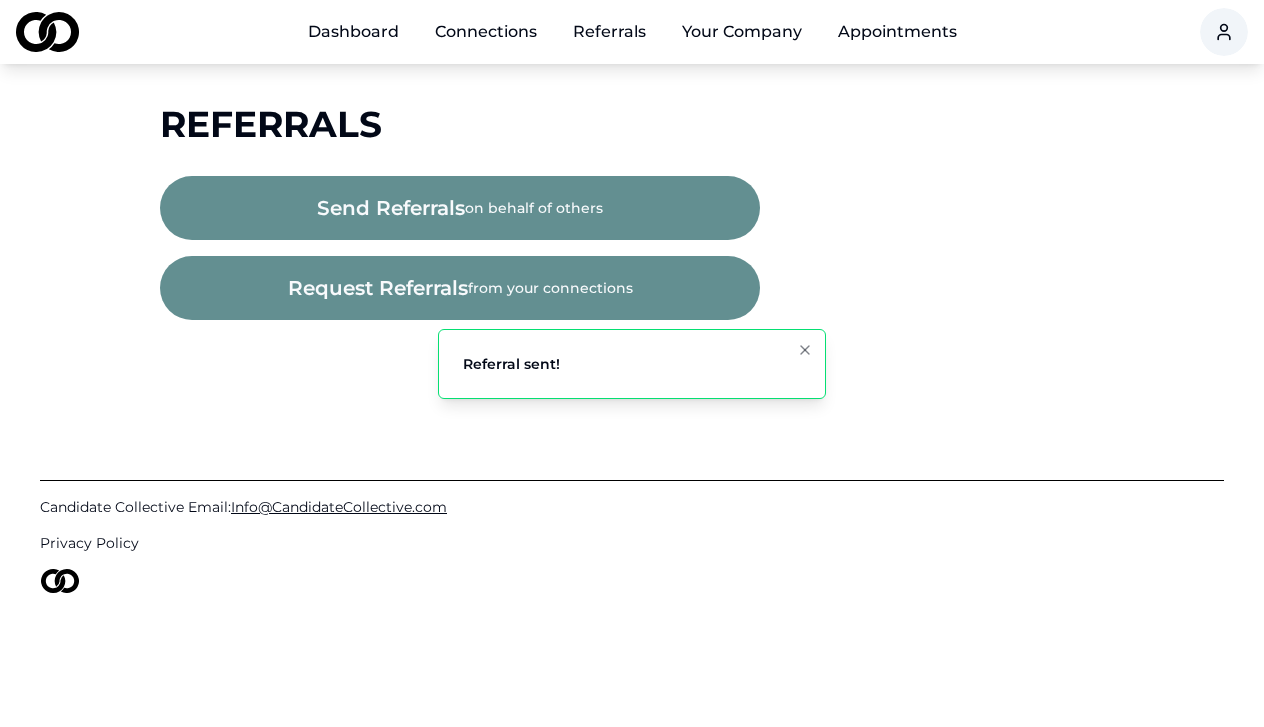 scroll, scrollTop: 0, scrollLeft: 0, axis: both 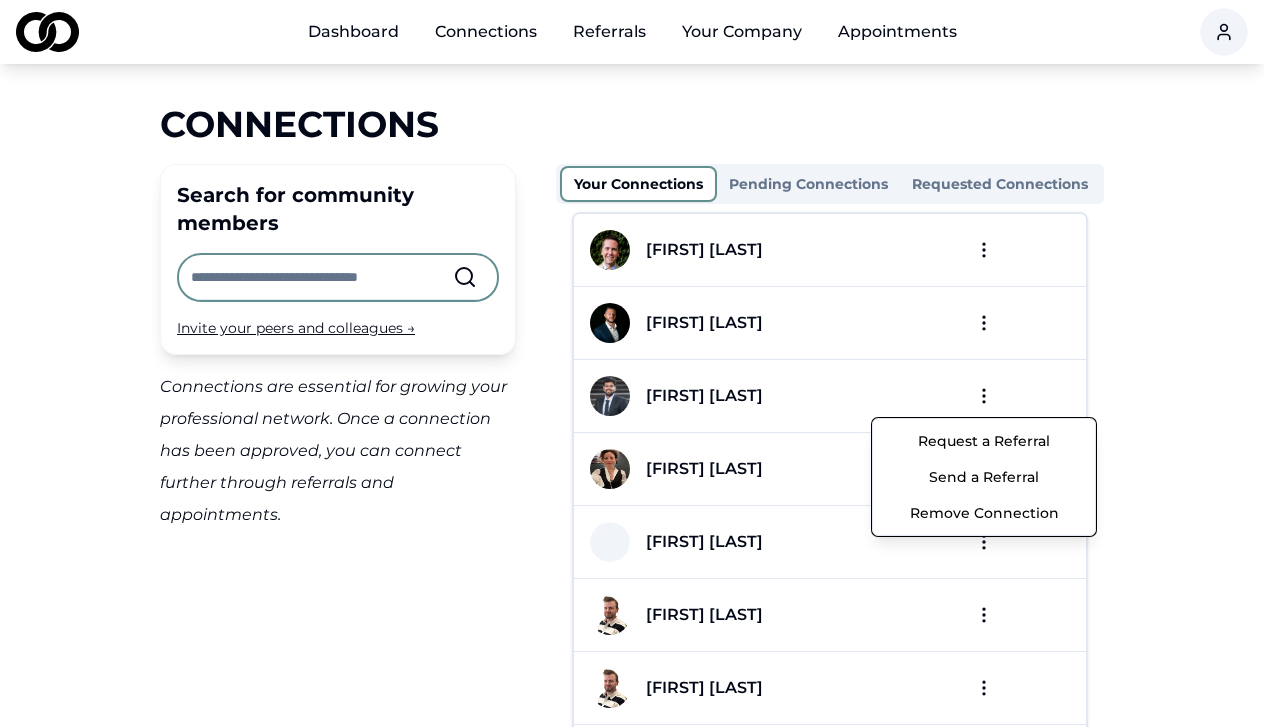 click on "Dashboard Connections Referrals Your Company   Appointments Connections Search for community members Invite your peers and colleagues → Connections are essential for growing your professional network. Once a connection has been approved, you can connect further through referrals and appointments. Your Connections Pending Connections Requested Connections Zachary Derrick Travis Opocensky Aryan Bhardwaj Grace Walker Dresden Baluyot Matthew Mehr Matthew Mehr Tobias Zetzsche Alex Chang Peter Dinane Amos Bigler Jon DeLeon Ken Taylor Kenrick Burkholder Kenrick Burkholder Per page:  15   Previous 2 More pages 13 Next Showing  1  -   15  of  190  items Candidate Collective Email:  Info@CandidateCollective.com Privacy Policy /connections Request a Referral Send a Referral Remove Connection" at bounding box center (632, 363) 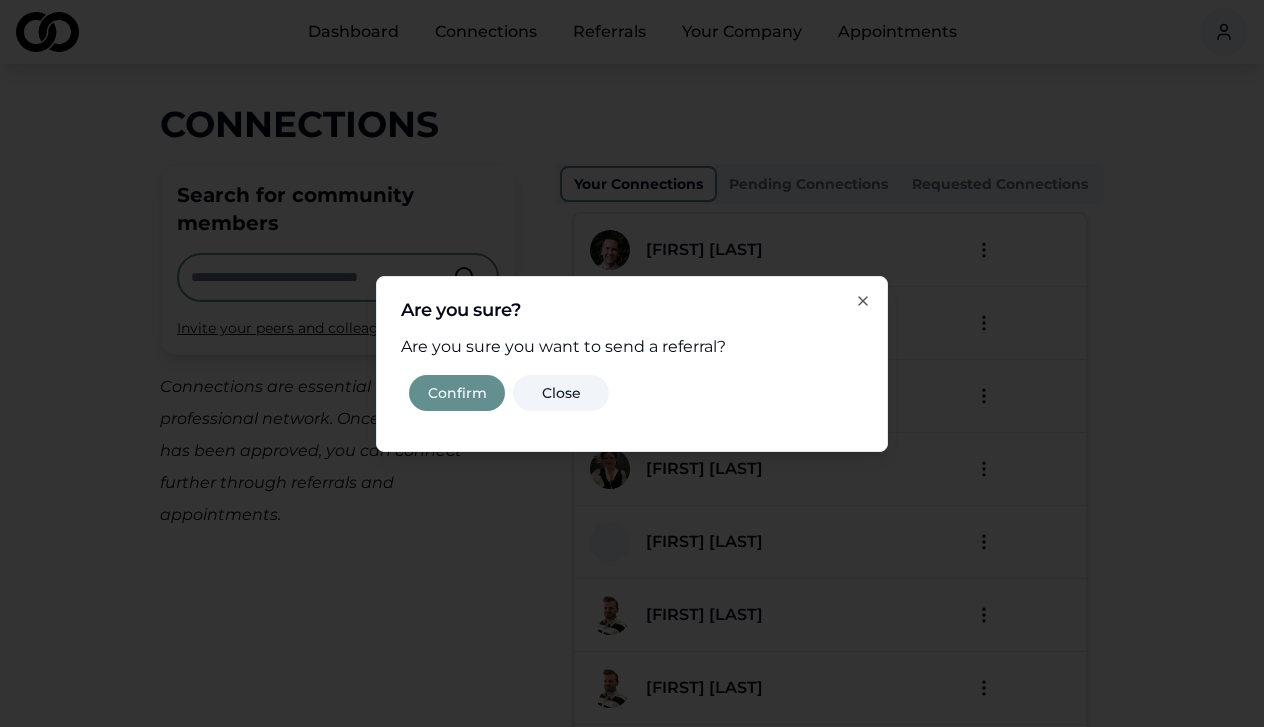 click on "Confirm" at bounding box center [457, 393] 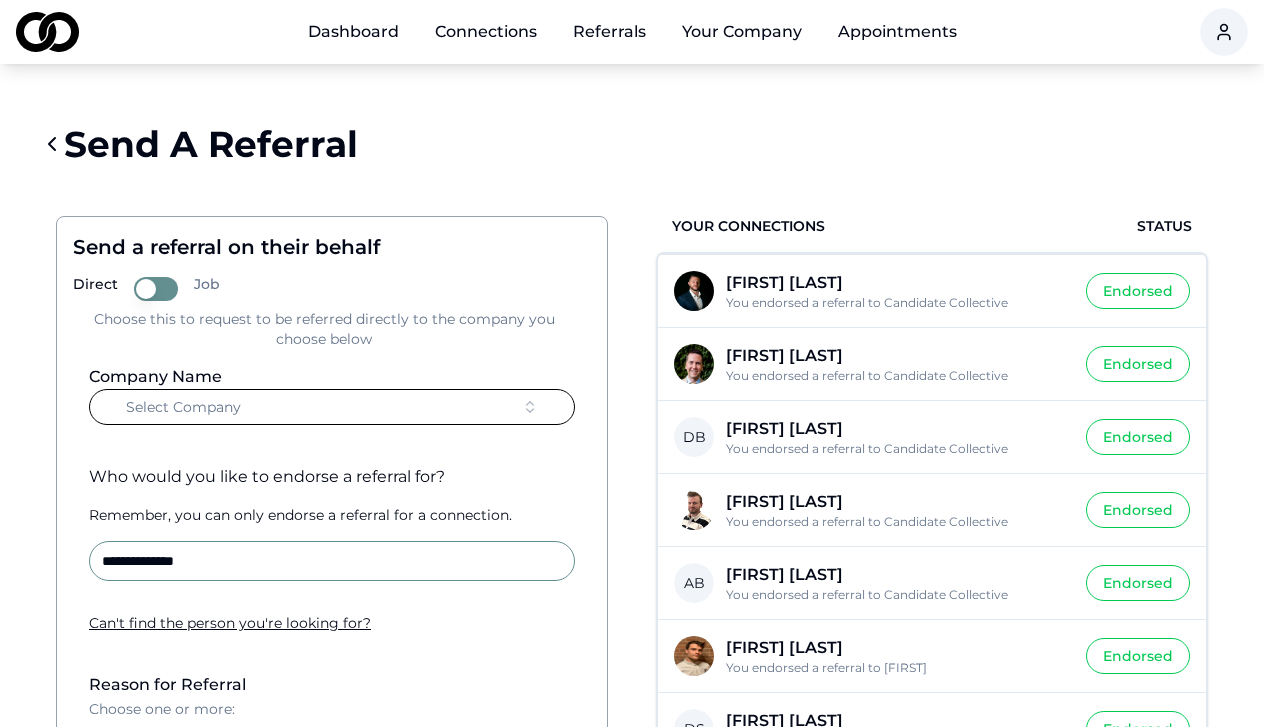 click on "Select Company" at bounding box center (332, 407) 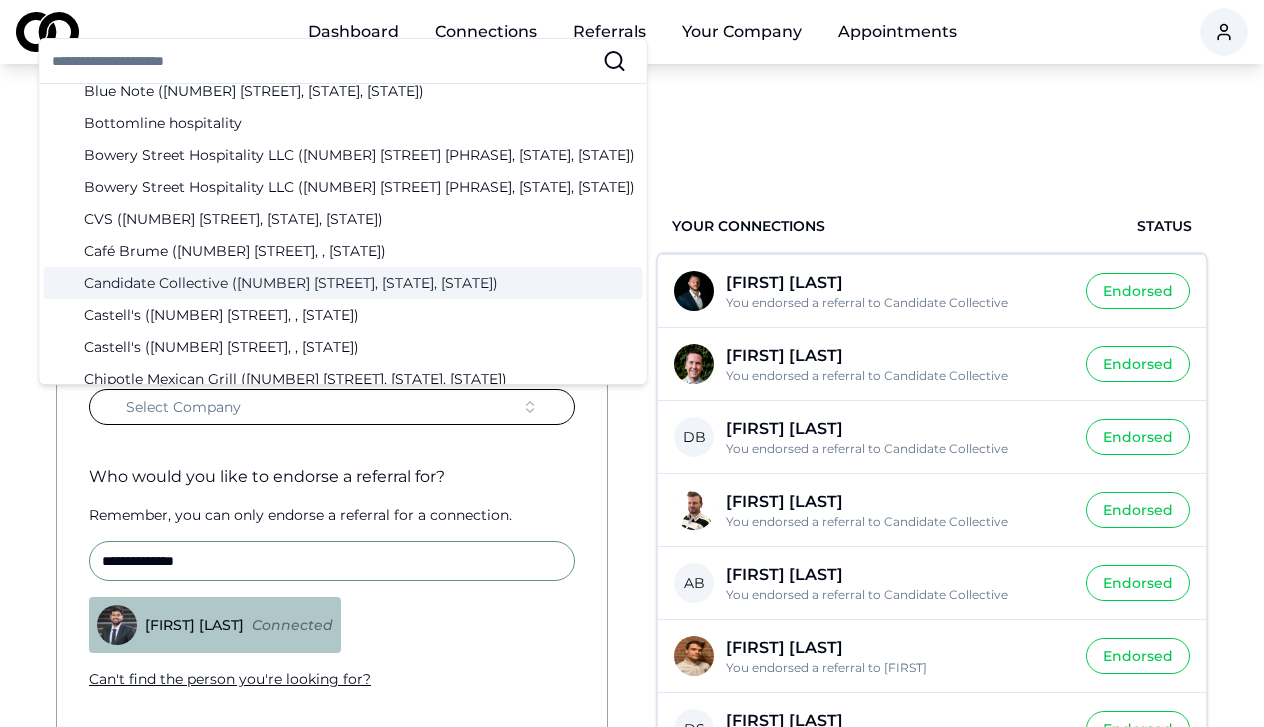 scroll, scrollTop: 394, scrollLeft: 0, axis: vertical 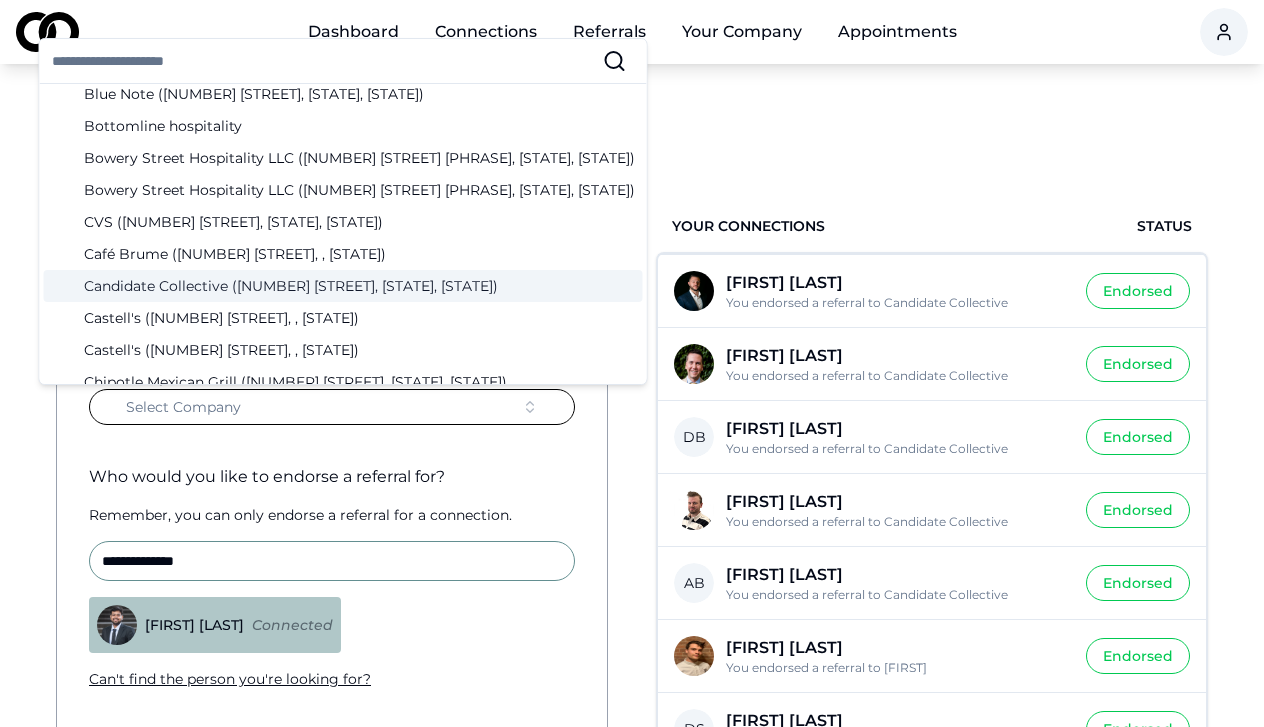 click on "Candidate Collective  ([NUMBER] [STREET], [CITY], [STATE])" at bounding box center [343, 286] 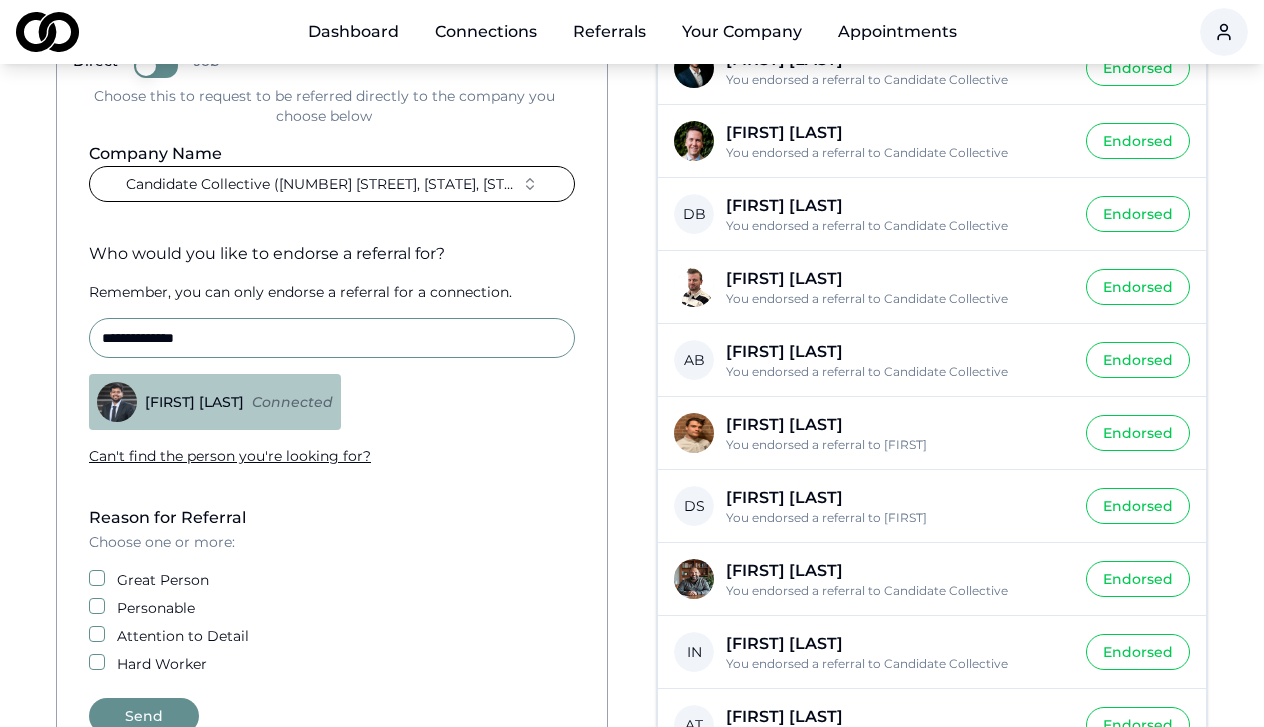scroll, scrollTop: 298, scrollLeft: 0, axis: vertical 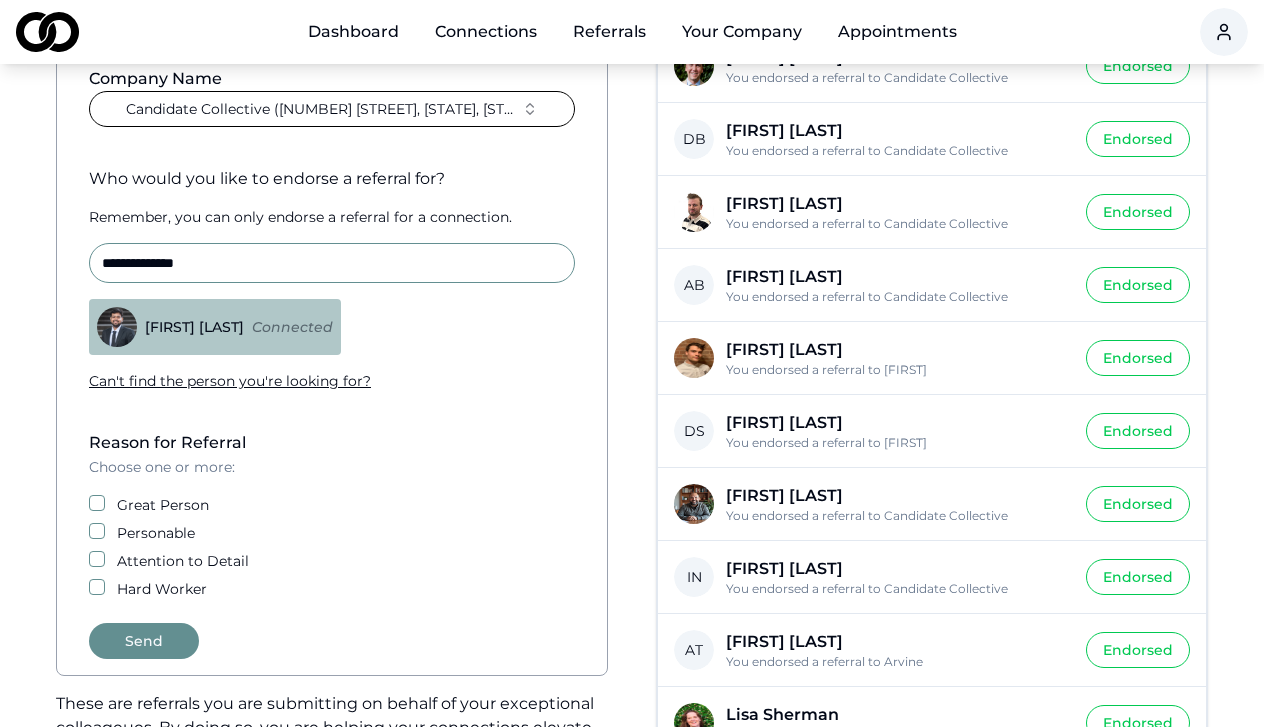 click on "Great Person" at bounding box center [97, 503] 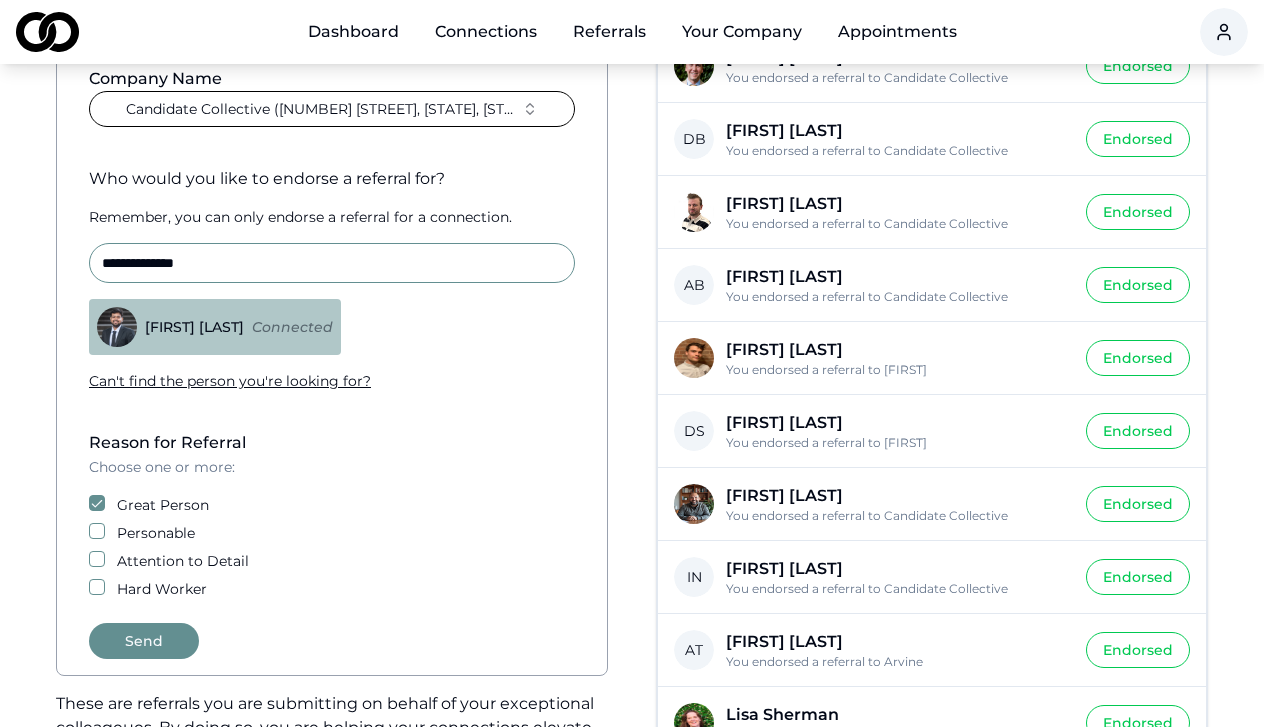 click on "Personable" at bounding box center (97, 531) 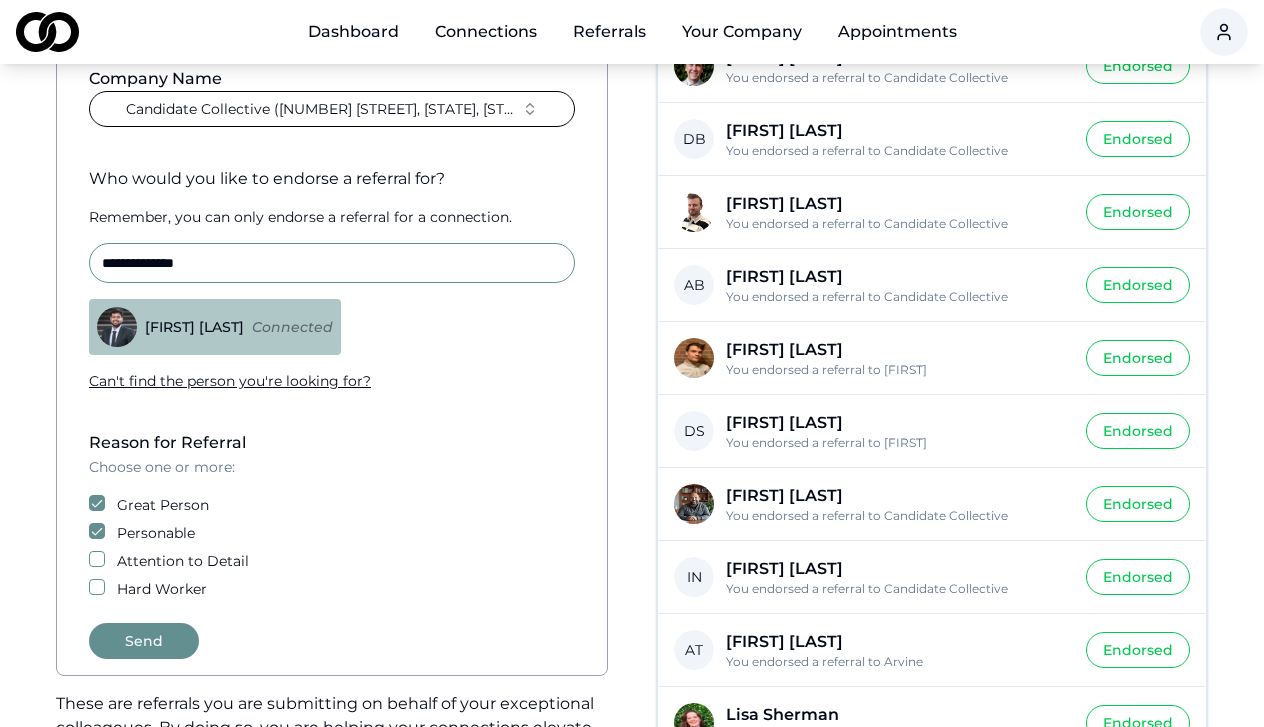 click on "Reason for Referral Choose one or more: Great Person Personable Attention to Detail Hard Worker" at bounding box center (332, 515) 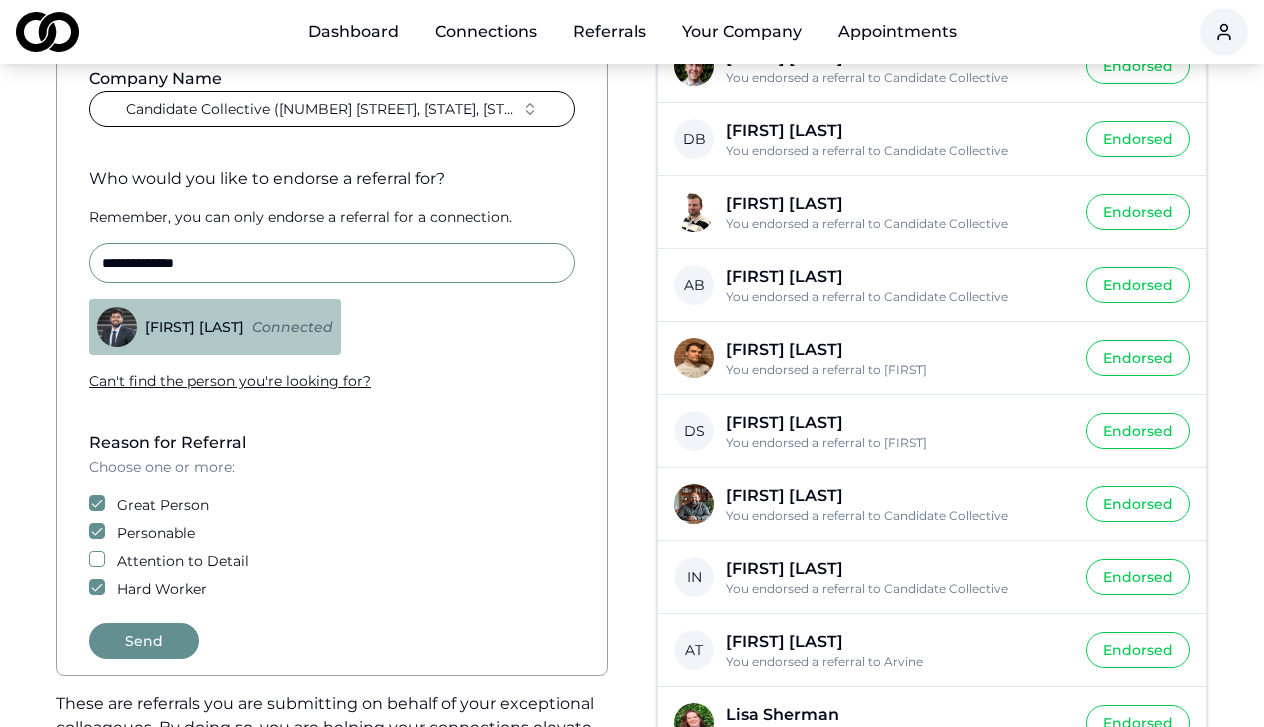 click on "Reason for Referral Choose one or more: Great Person Personable Attention to Detail Hard Worker" at bounding box center (332, 515) 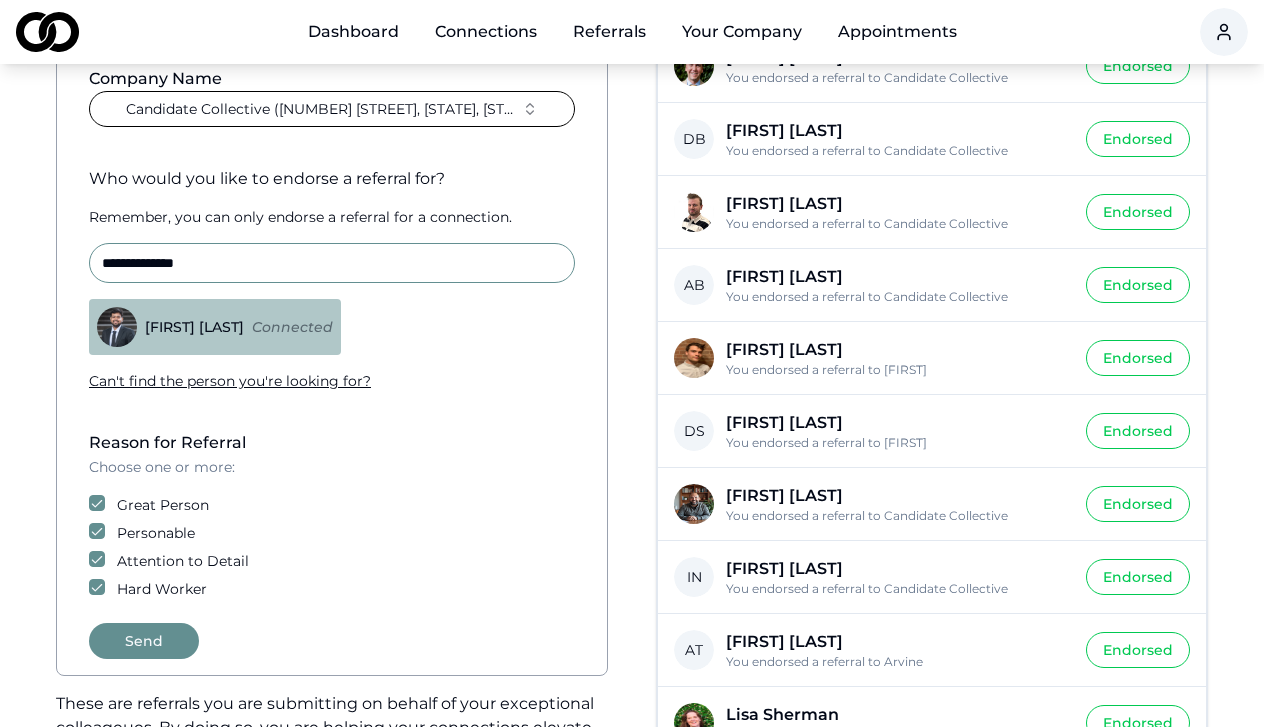 click on "Send" at bounding box center (144, 641) 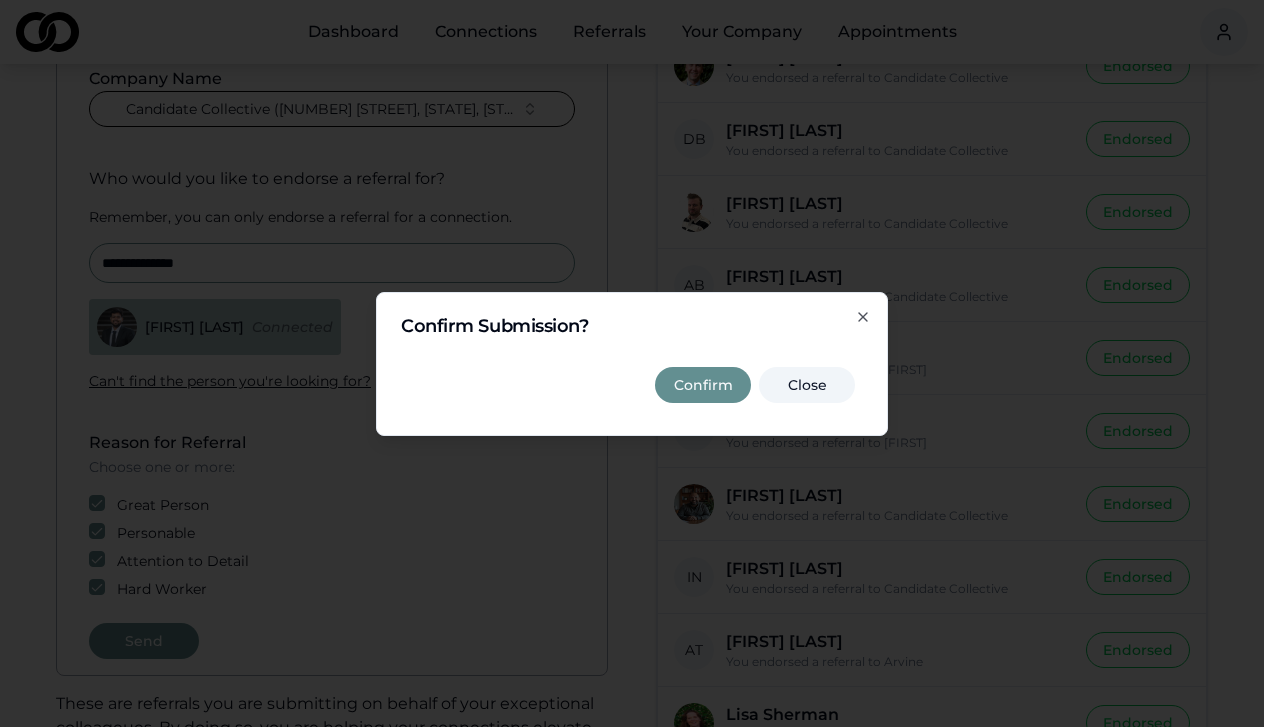 click on "Confirm" at bounding box center [703, 385] 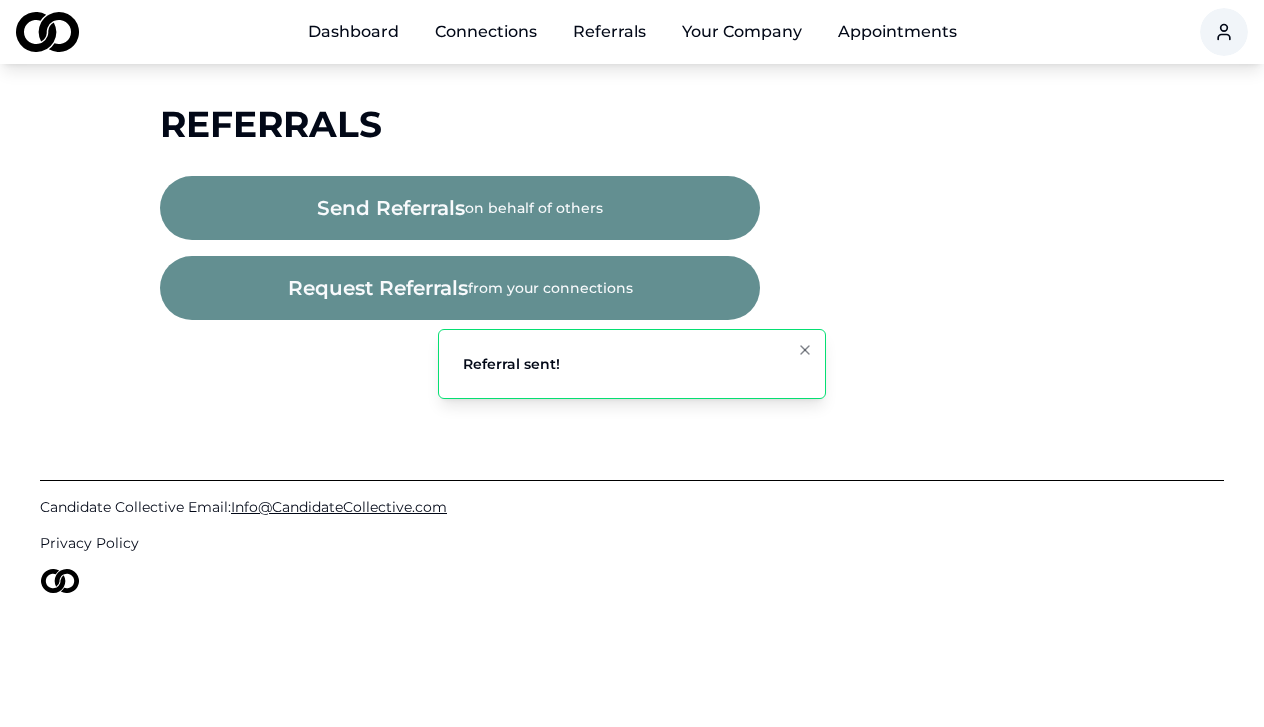 scroll, scrollTop: 0, scrollLeft: 0, axis: both 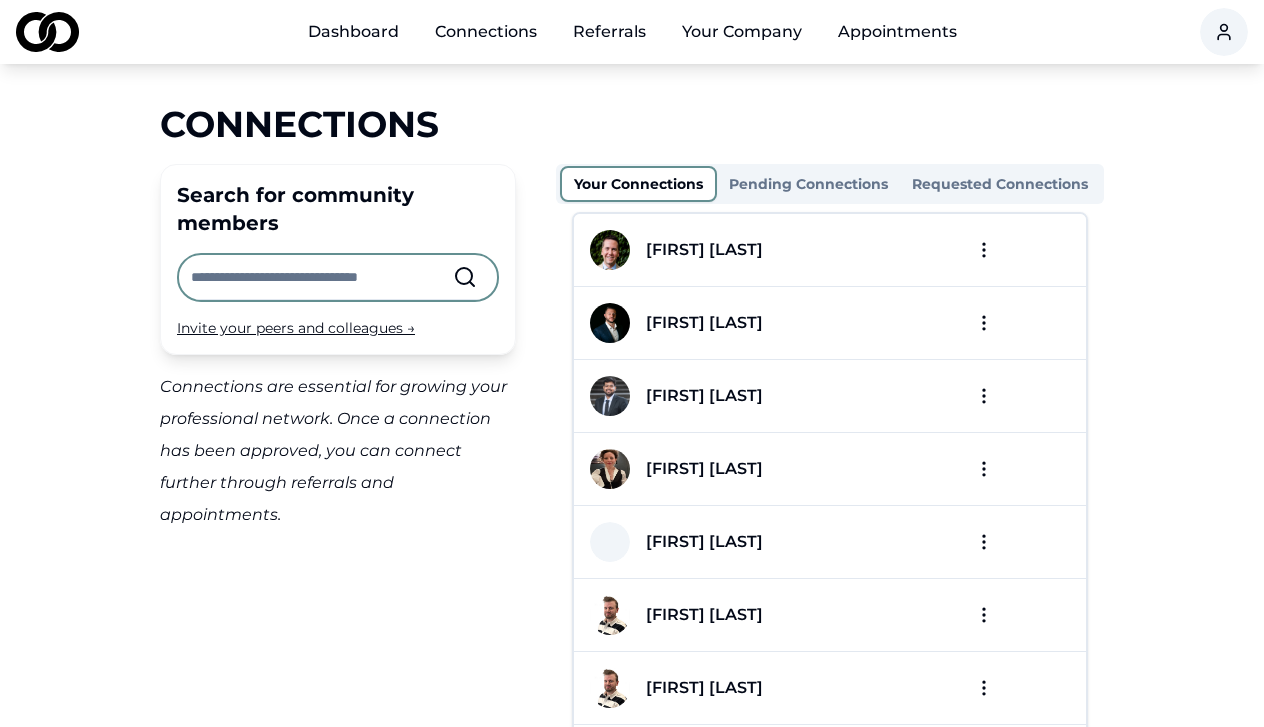 click on "Dashboard Connections Referrals Your Company   Appointments Connections Search for community members Invite your peers and colleagues → Connections are essential for growing your professional network. Once a connection has been approved, you can connect further through referrals and appointments. Your Connections Pending Connections Requested Connections Zachary Derrick Travis Opocensky Aryan Bhardwaj Grace Walker Dresden Baluyot Matthew Mehr Matthew Mehr Tobias Zetzsche Alex Chang Peter Dinane Amos Bigler Jon DeLeon Ken Taylor Kenrick Burkholder Kenrick Burkholder Per page:  15   Previous 2 More pages 13 Next Showing  1  -   15  of  190  items Candidate Collective Email:  Info@CandidateCollective.com Privacy Policy /connections" at bounding box center (632, 363) 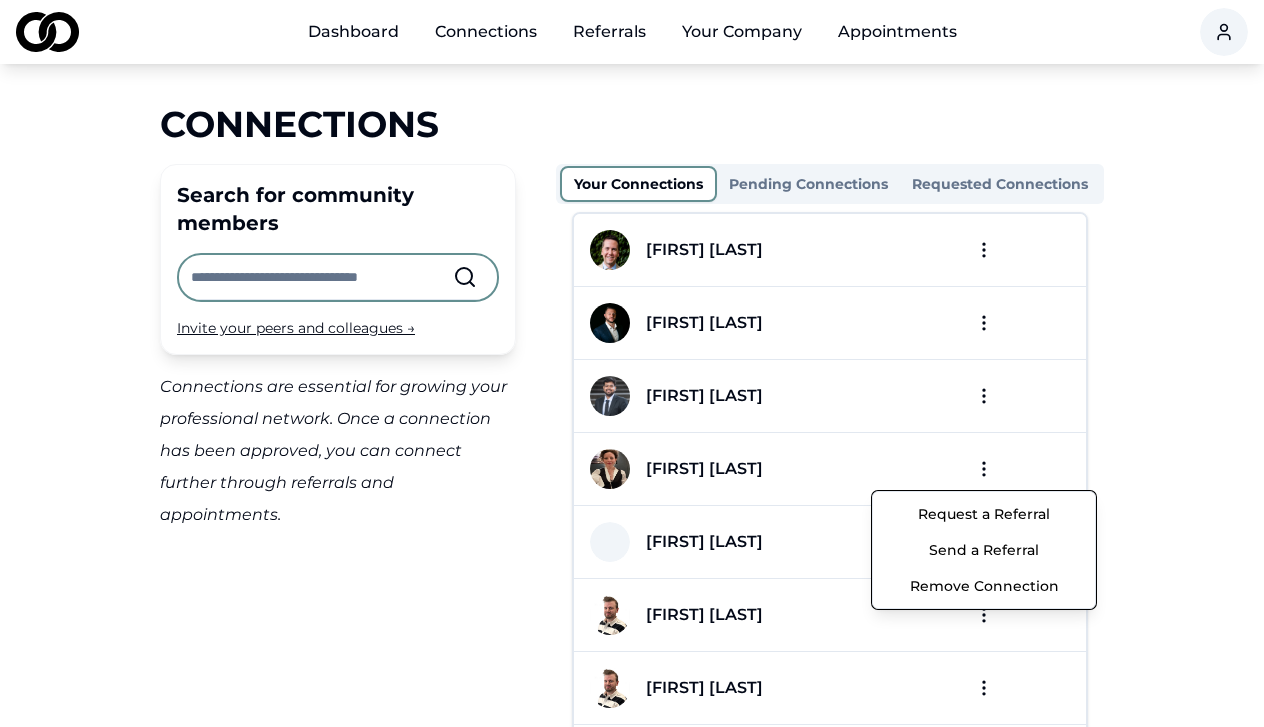 click on "Send a Referral" at bounding box center (984, 550) 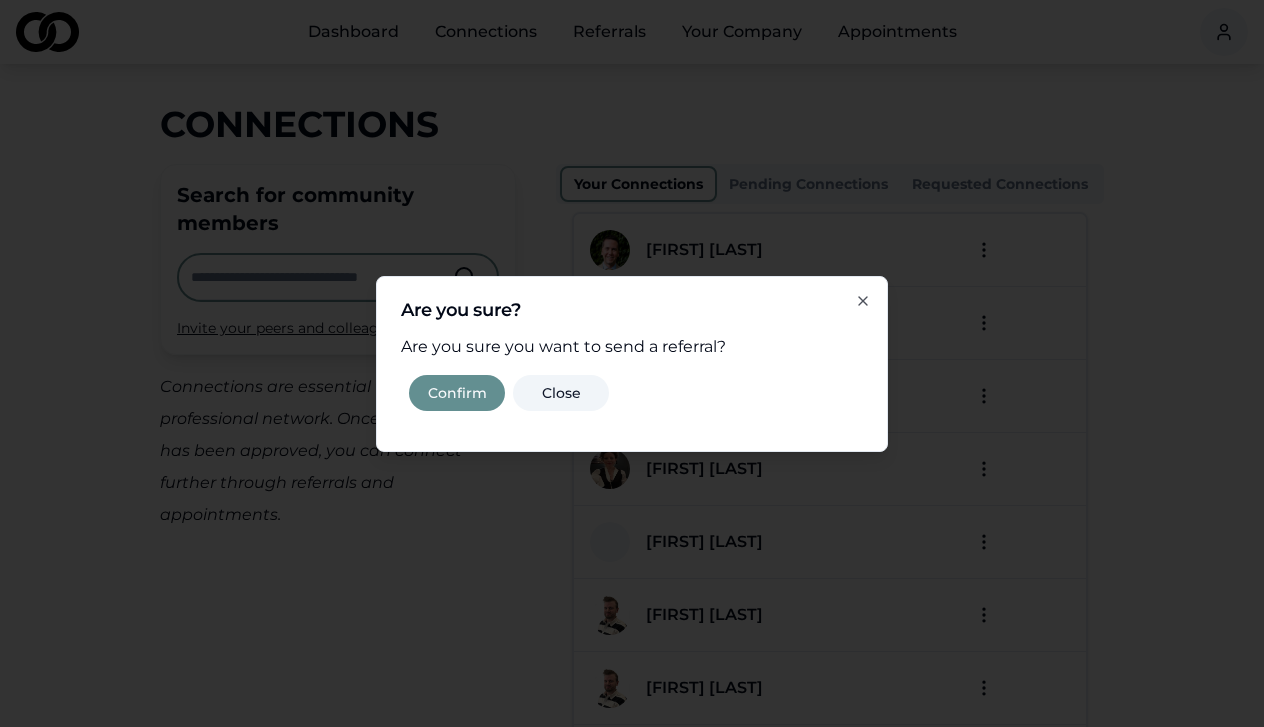 click on "Confirm" at bounding box center [457, 393] 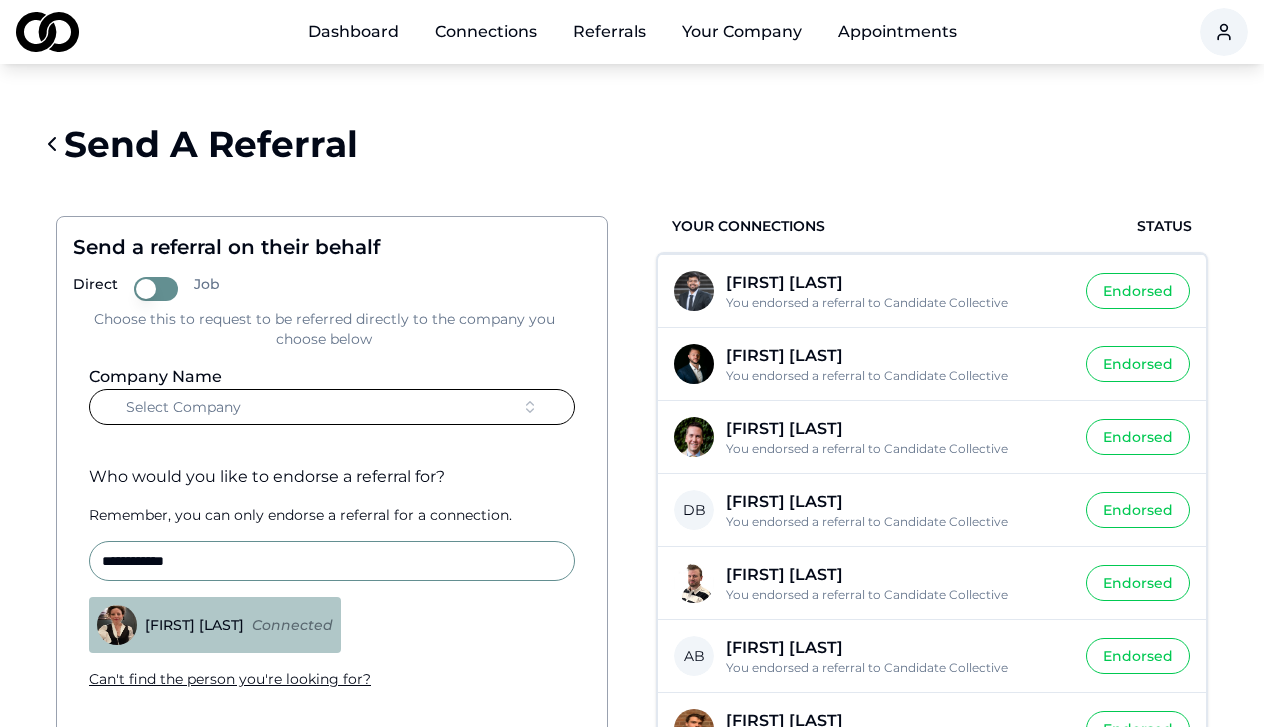 click on "Select Company" at bounding box center (332, 407) 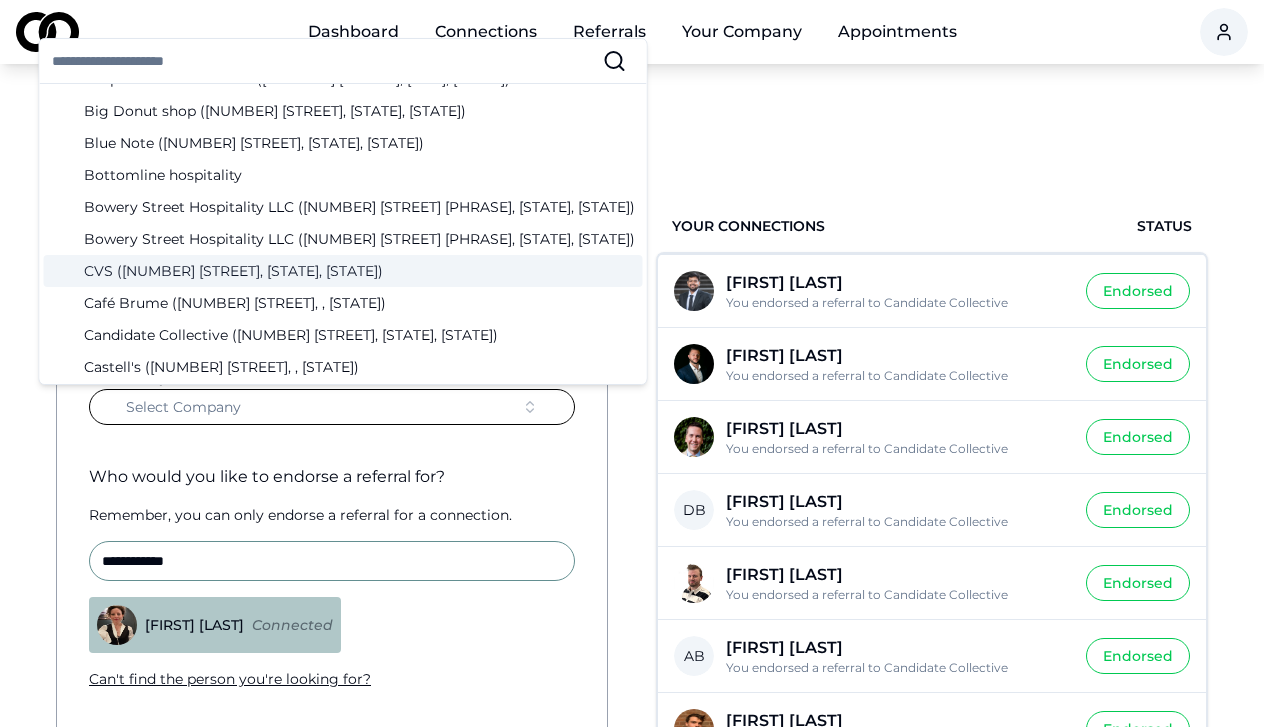 scroll, scrollTop: 361, scrollLeft: 0, axis: vertical 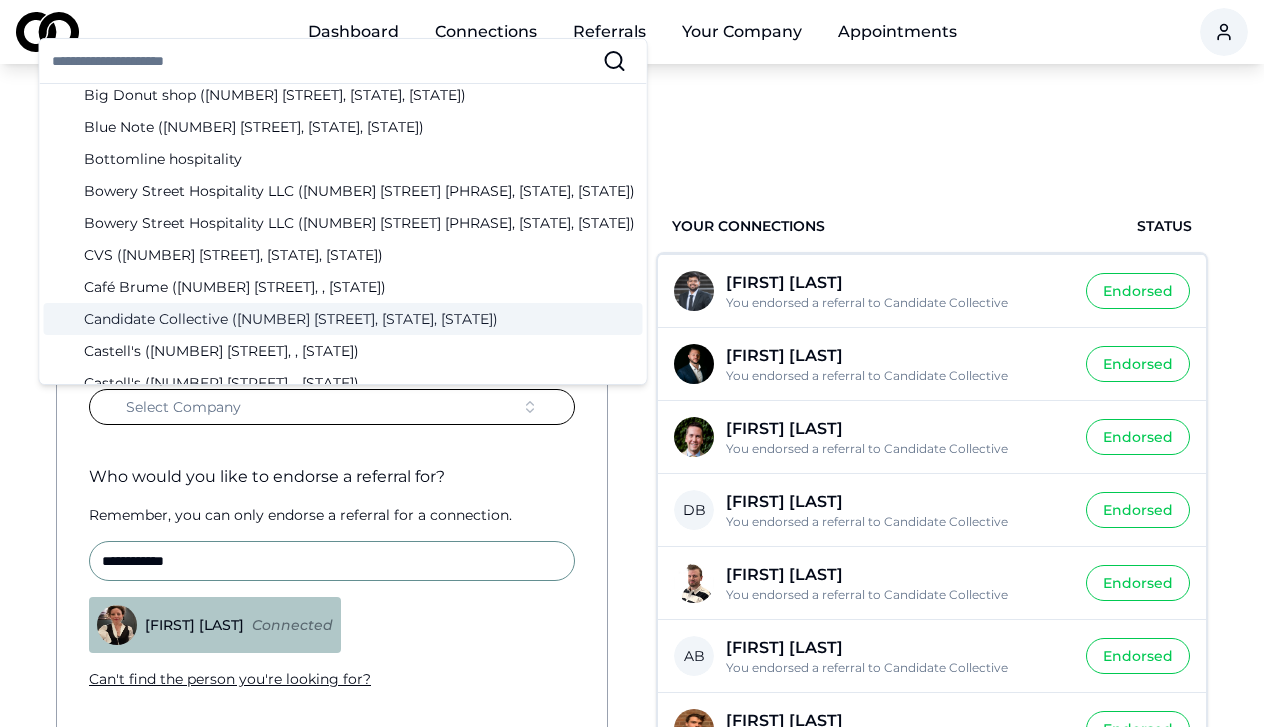 click on "Candidate Collective  ([NUMBER] [STREET], [CITY], [STATE])" at bounding box center (343, 319) 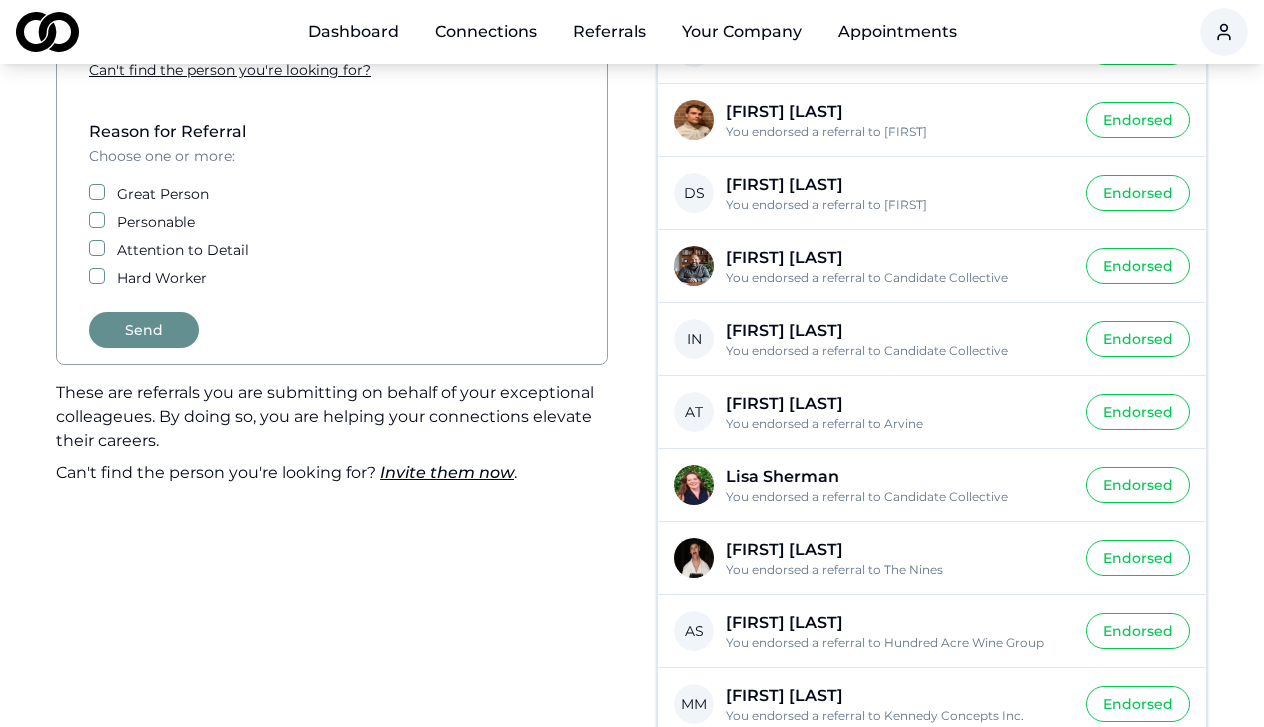 scroll, scrollTop: 621, scrollLeft: 0, axis: vertical 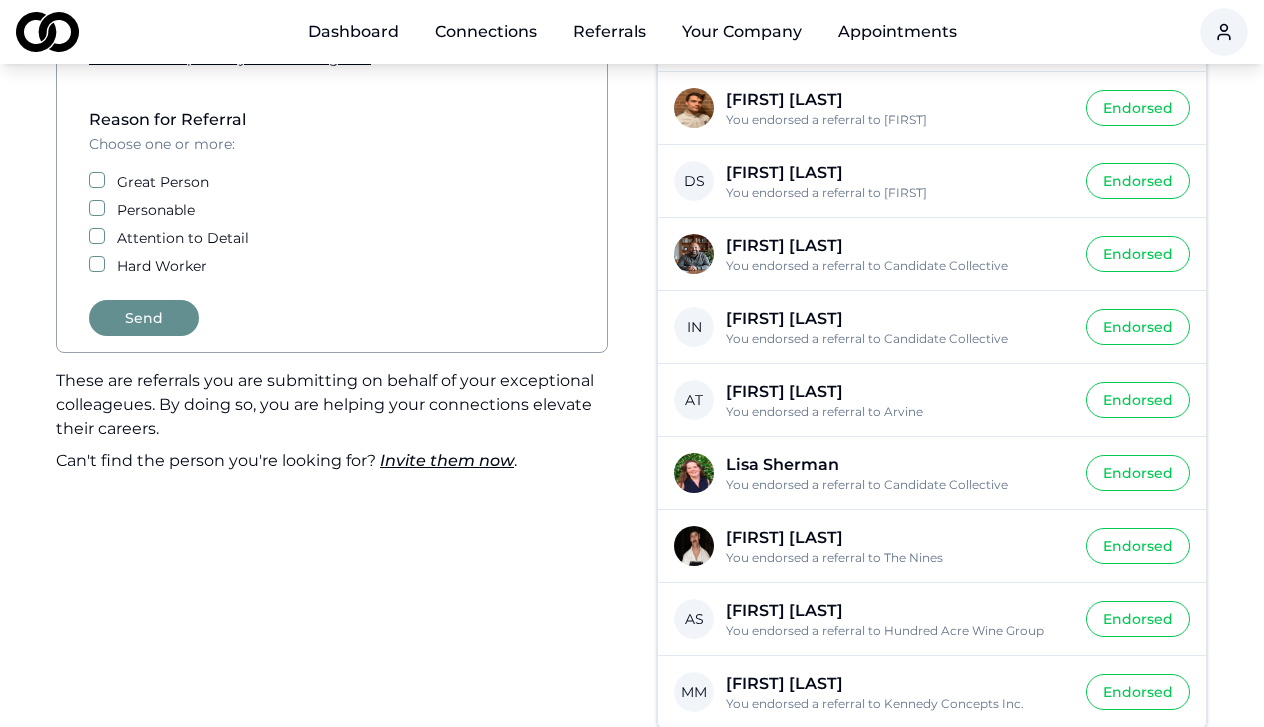 click on "Great Person" at bounding box center (97, 180) 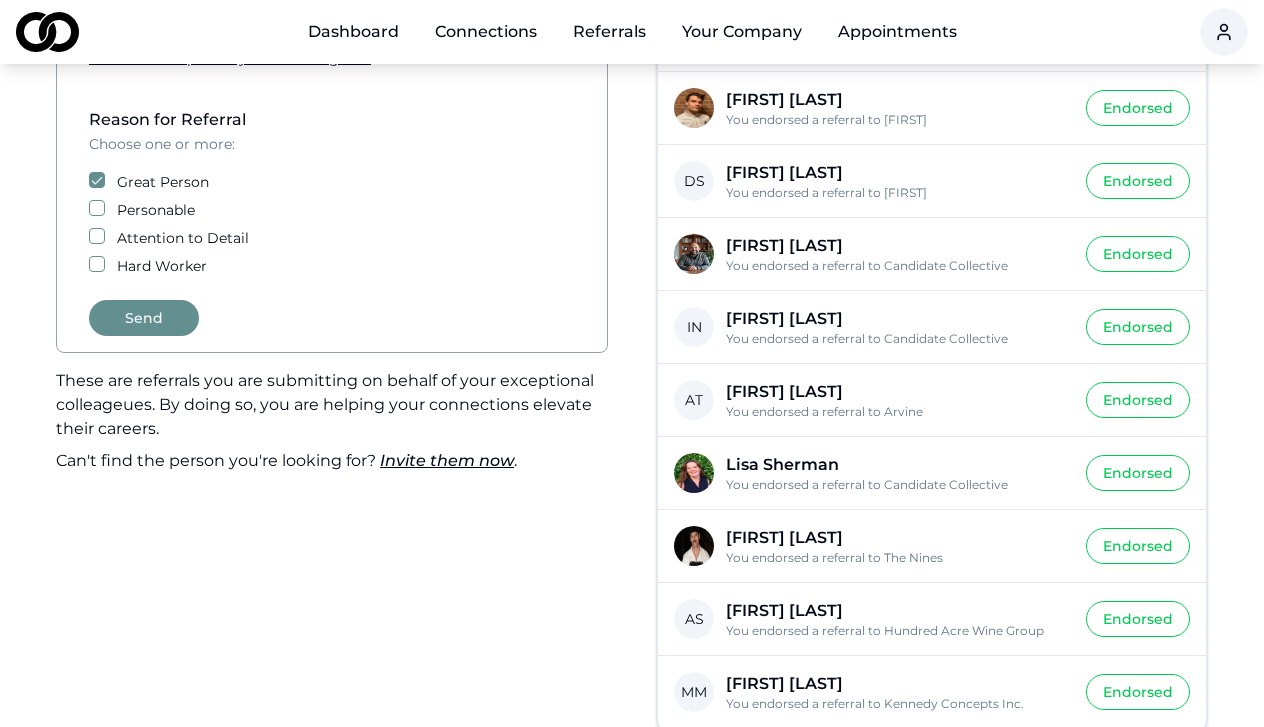 click on "Reason for Referral Choose one or more: Great Person Personable Attention to Detail Hard Worker" at bounding box center (332, 192) 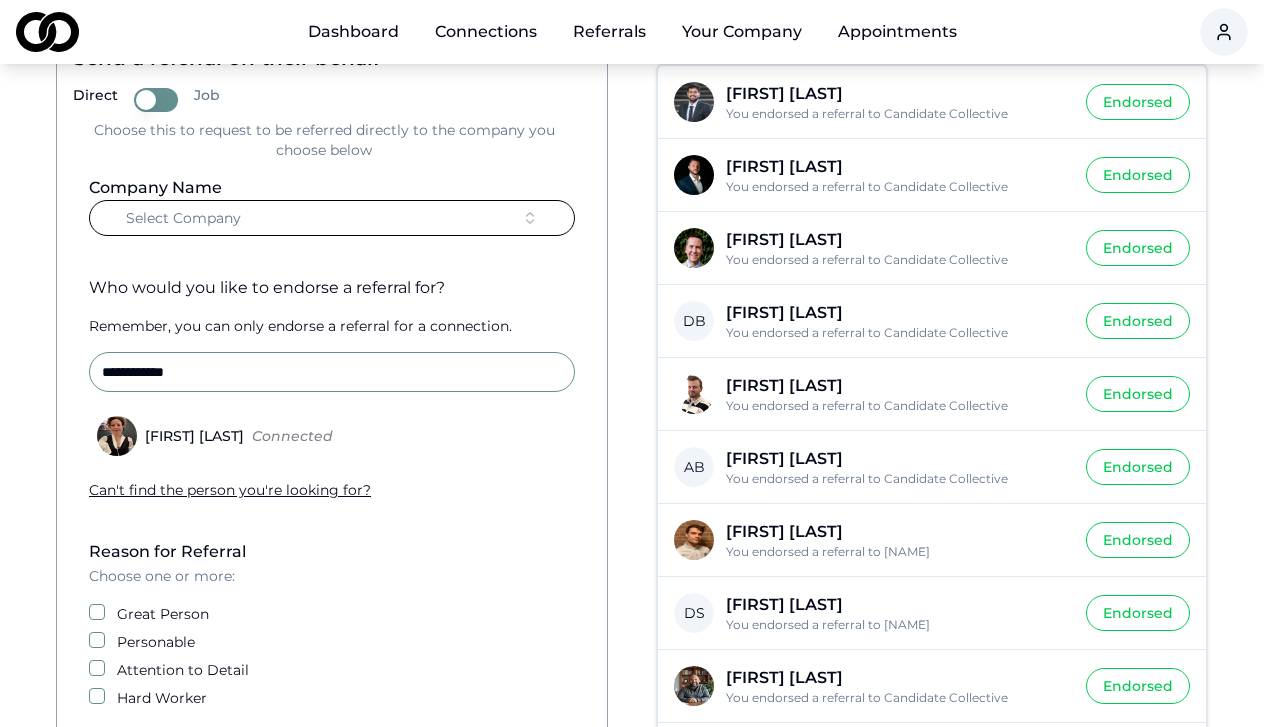 scroll, scrollTop: 446, scrollLeft: 0, axis: vertical 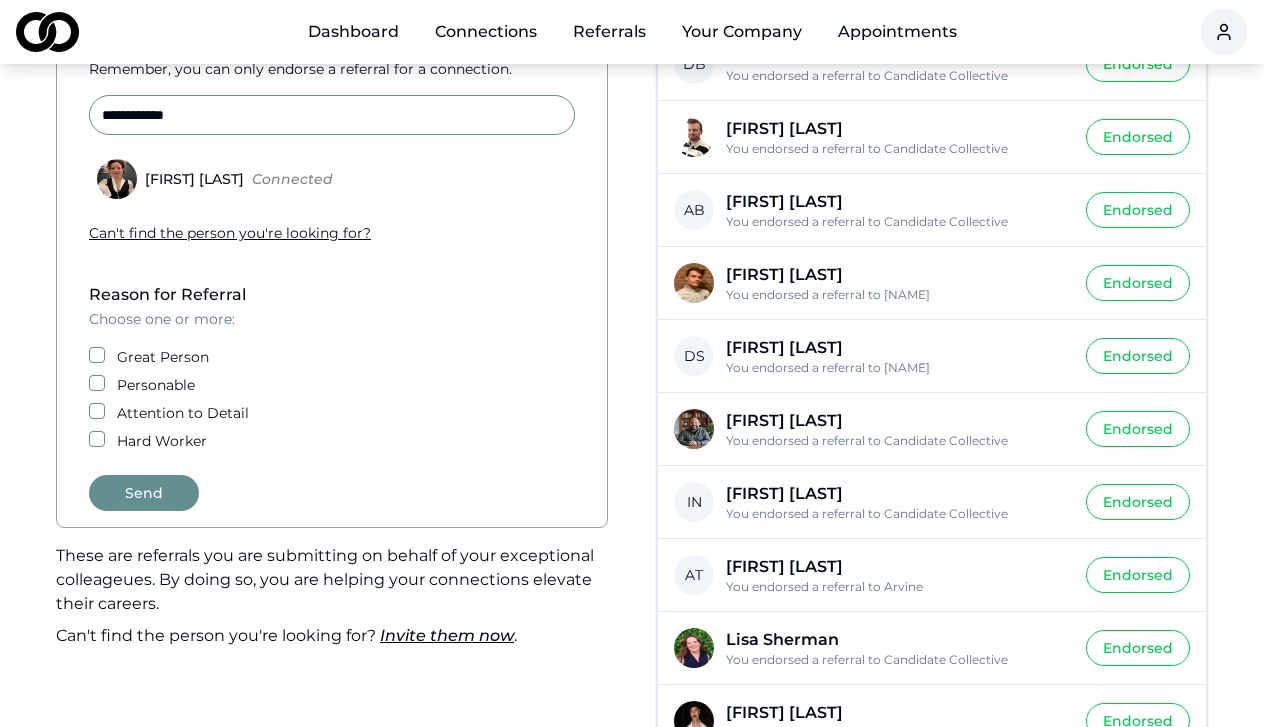 click on "Great Person" at bounding box center (97, 355) 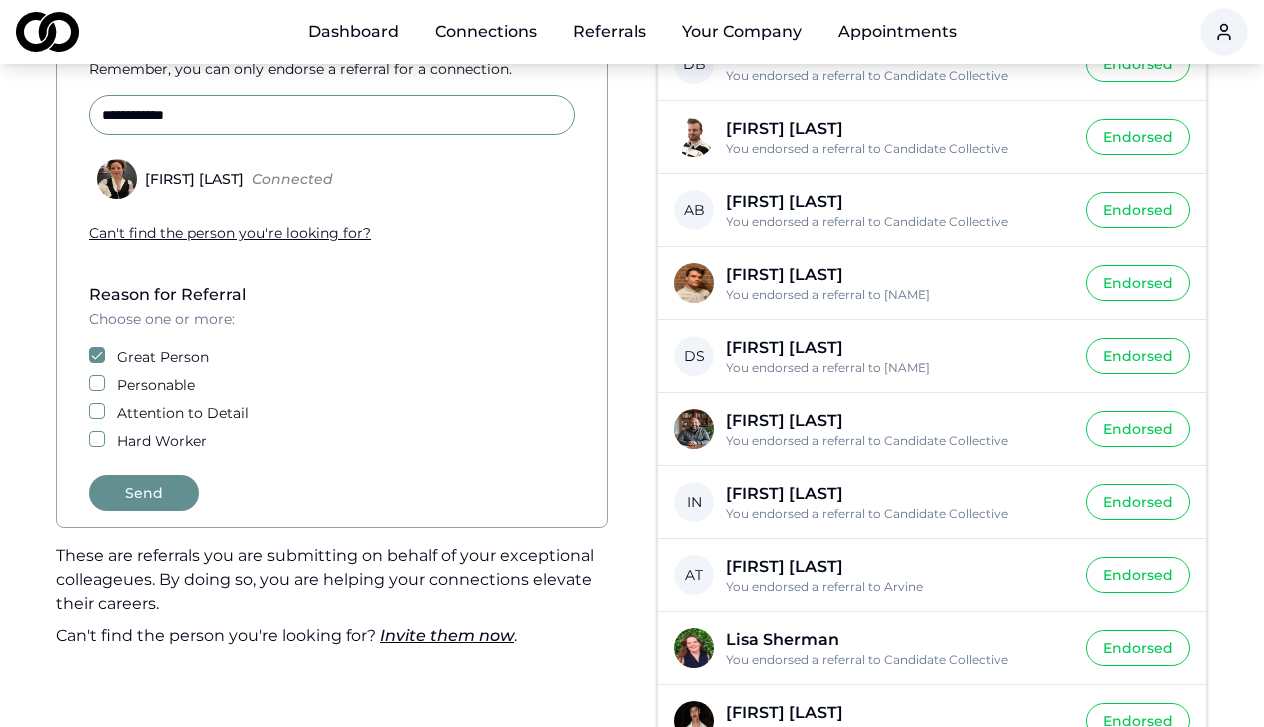 click on "Personable" at bounding box center [97, 383] 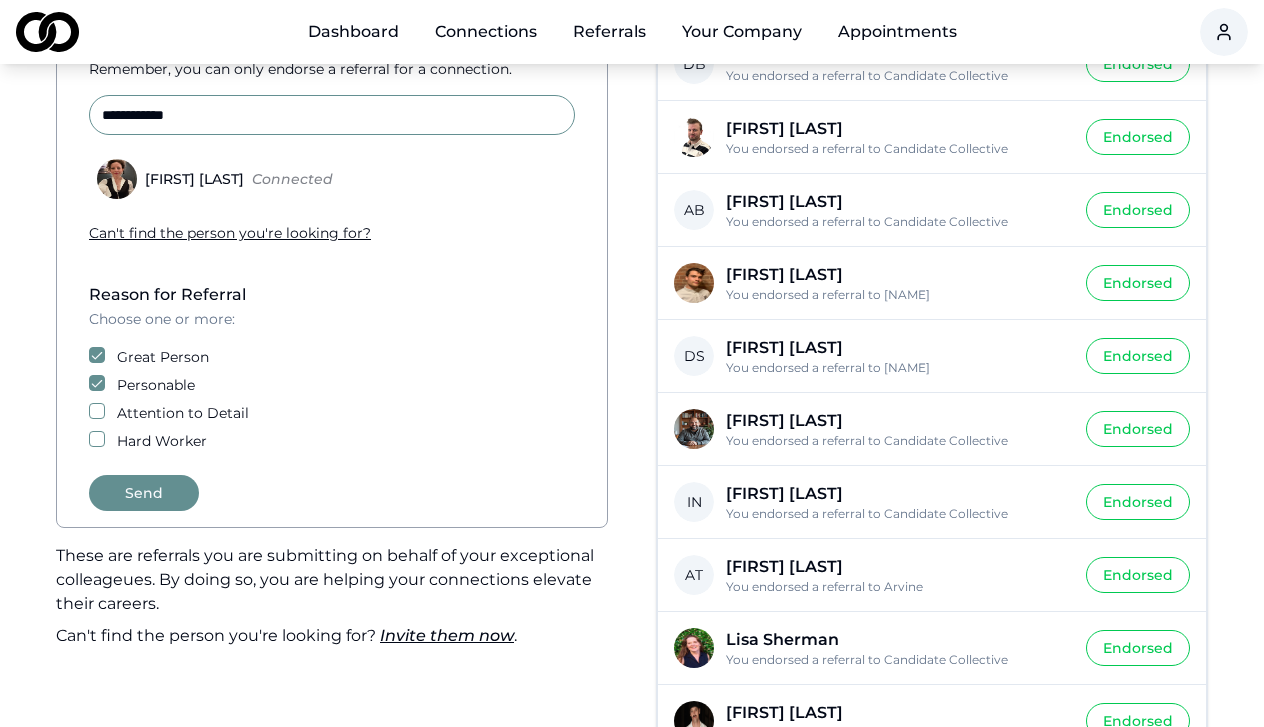click on "Attention to Detail" at bounding box center (97, 411) 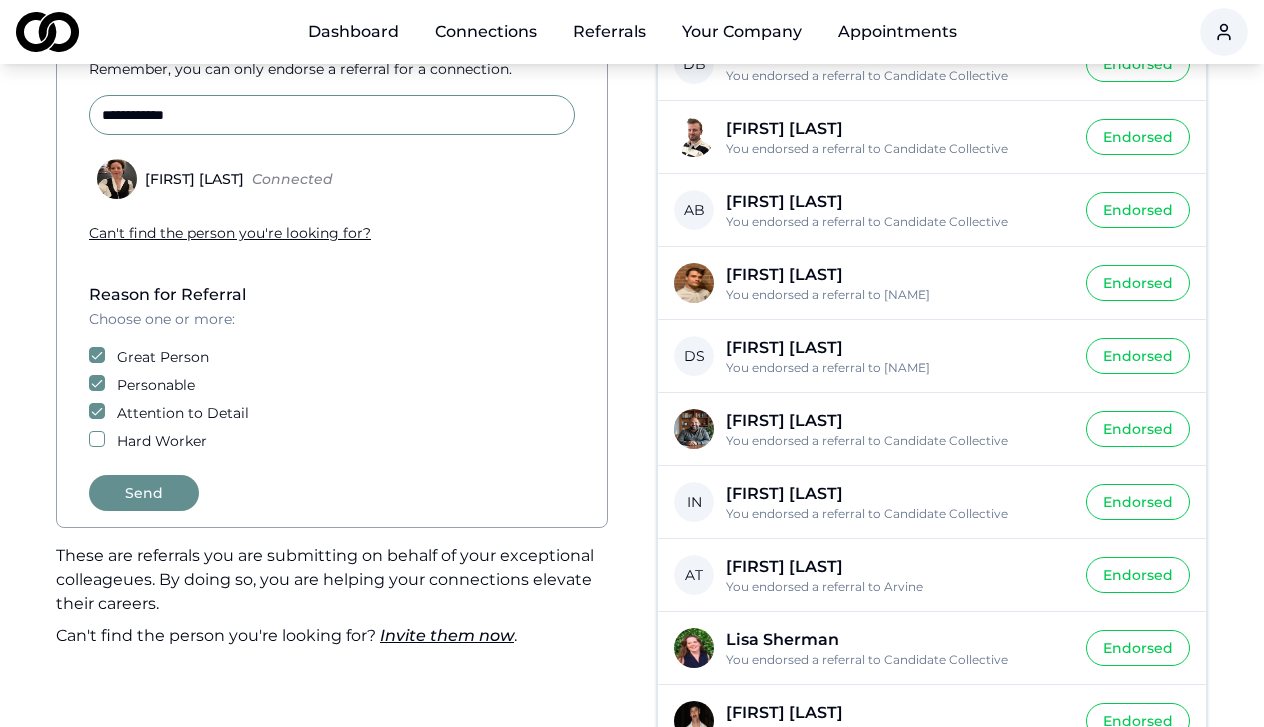 click on "Reason for Referral Choose one or more: Great Person Personable Attention to Detail Hard Worker" at bounding box center [332, 367] 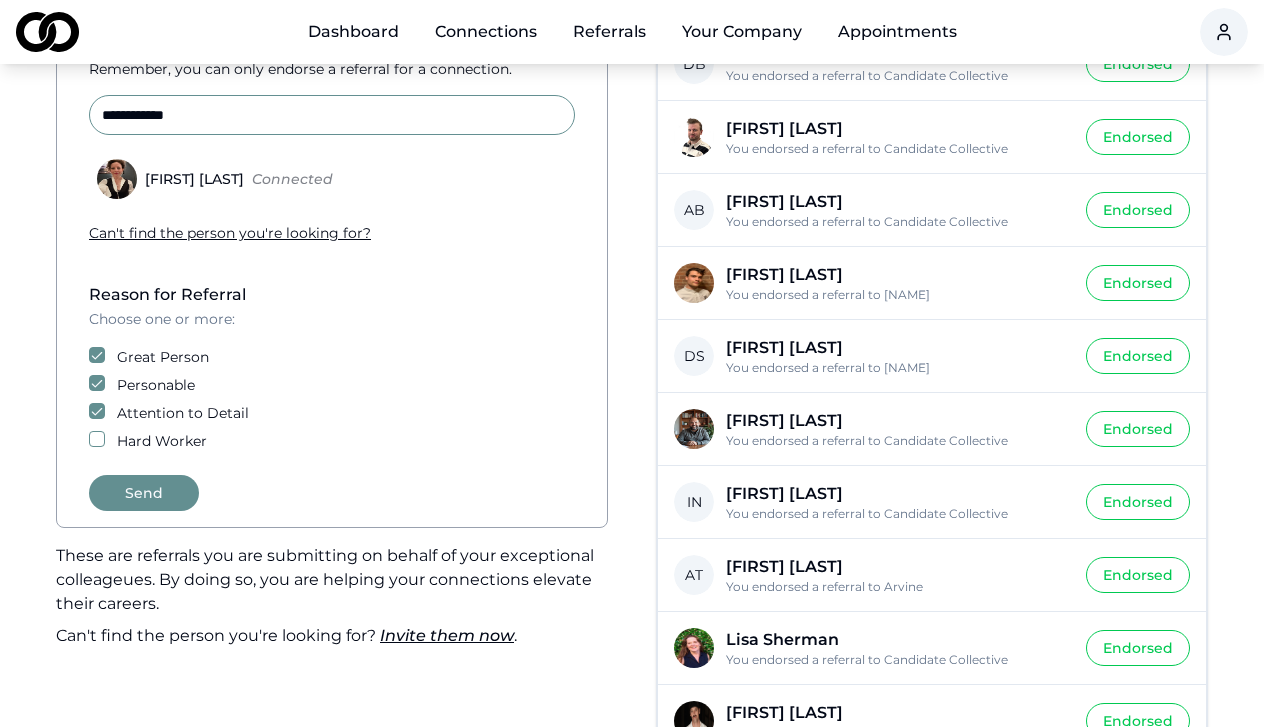 click on "Hard Worker" at bounding box center (97, 439) 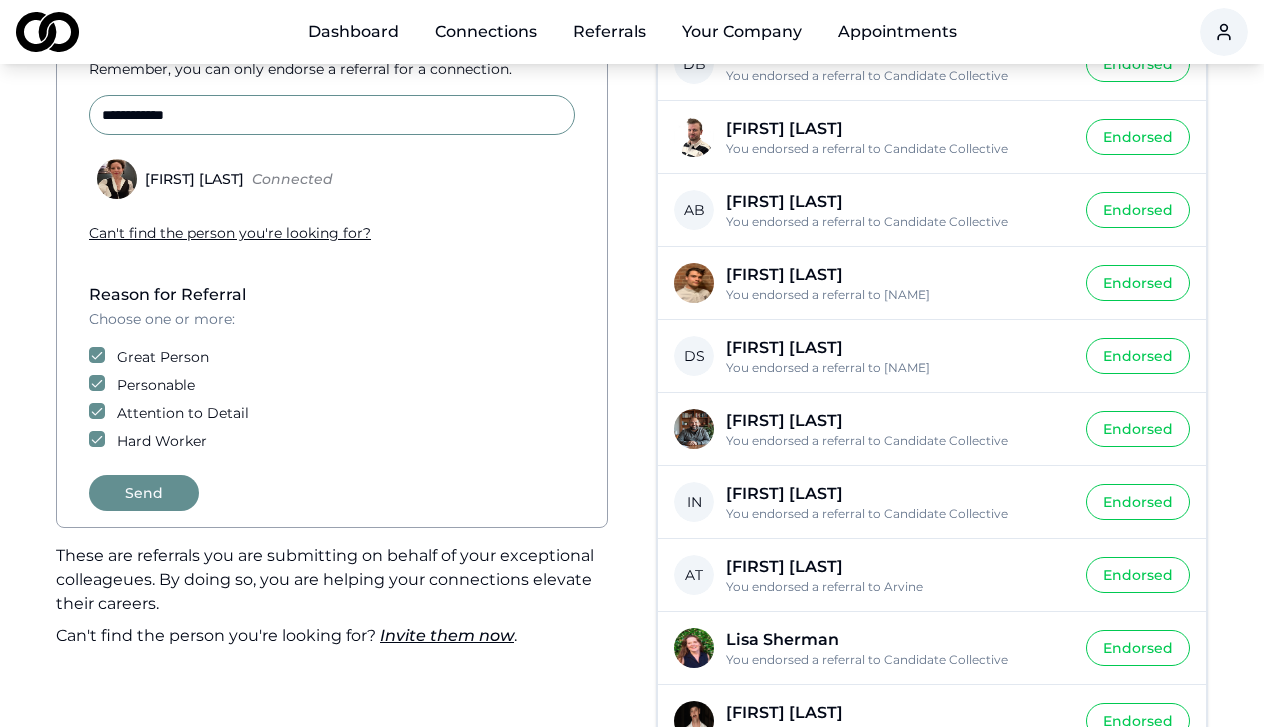 click on "Send" at bounding box center (144, 493) 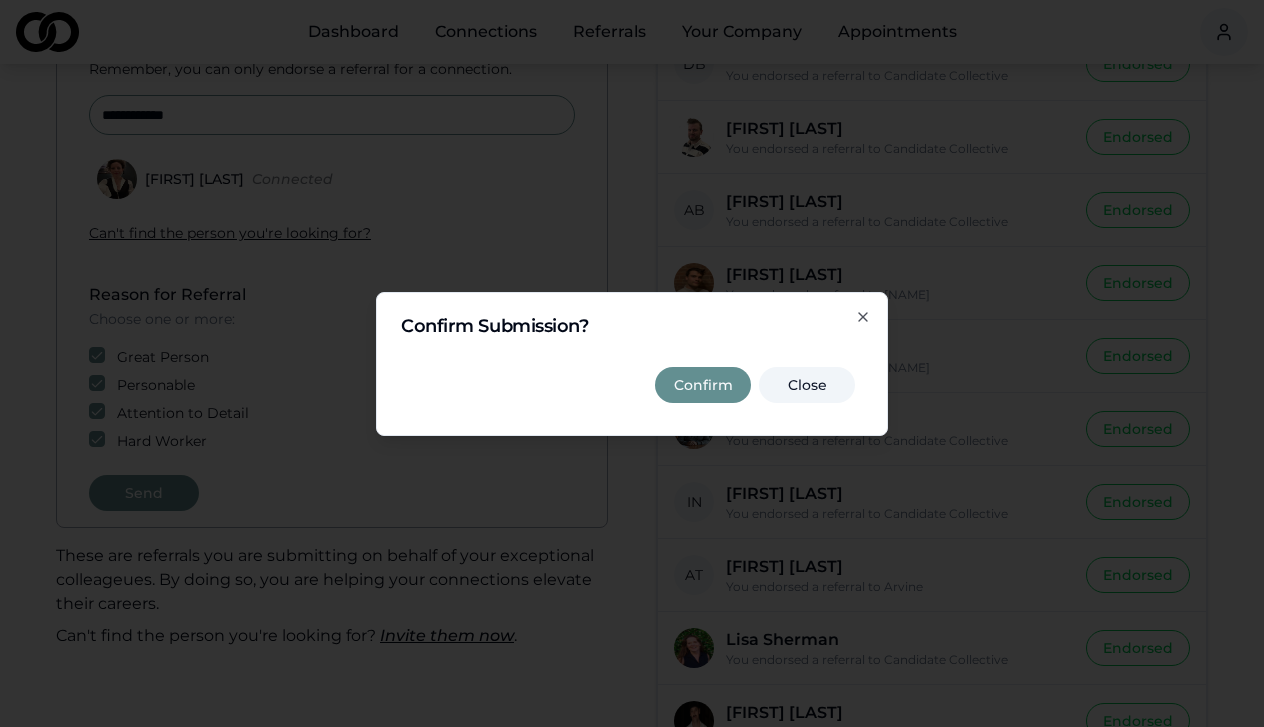 click on "Confirm" at bounding box center (703, 385) 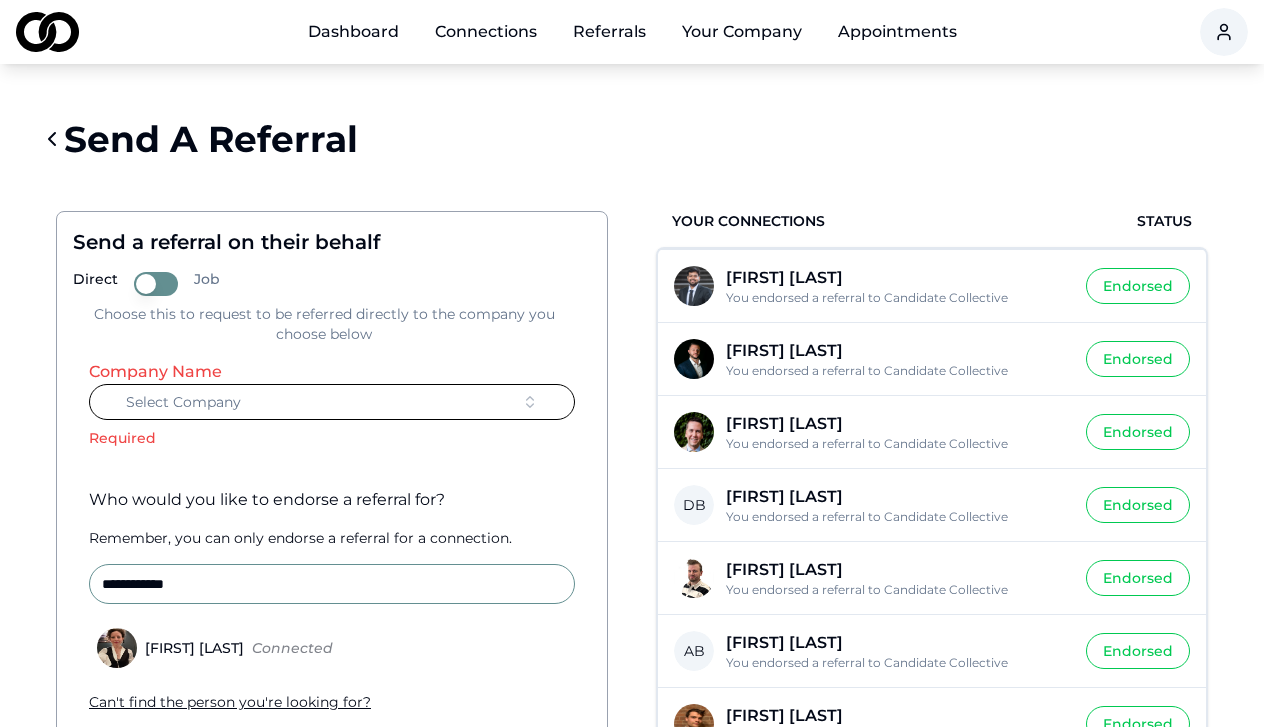 scroll, scrollTop: 4, scrollLeft: 0, axis: vertical 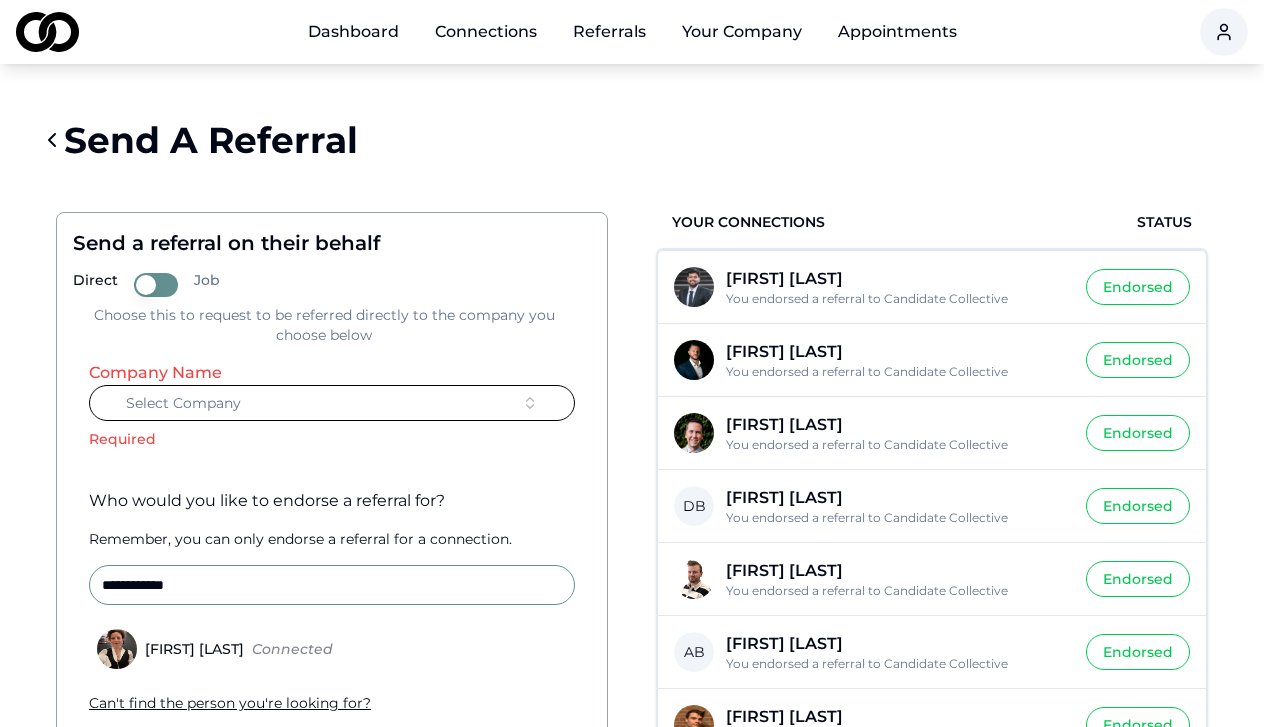 click on "Select Company" at bounding box center [332, 403] 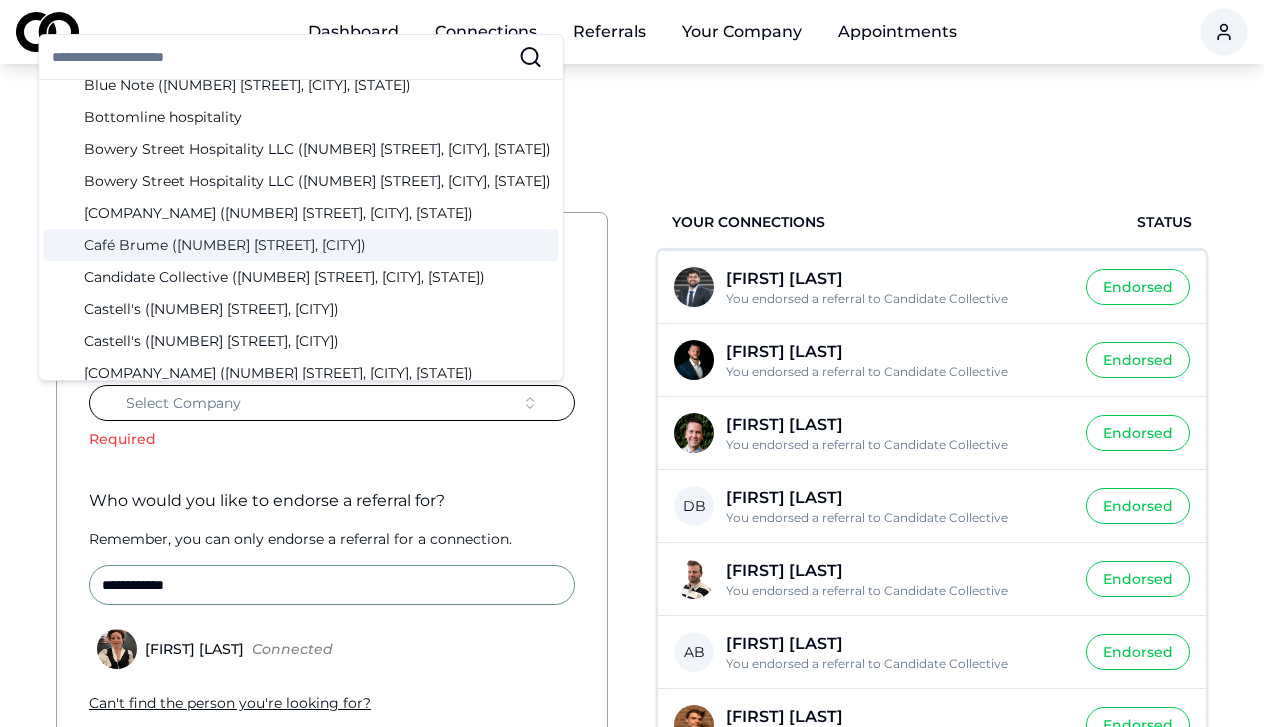 scroll, scrollTop: 493, scrollLeft: 0, axis: vertical 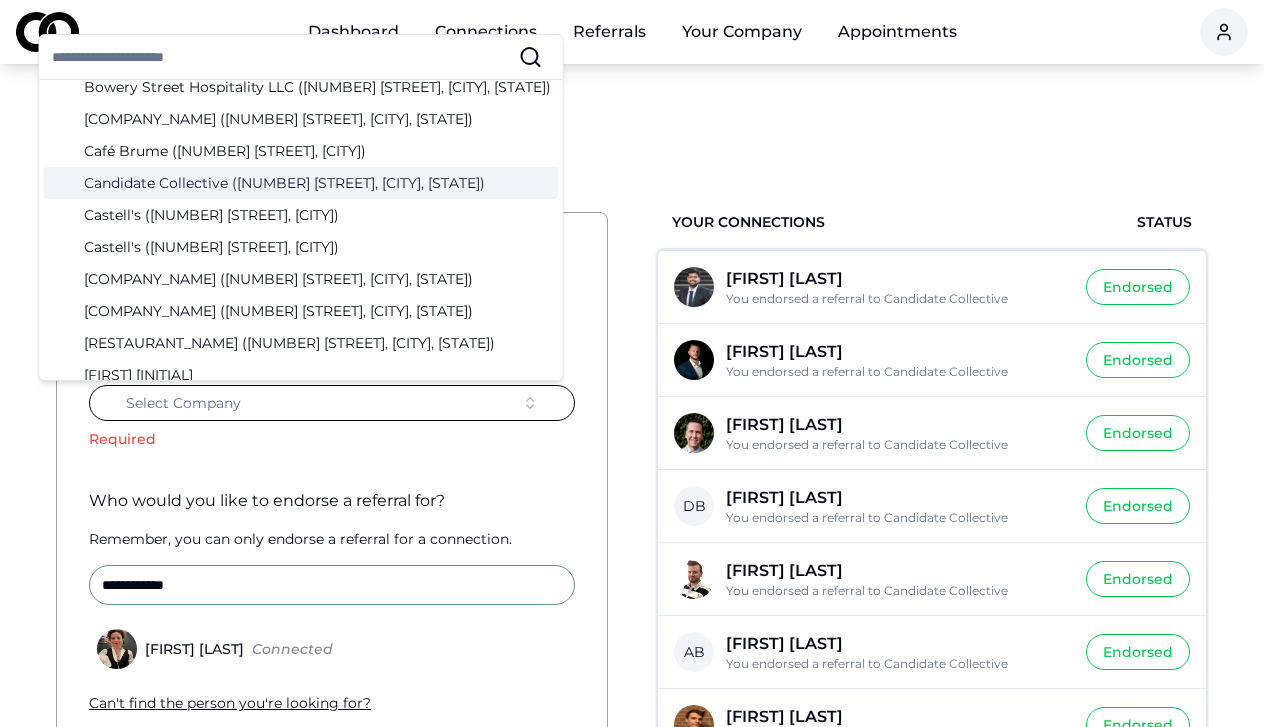 click on "Candidate Collective  ([NUMBER] [STREET], [CITY], [STATE])" at bounding box center (301, 183) 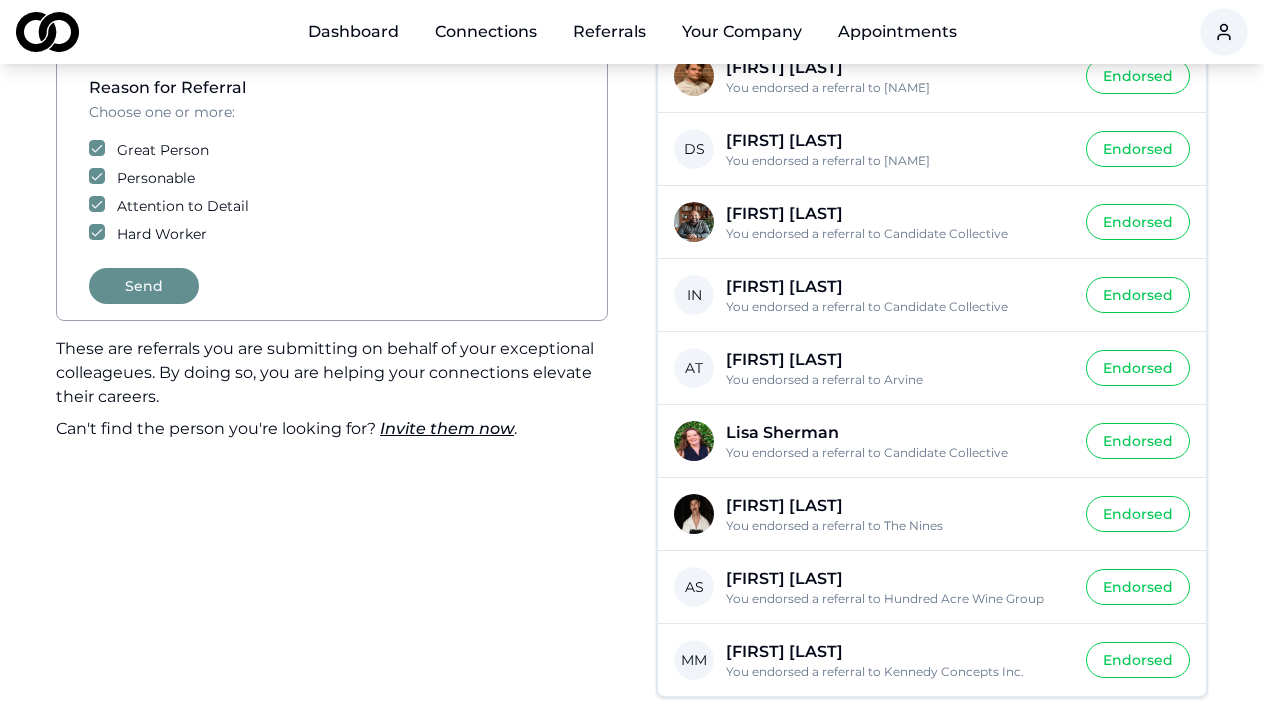 scroll, scrollTop: 572, scrollLeft: 0, axis: vertical 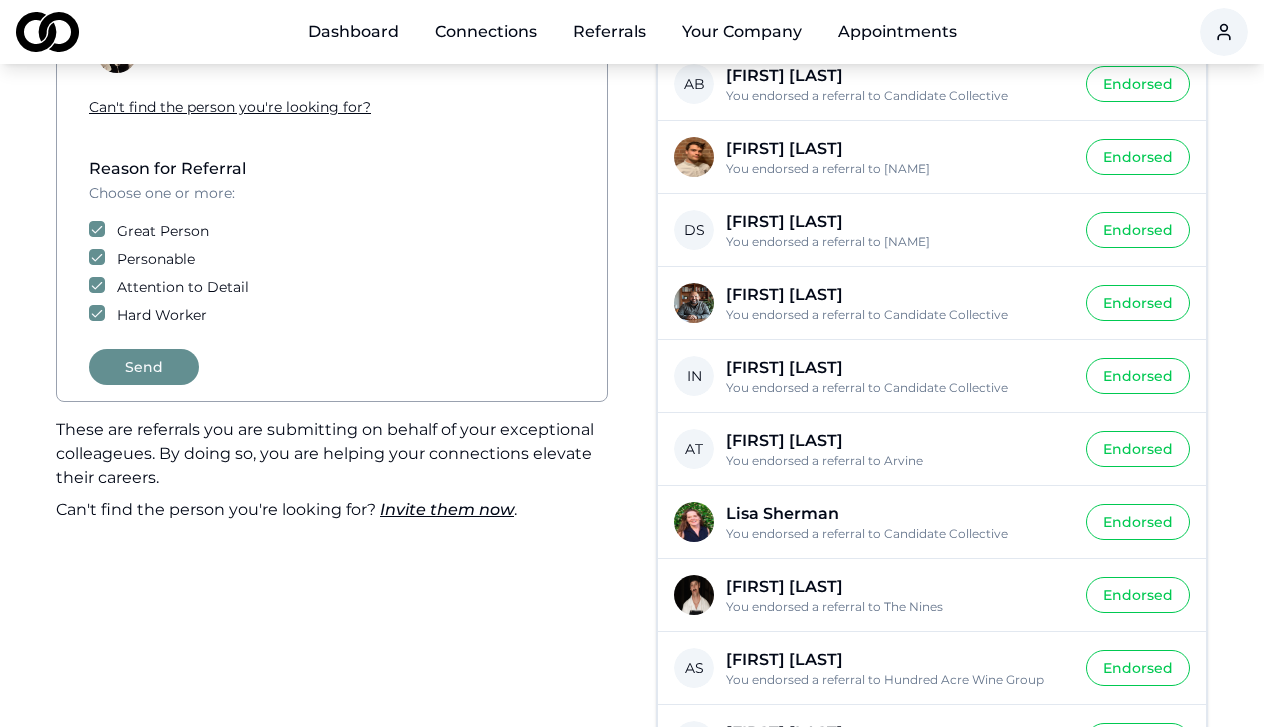 click on "Send" at bounding box center (144, 367) 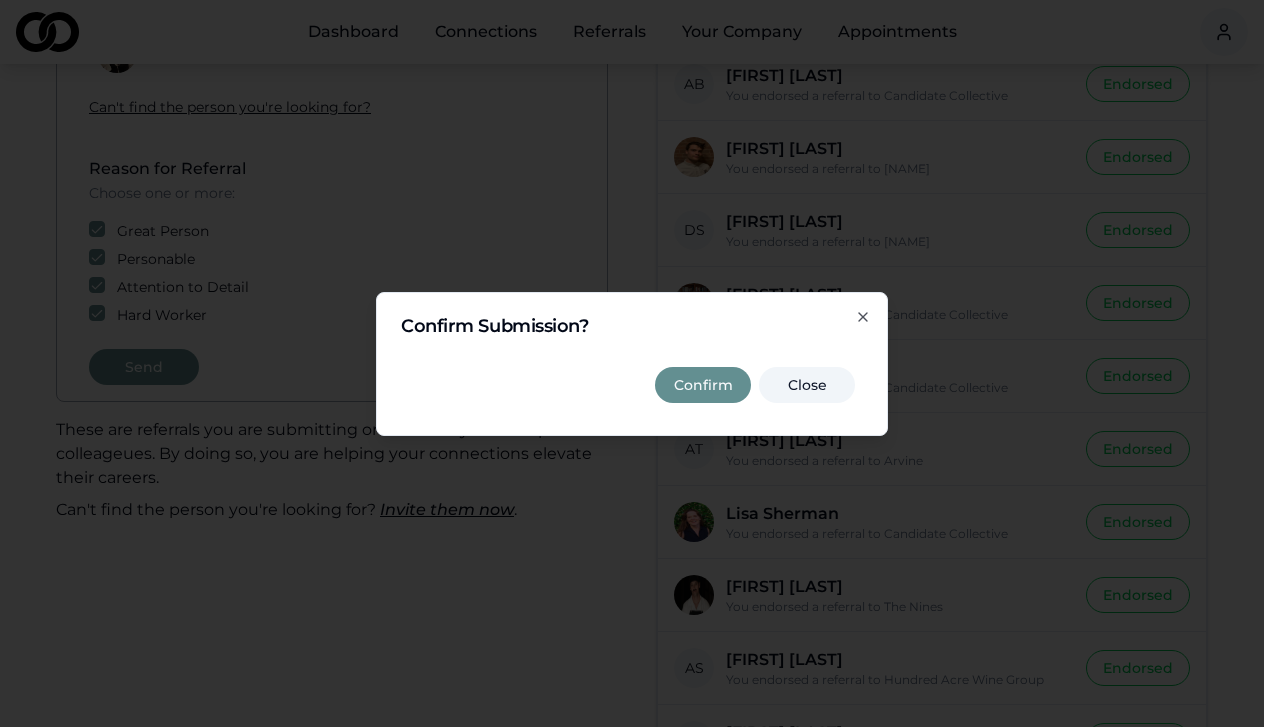 click on "Confirm" at bounding box center (703, 385) 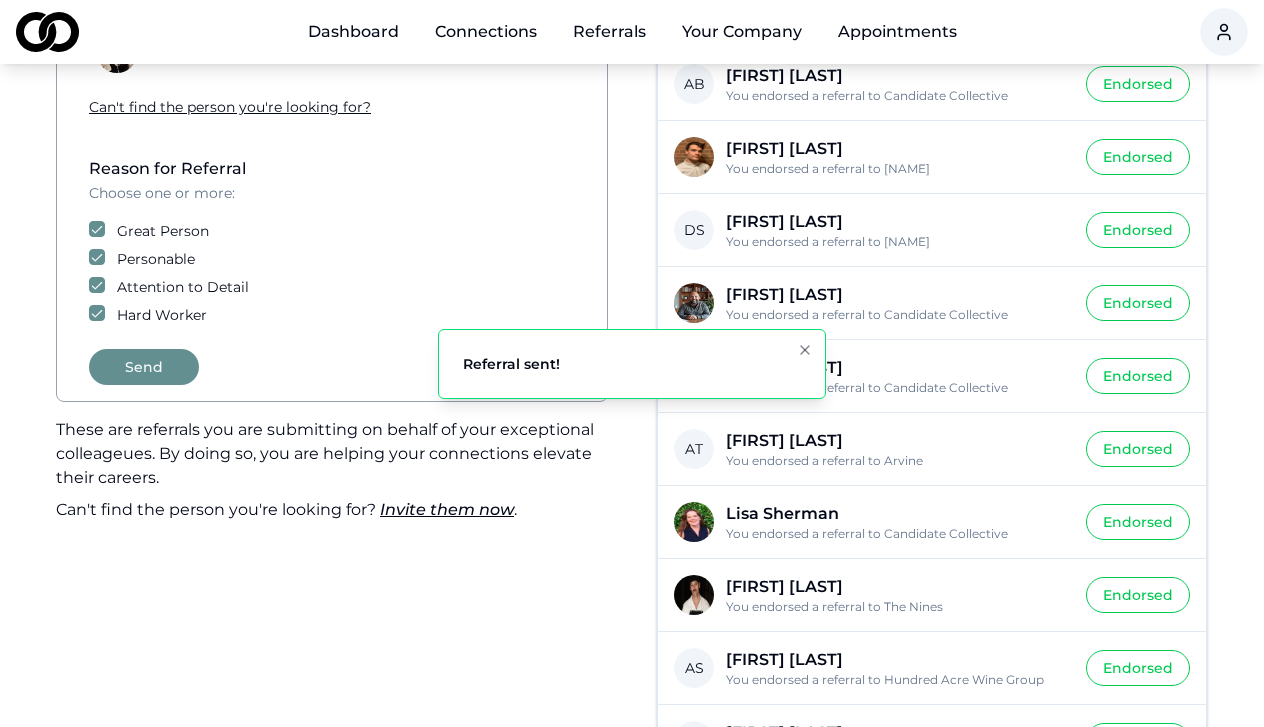 scroll, scrollTop: 0, scrollLeft: 0, axis: both 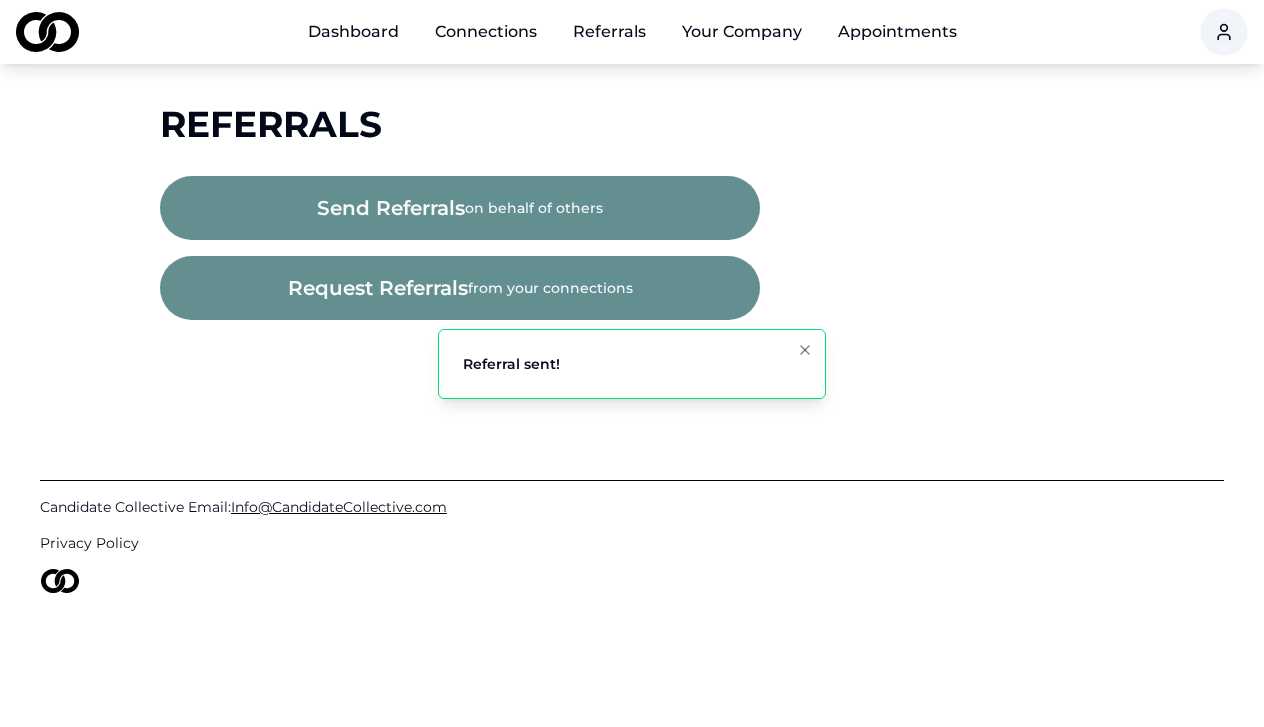 click on "Your Company" at bounding box center [742, 32] 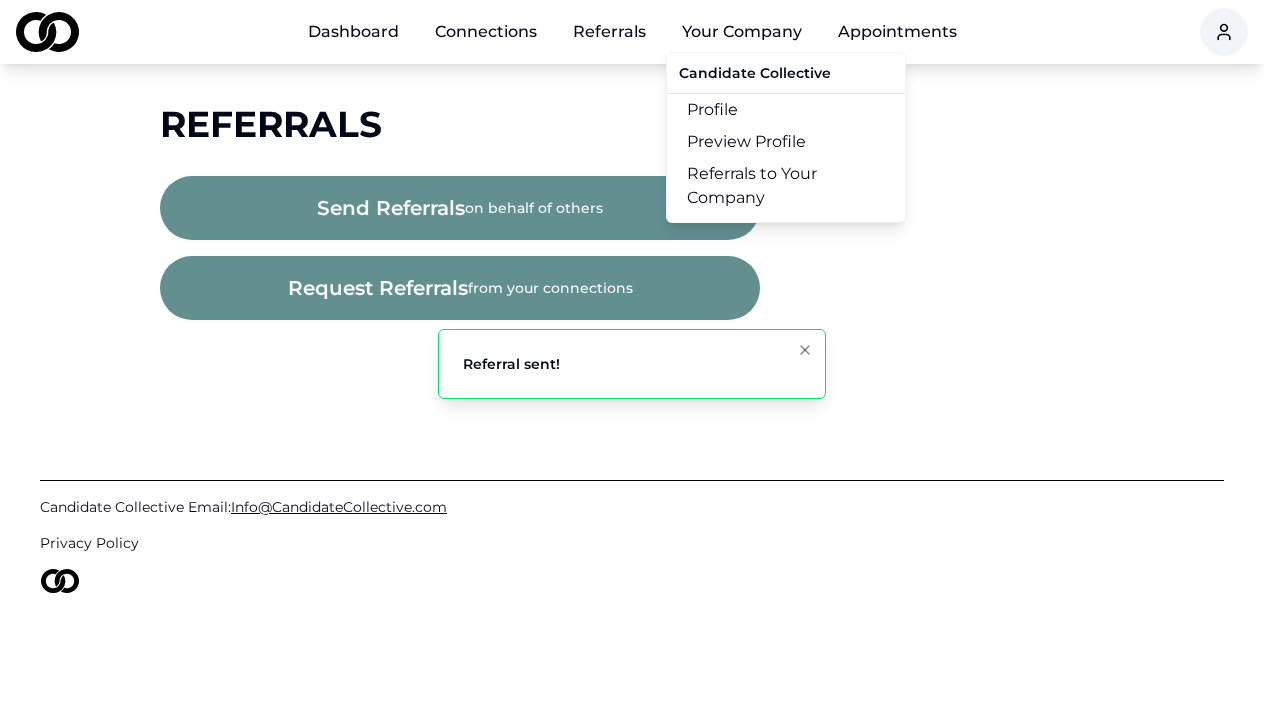 click on "Referrals to Your Company" at bounding box center (786, 186) 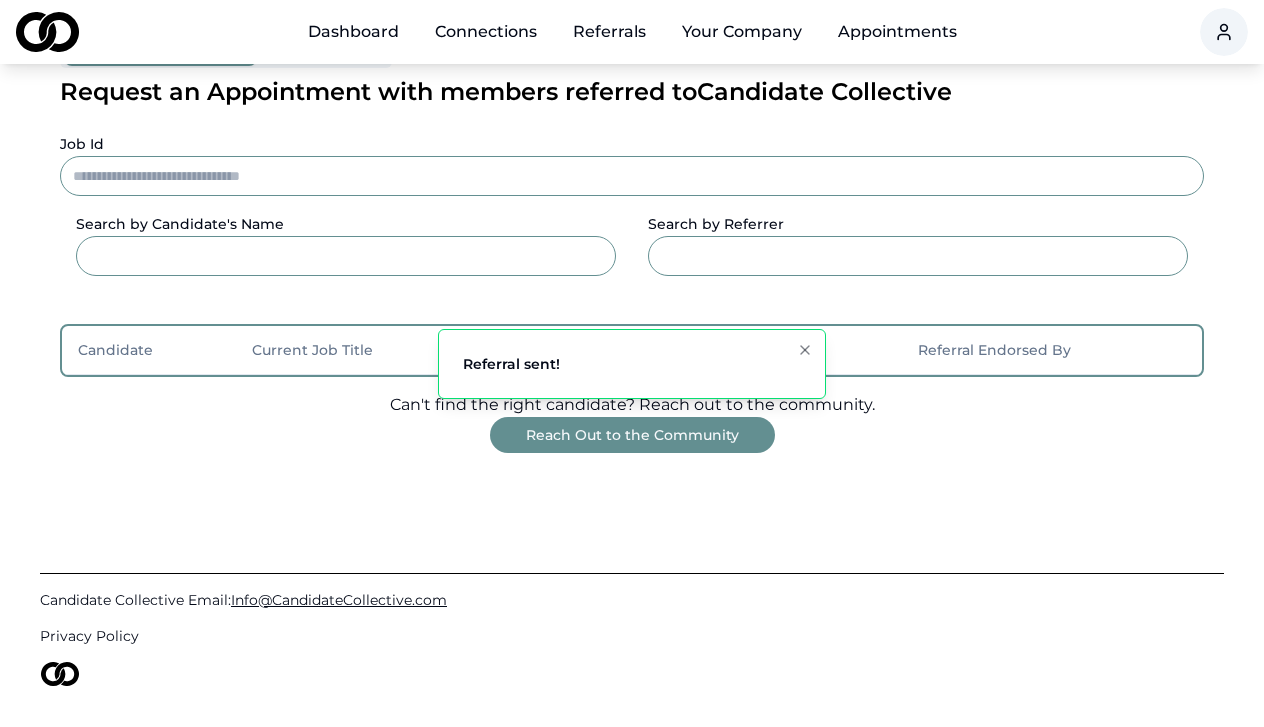 scroll, scrollTop: 169, scrollLeft: 0, axis: vertical 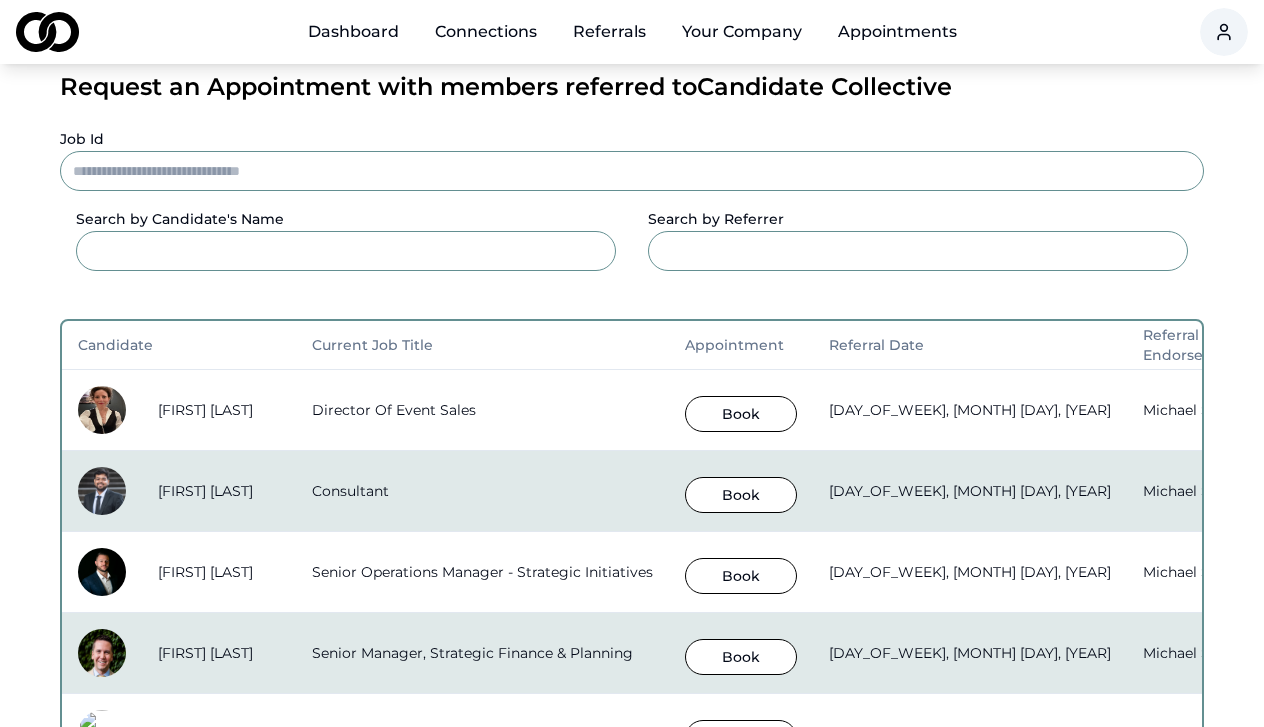 click on "Book" at bounding box center (741, 414) 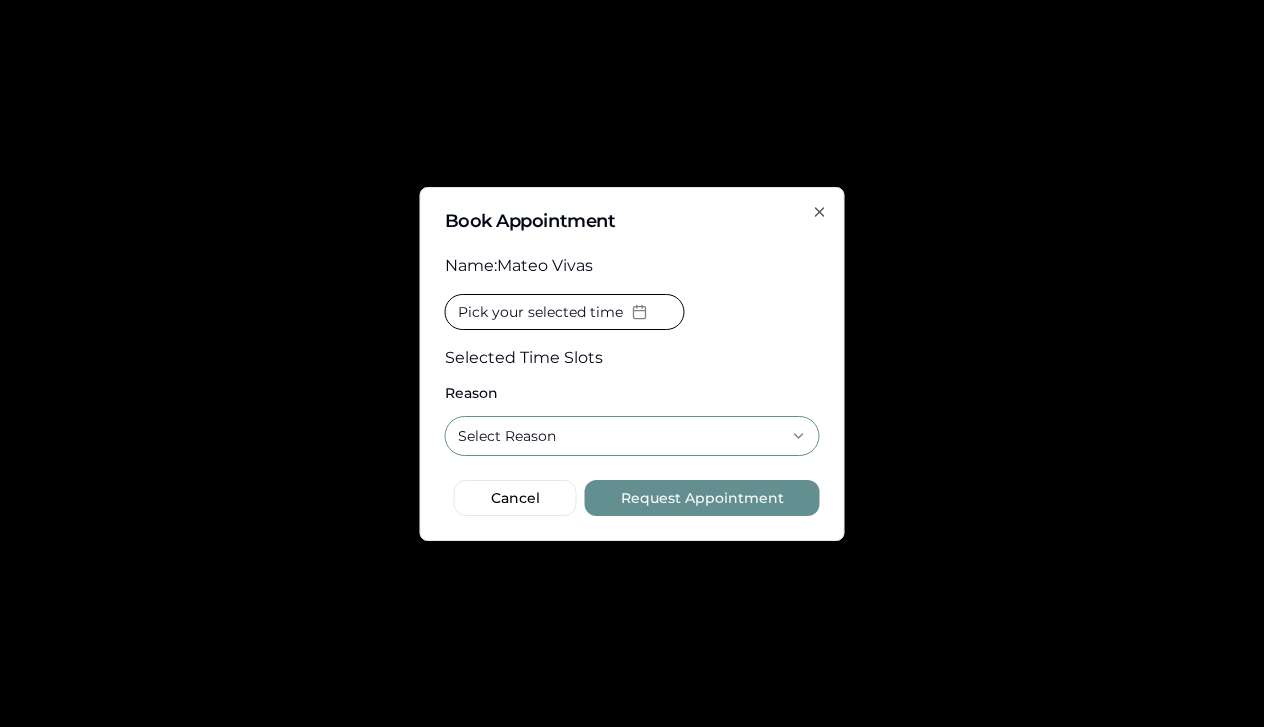 click on "Pick your selected time" at bounding box center (540, 312) 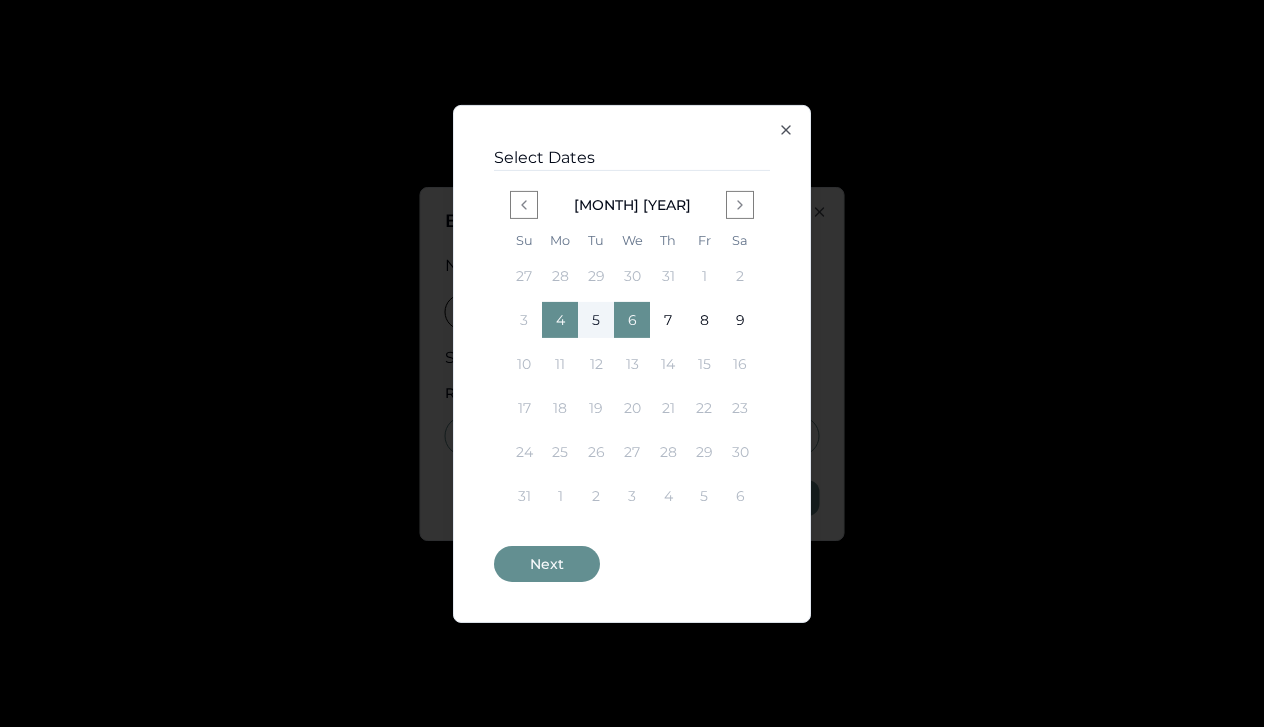 click on "6" at bounding box center (632, 320) 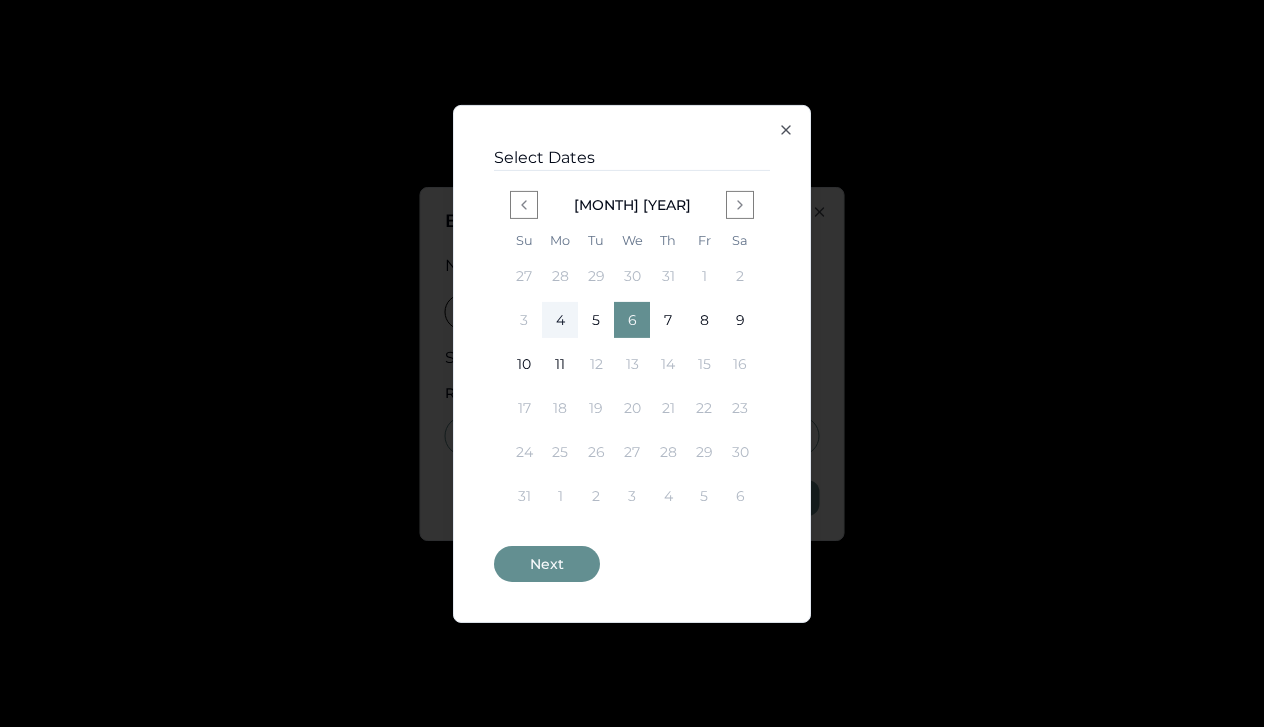 click on "Next" at bounding box center [547, 564] 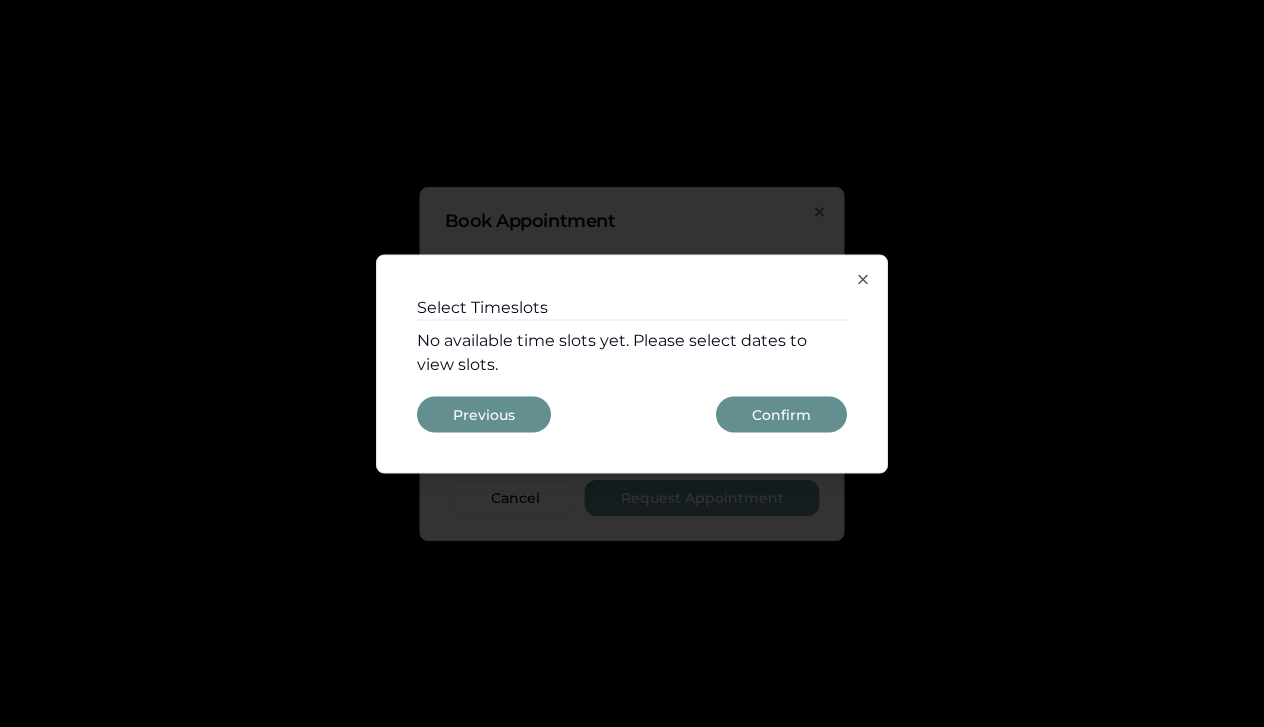 click on "Select Timeslots No available time slots yet. Please select dates to view slots. Previous Confirm" at bounding box center (632, 363) 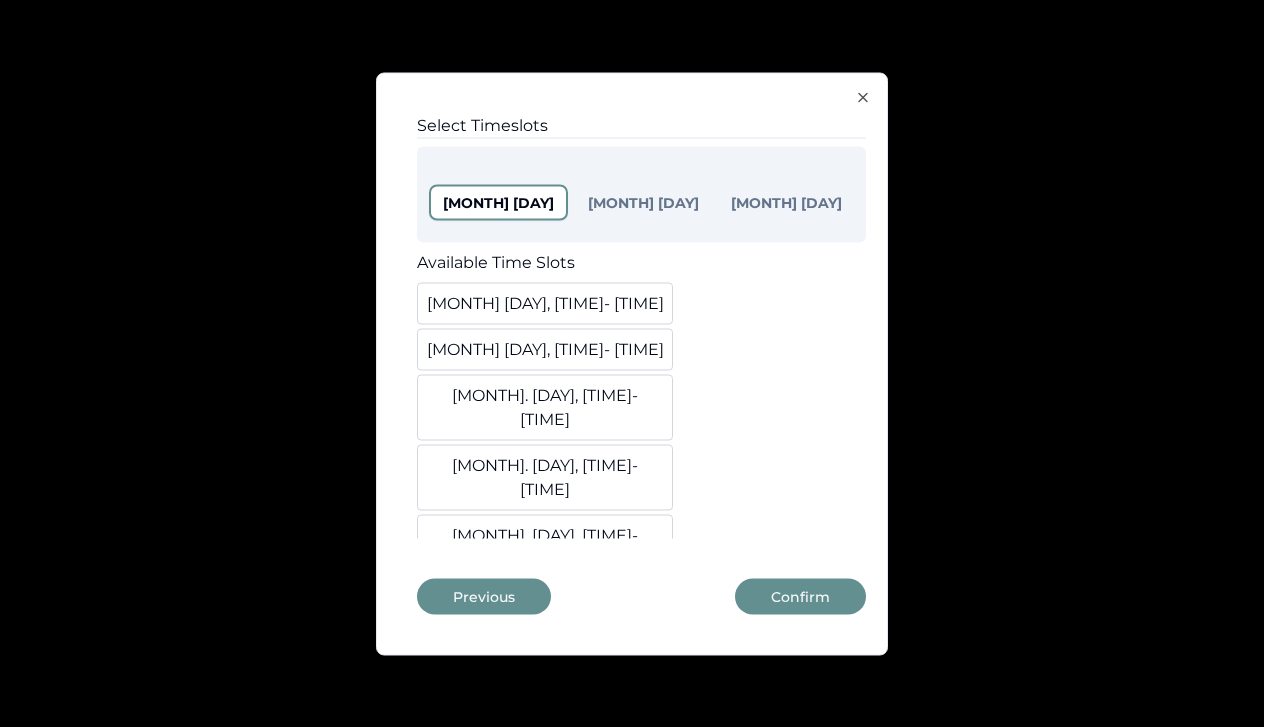 click on "[MONTH] [DAY], [TIME]  -   [TIME]" at bounding box center (545, 303) 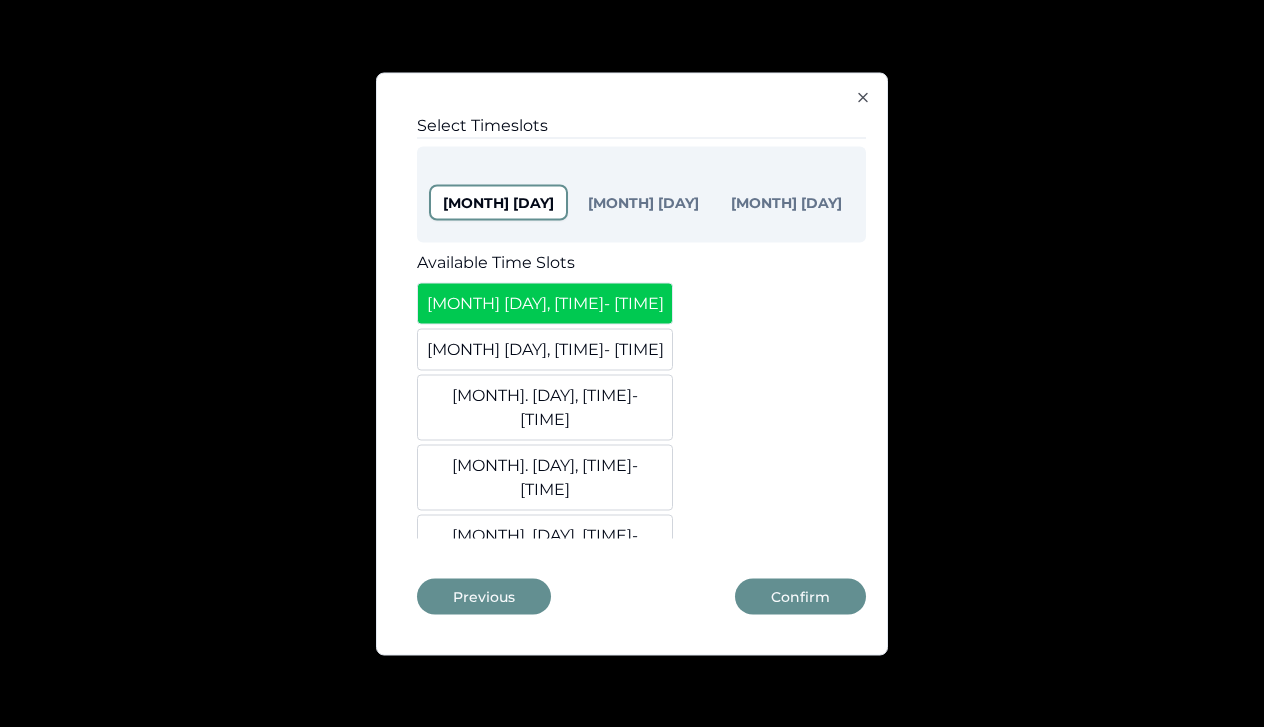 click on "[MONTH] [DAY], [TIME]  -   [TIME]" at bounding box center (545, 349) 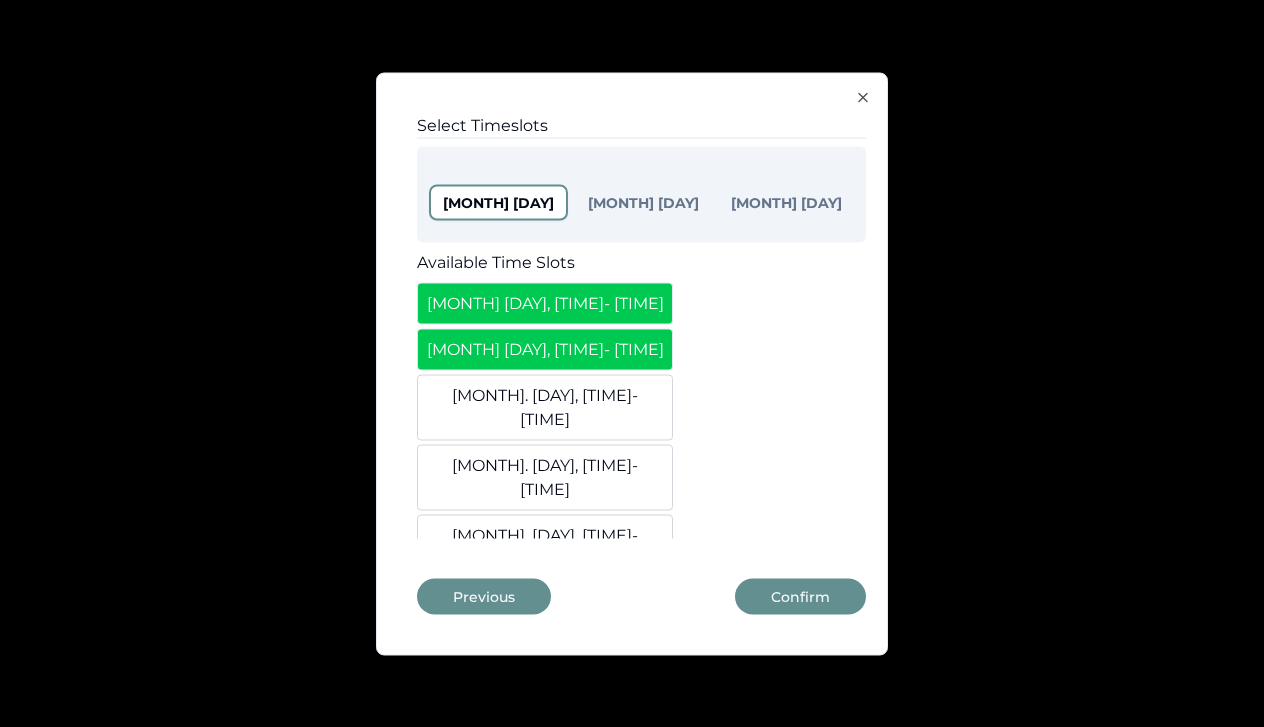 scroll, scrollTop: 0, scrollLeft: 0, axis: both 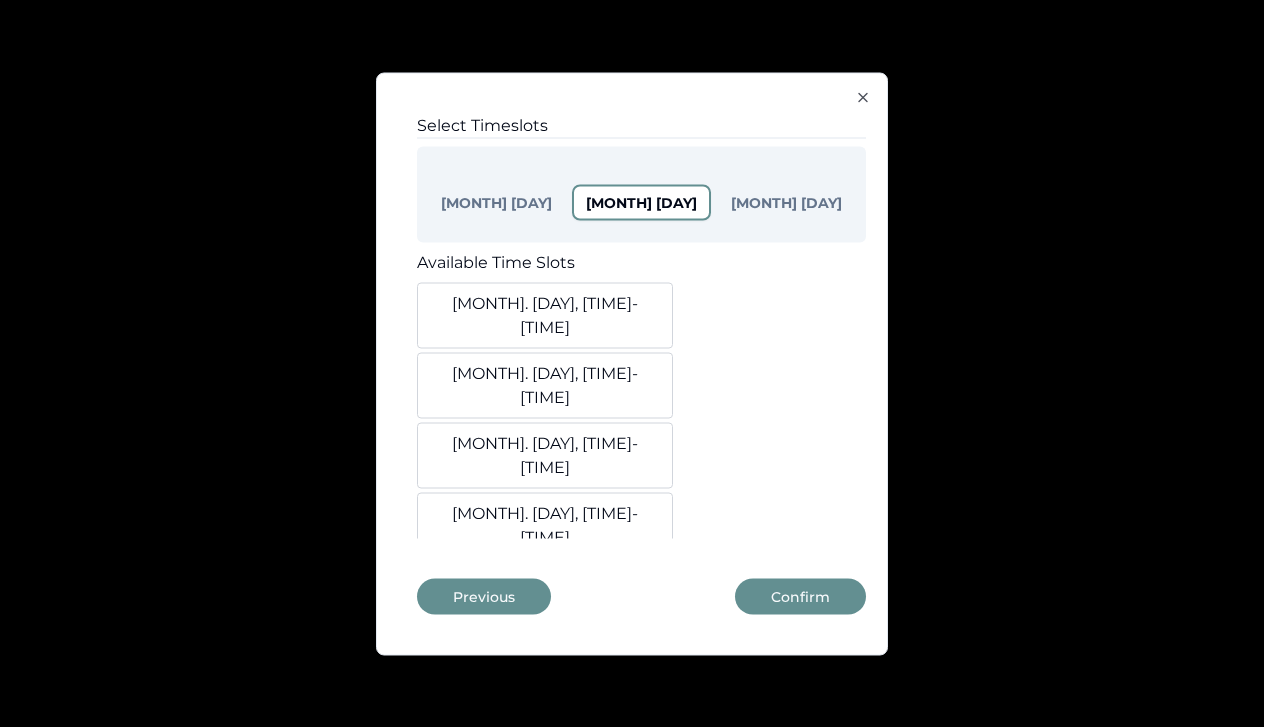 click on "[MONTH]. [DAY], [TIME] - [TIME]" at bounding box center (545, 315) 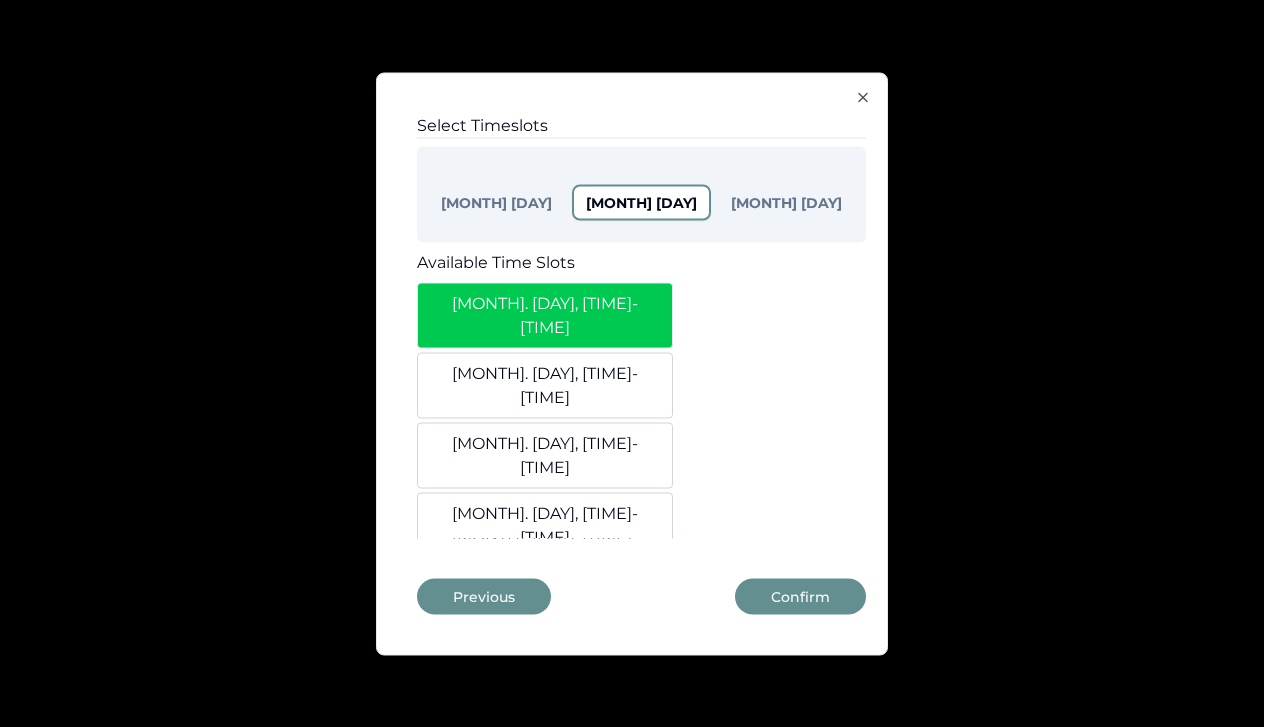 click on "[MONTH]. [DAY], [TIME] - [TIME]" at bounding box center (545, 385) 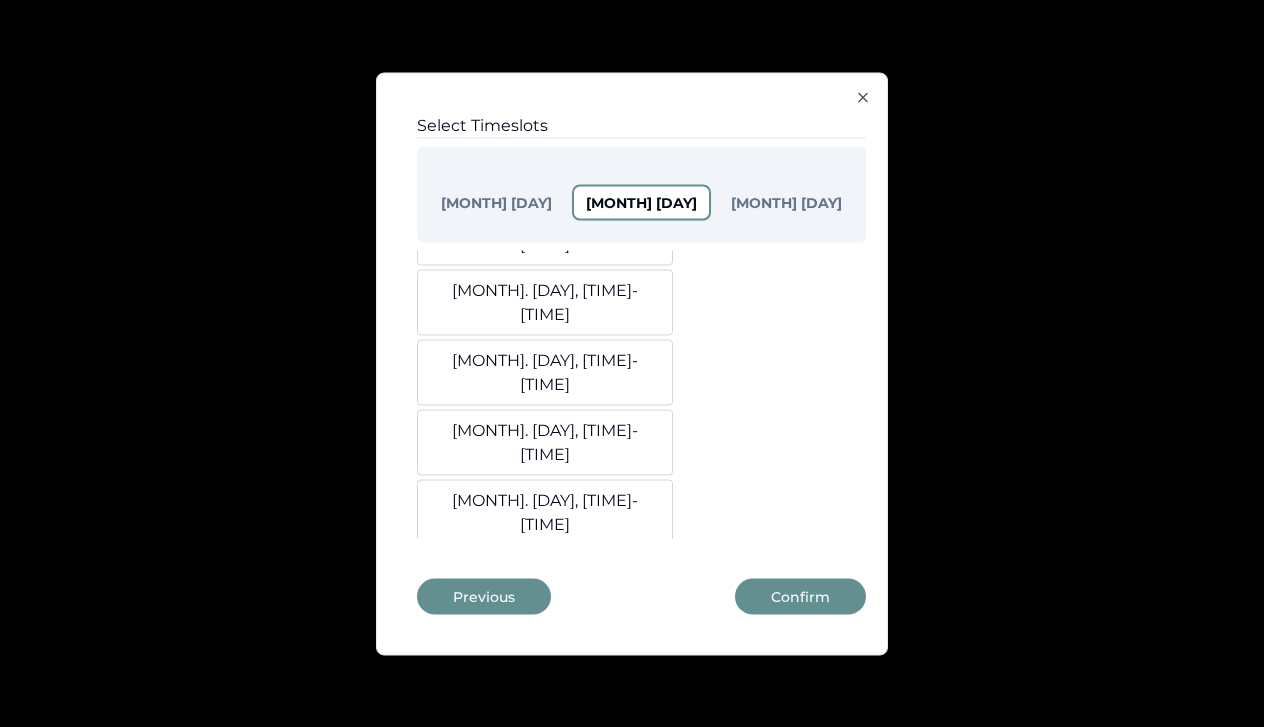 scroll, scrollTop: 710, scrollLeft: 0, axis: vertical 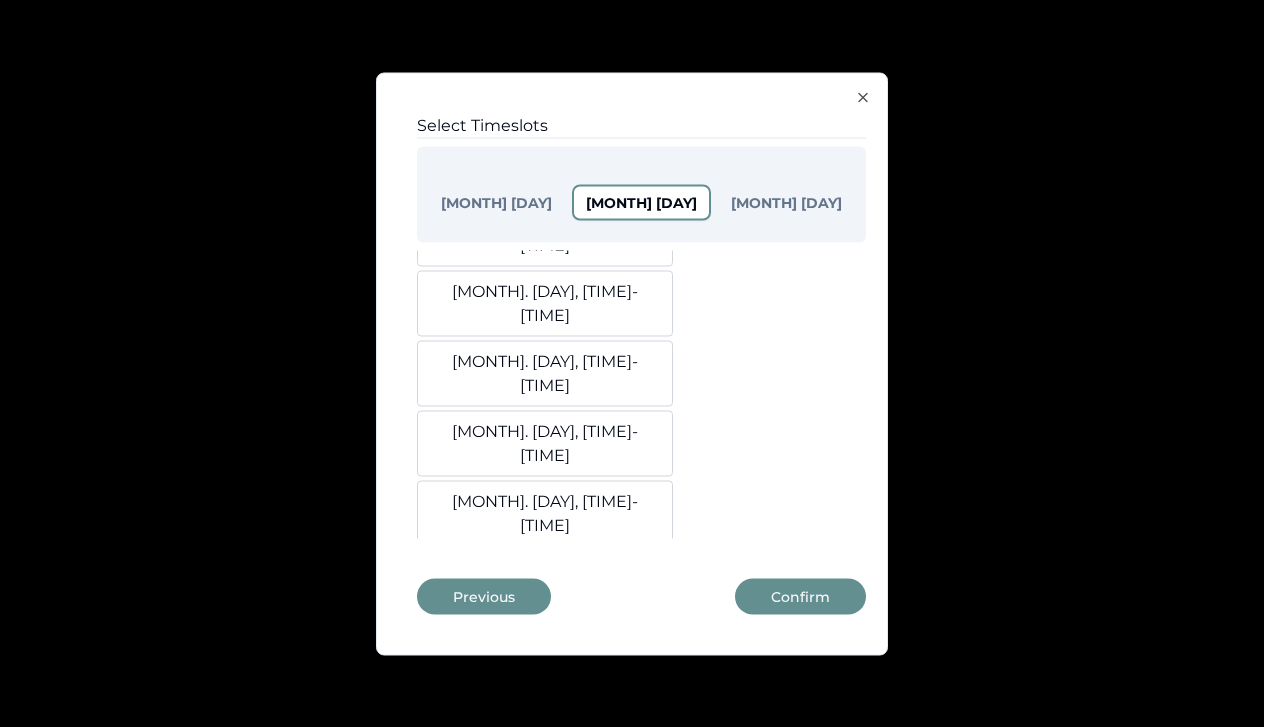 click on "[MONTH] [DAY], [TIME]  -   [TIME]" at bounding box center (545, 745) 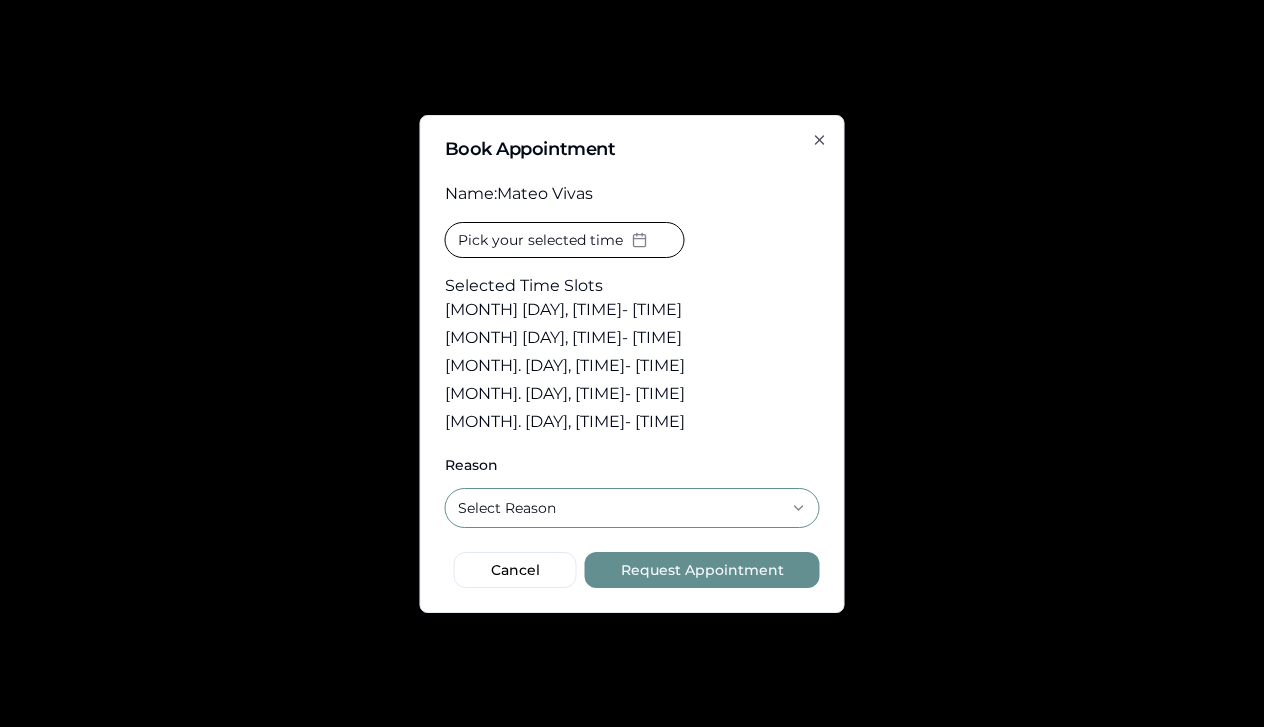 click on "Select Reason" at bounding box center (632, 508) 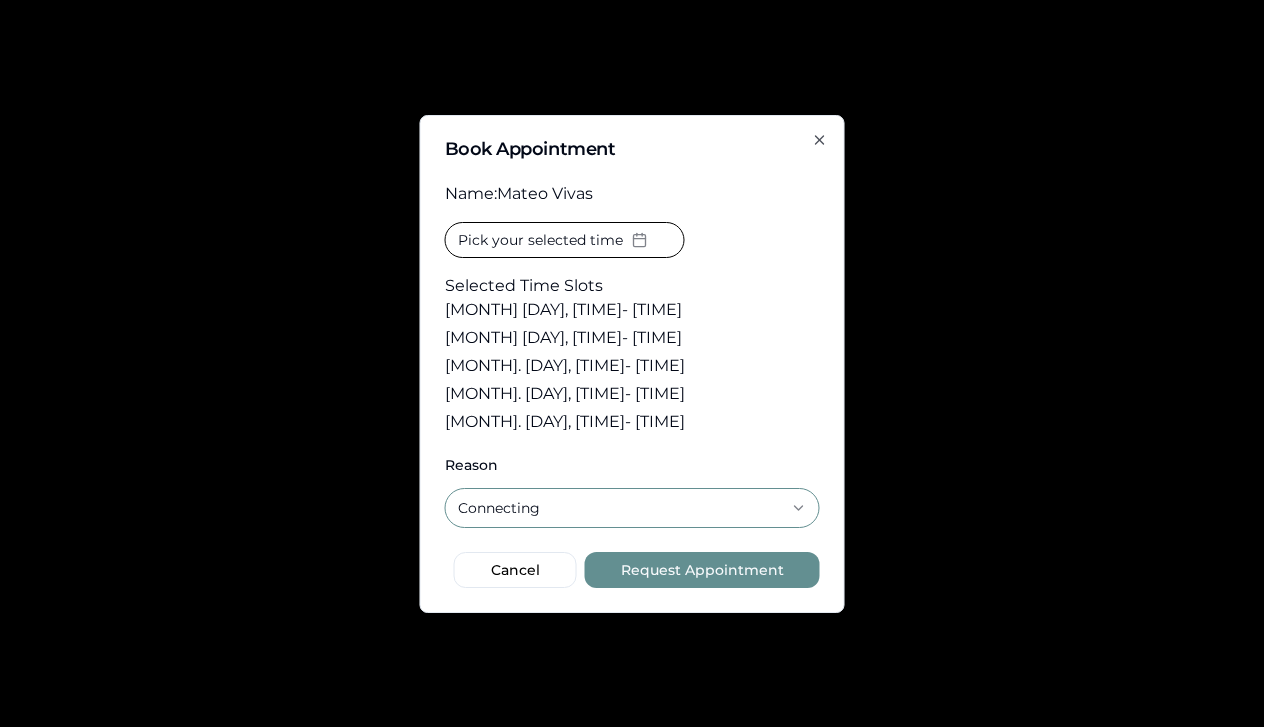 click on "Request Appointment" at bounding box center (702, 570) 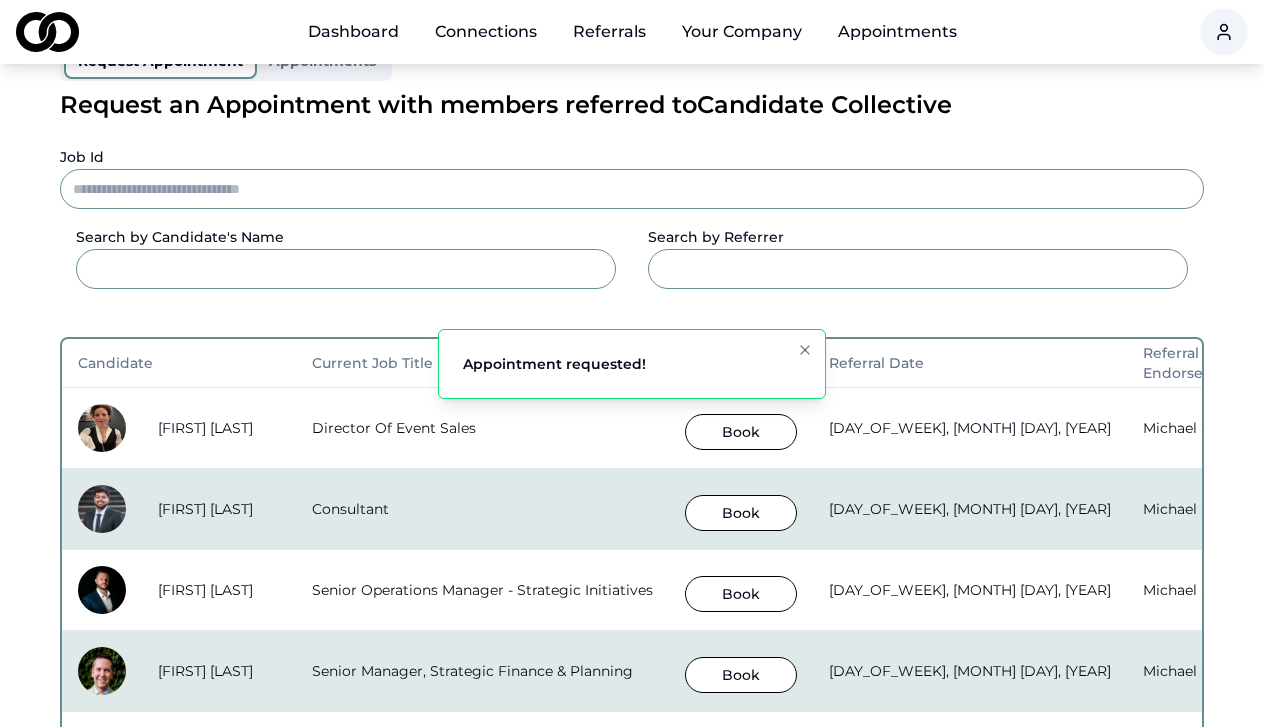 scroll, scrollTop: 159, scrollLeft: 0, axis: vertical 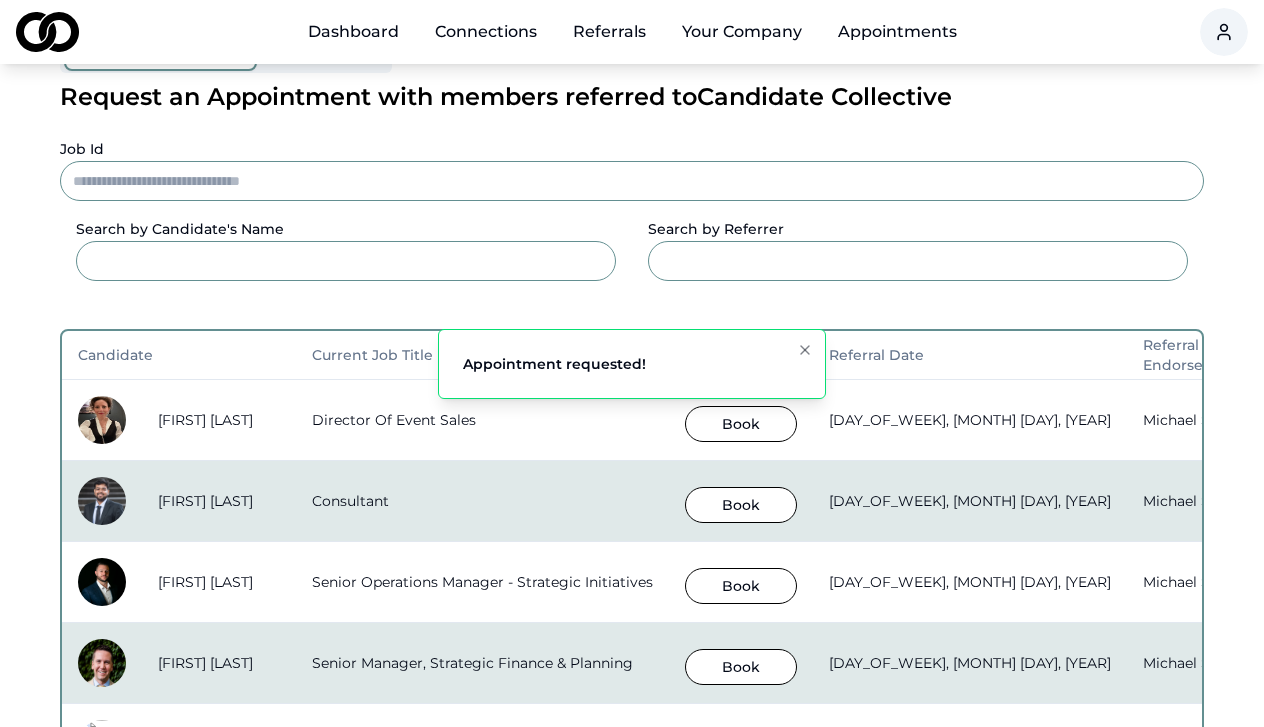 click on "Book" at bounding box center [741, 505] 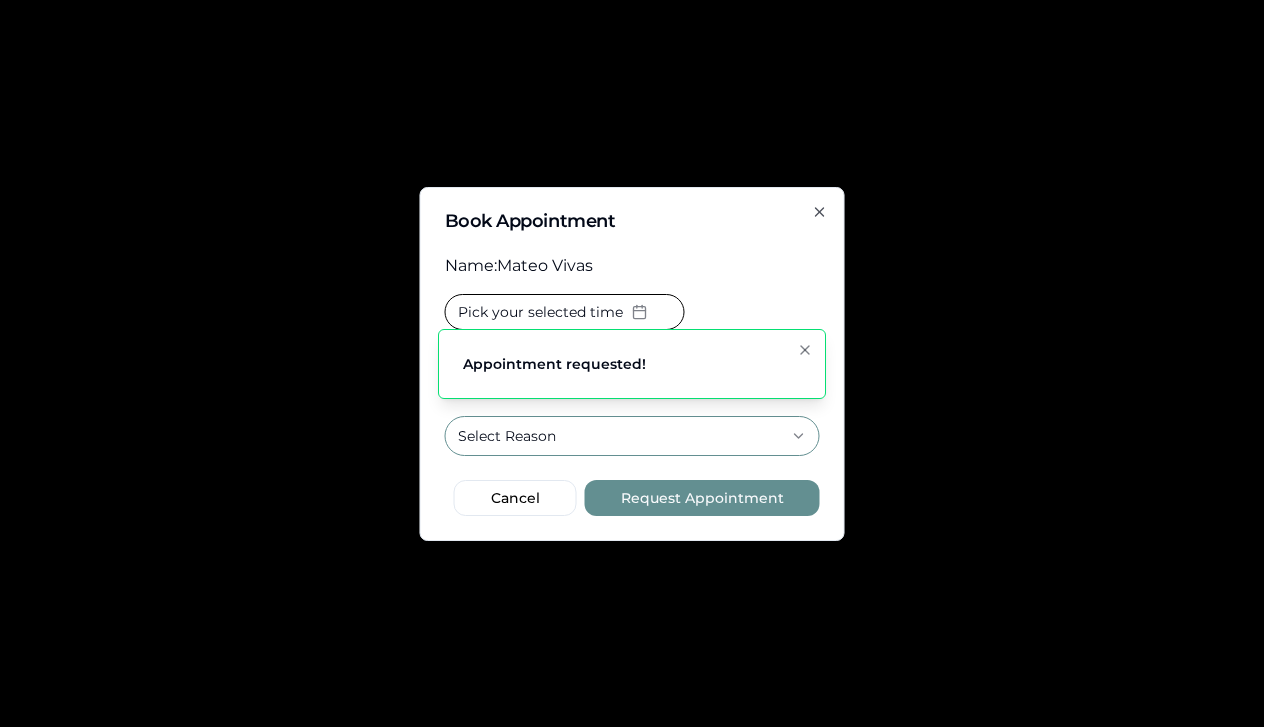 click on "Select Reason" at bounding box center (632, 436) 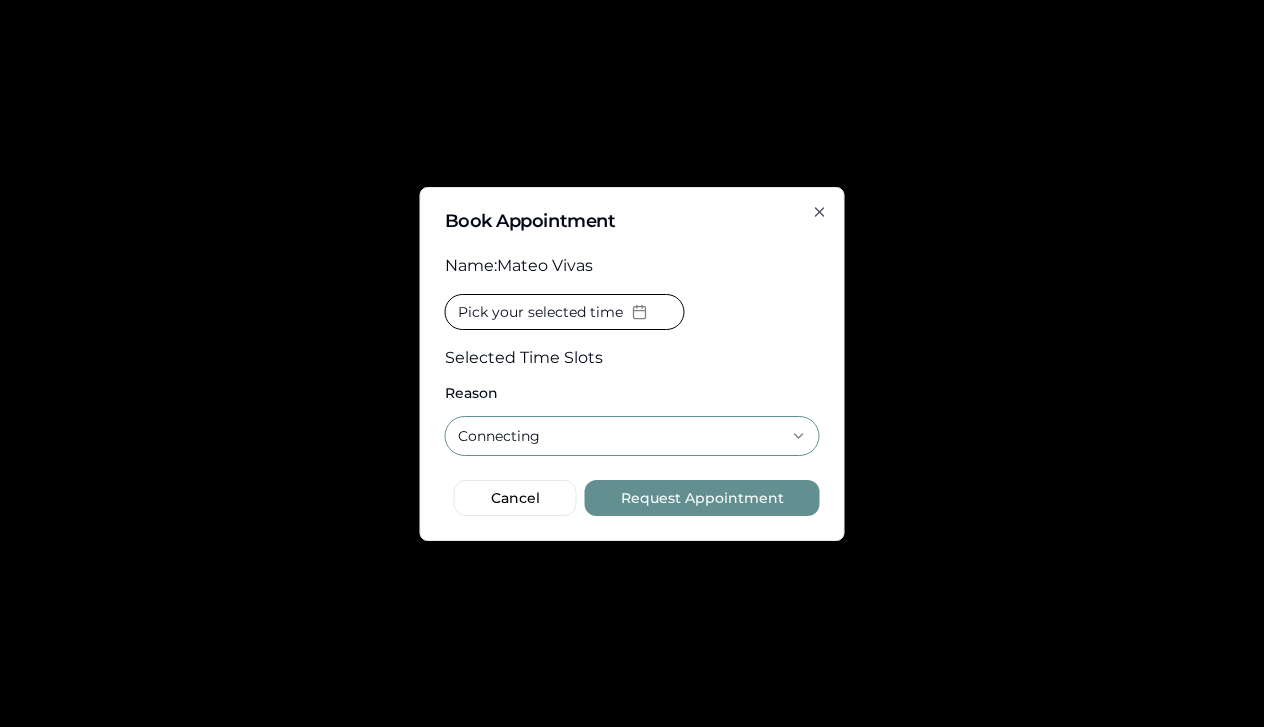click on "Pick your selected time" at bounding box center (565, 312) 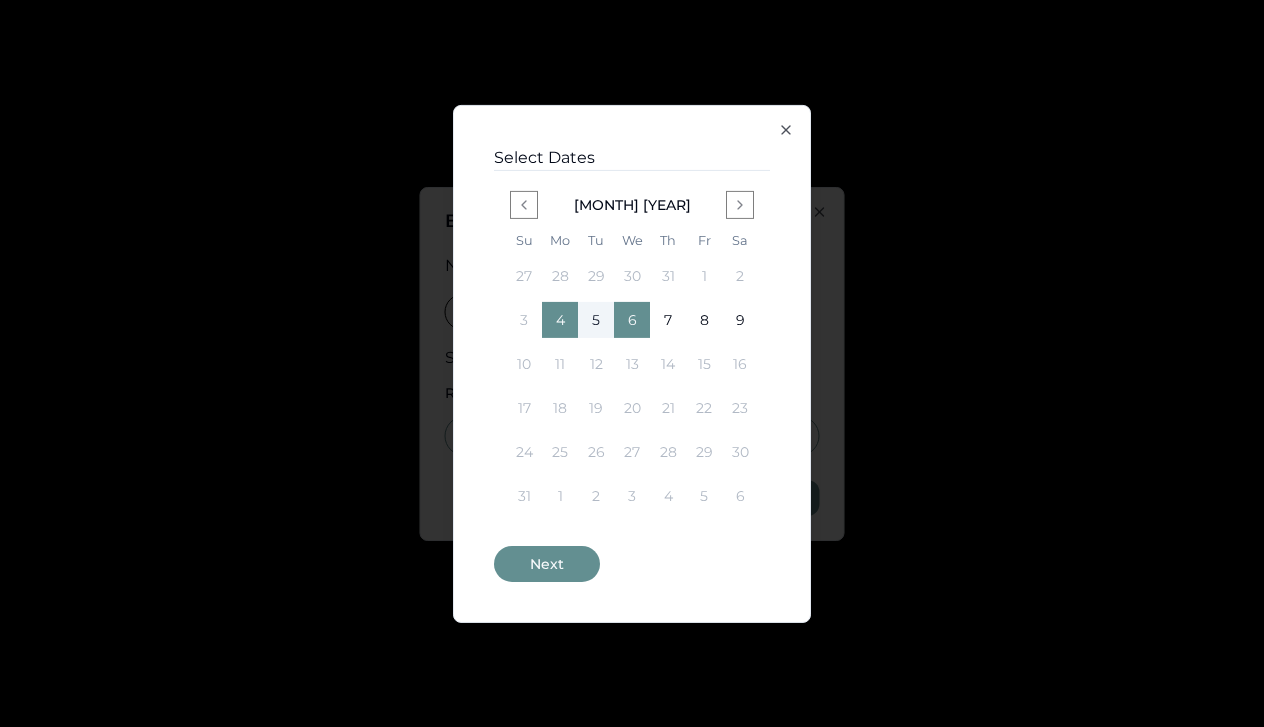 click on "6" at bounding box center [632, 320] 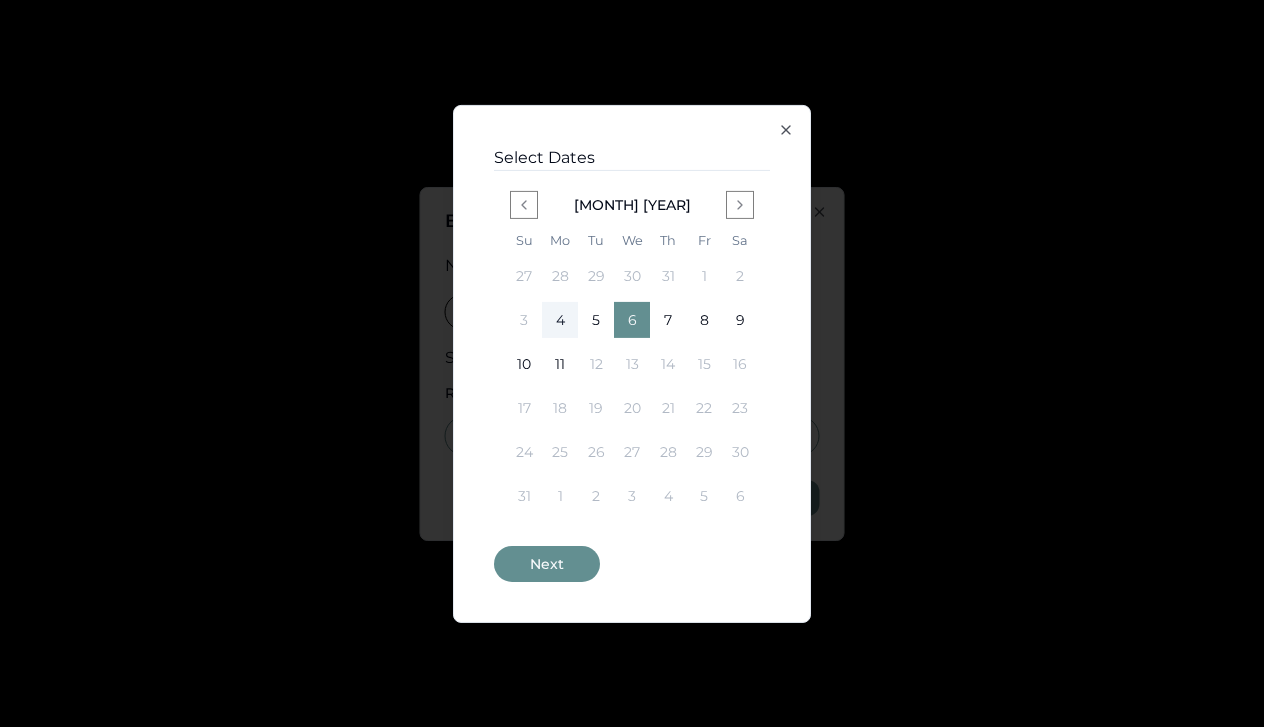 click on "Next" at bounding box center [547, 564] 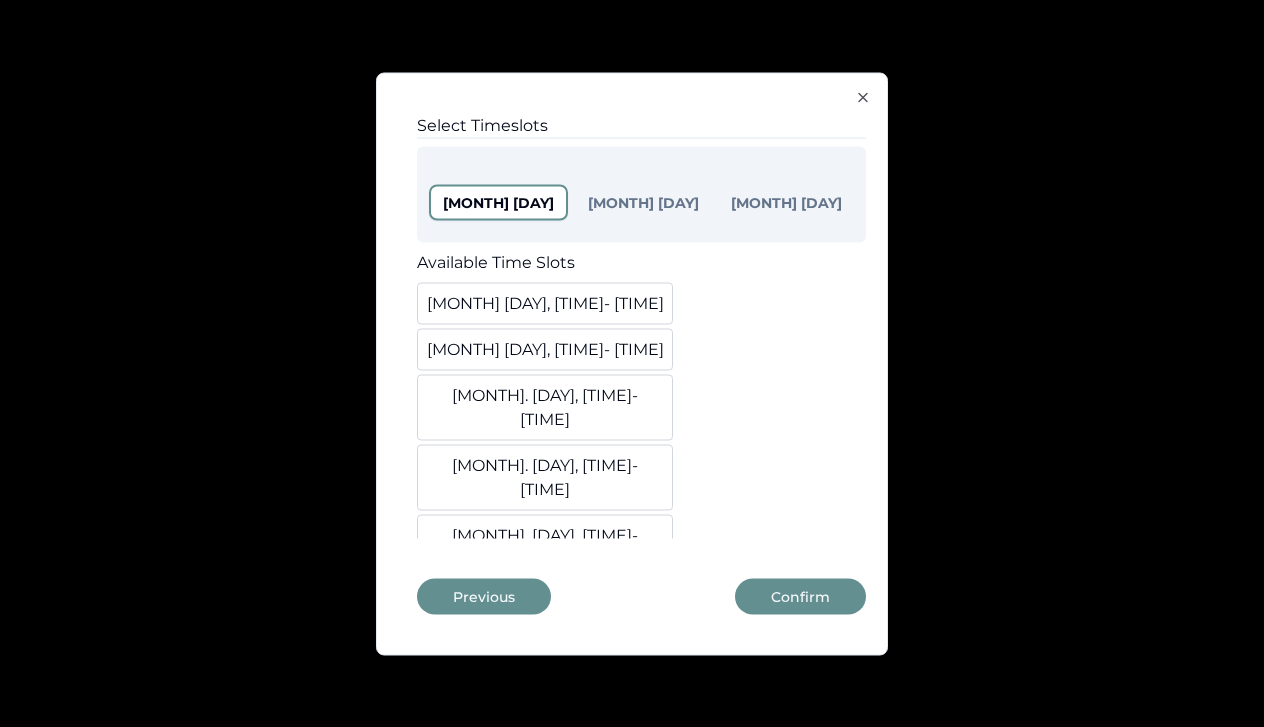 click on "[MONTH]. [DAY], [TIME] - [TIME]" at bounding box center (545, 407) 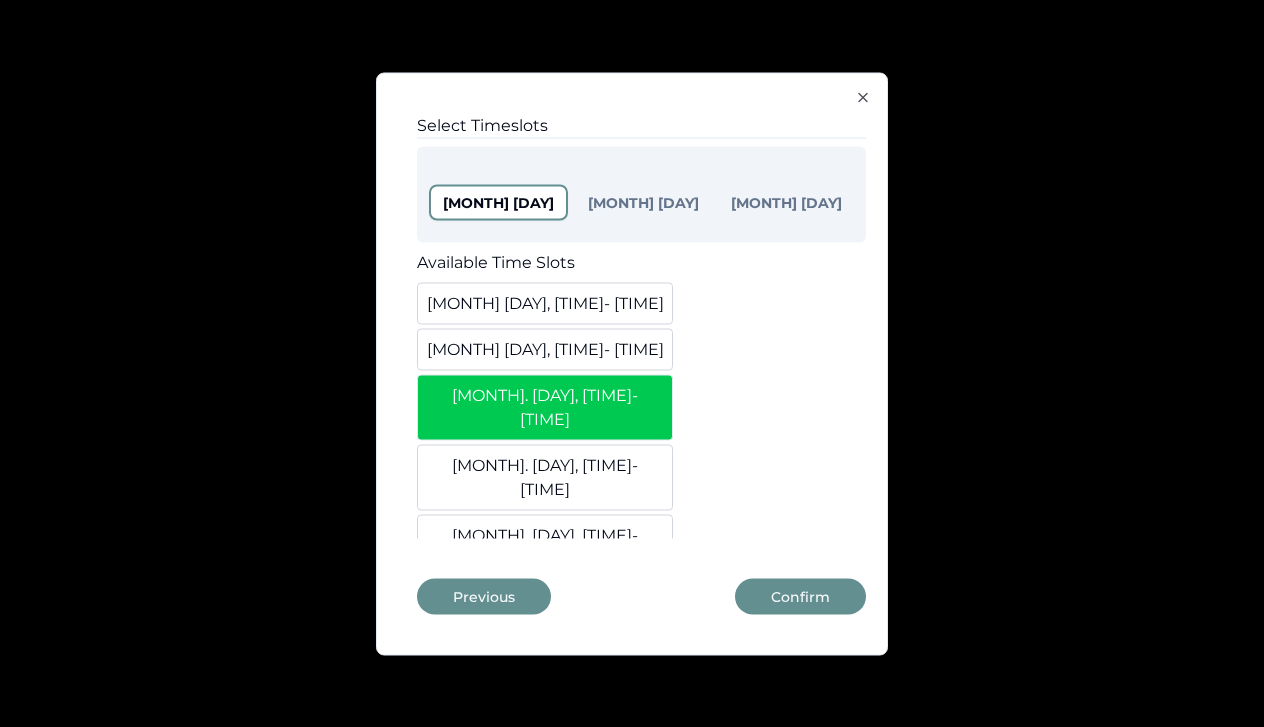 click on "[MONTH]. [DAY], [TIME] - [TIME]" at bounding box center [545, 477] 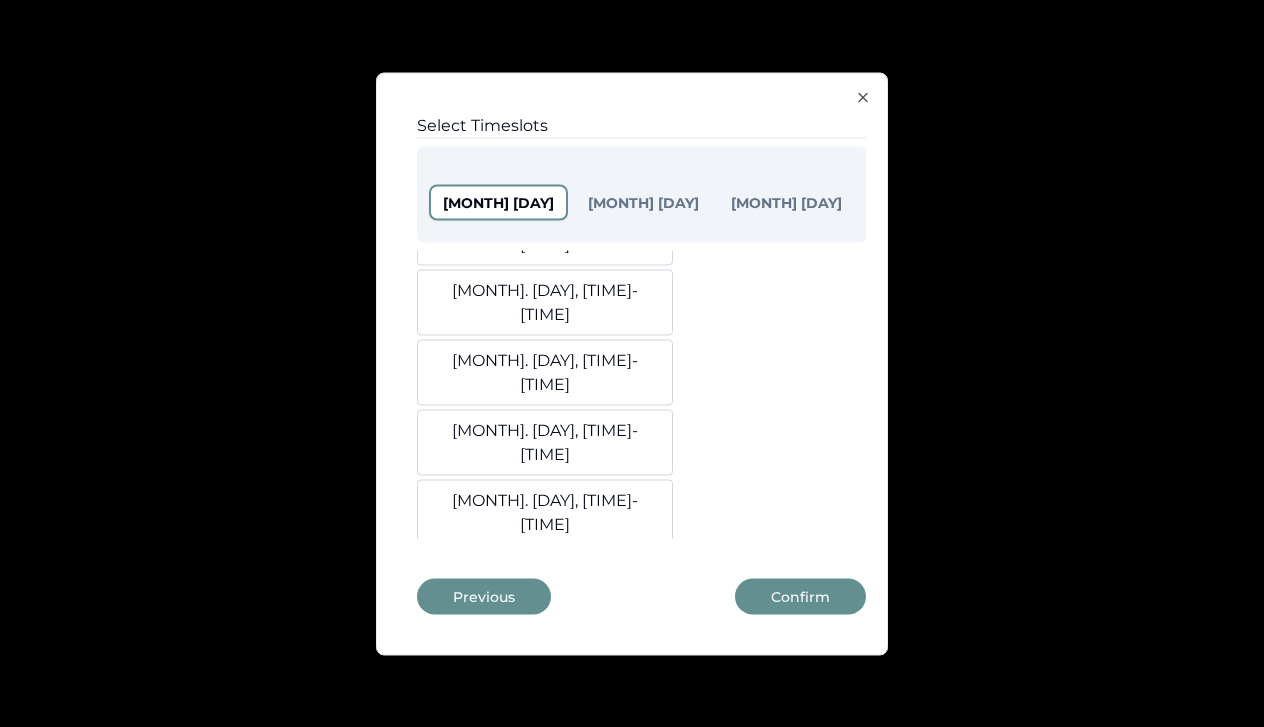 scroll, scrollTop: 710, scrollLeft: 0, axis: vertical 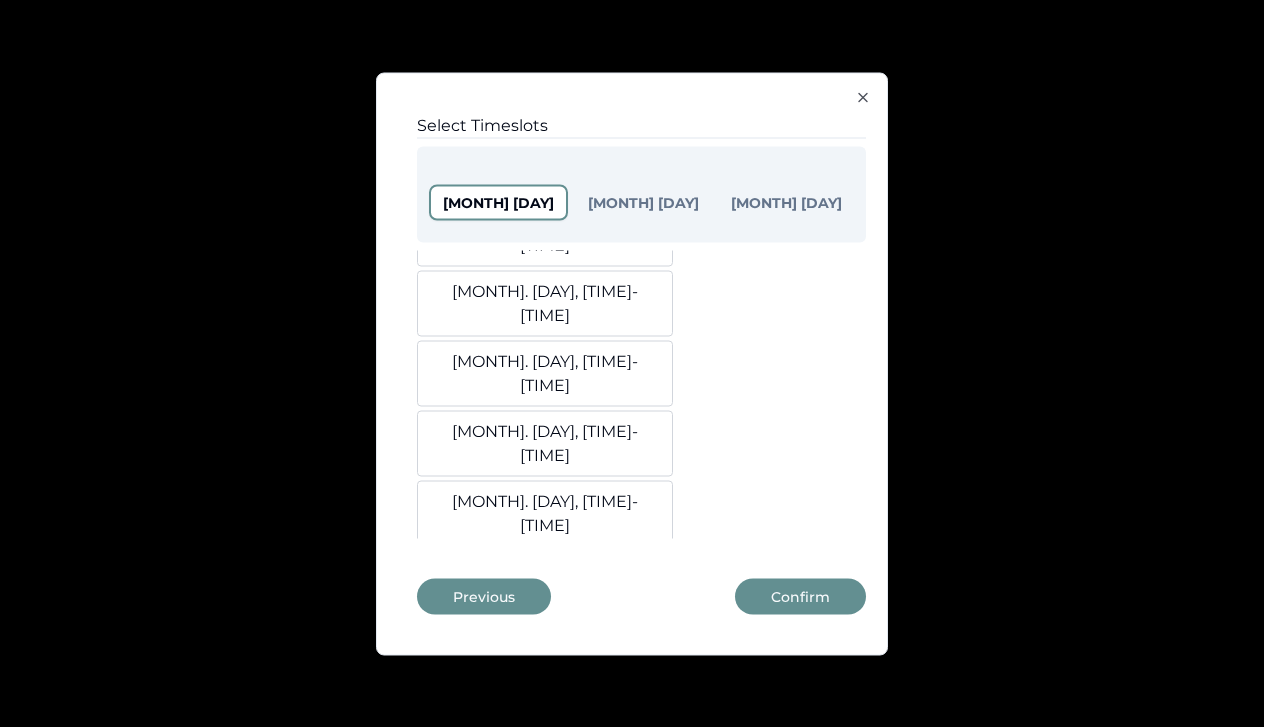 click on "[MONTH]. [DAY], [TIME] - [TIME]" at bounding box center [545, 933] 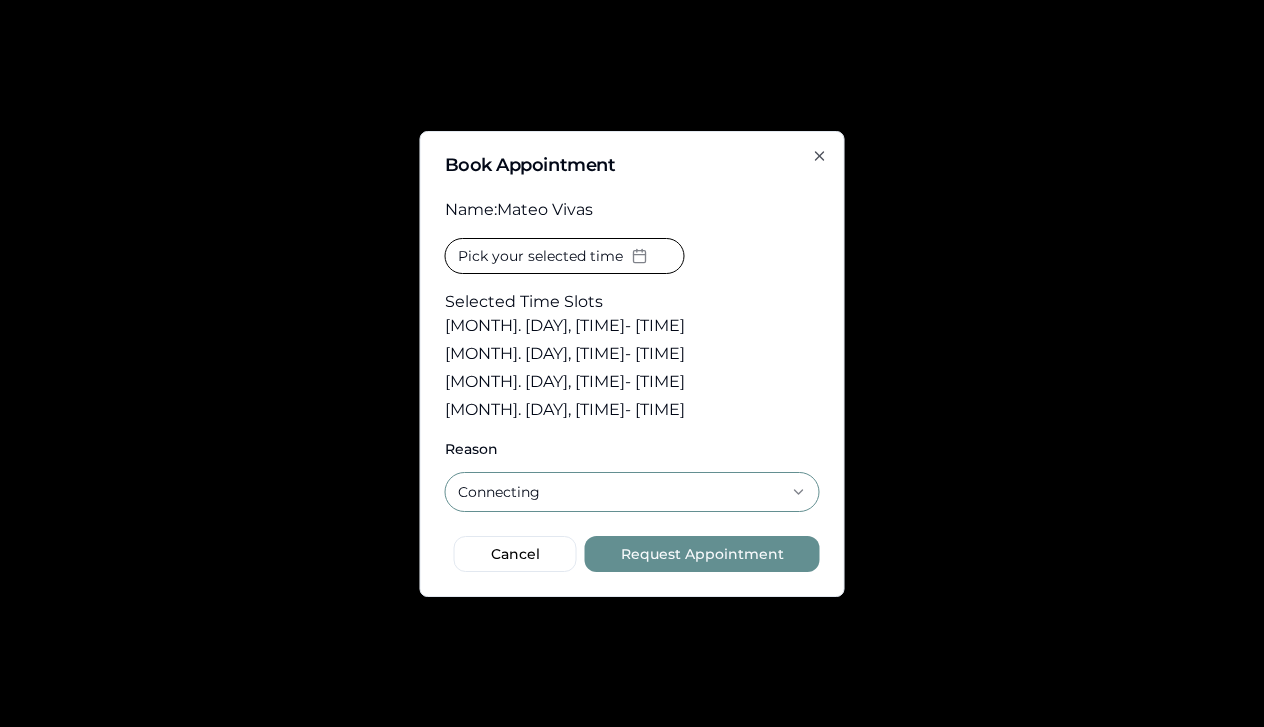 click on "Request Appointment" at bounding box center (702, 554) 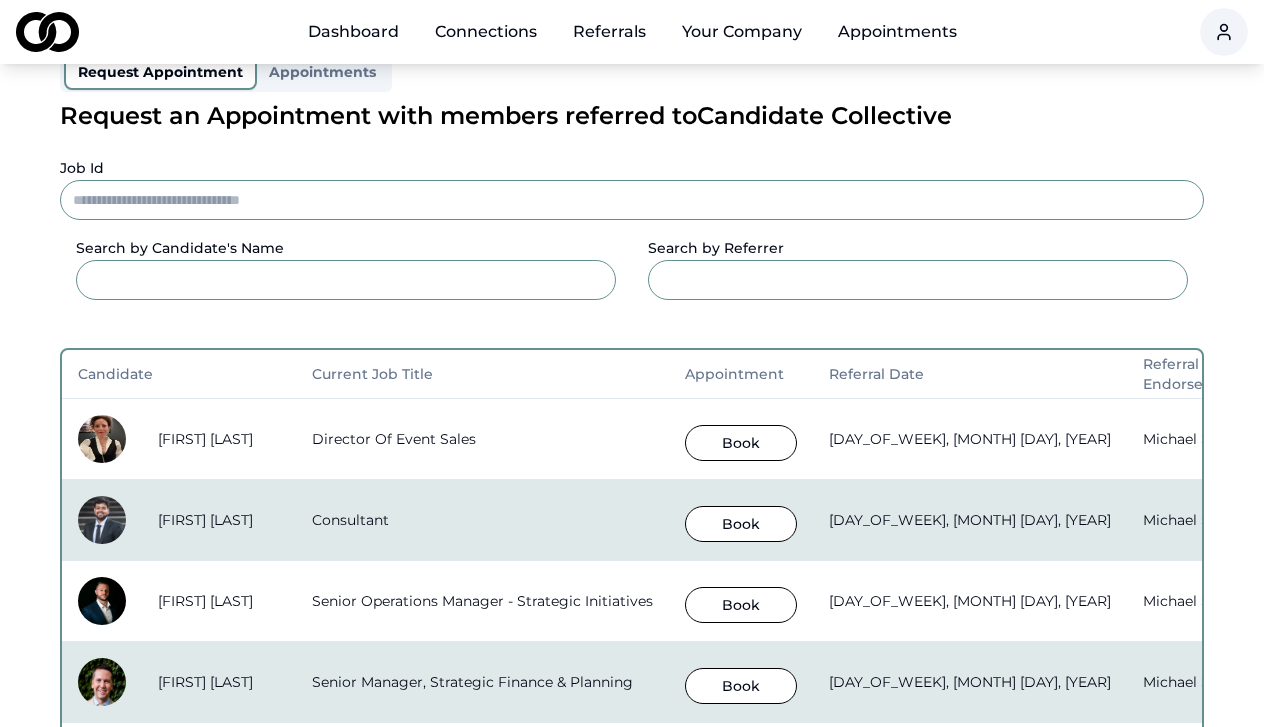 scroll, scrollTop: 154, scrollLeft: 0, axis: vertical 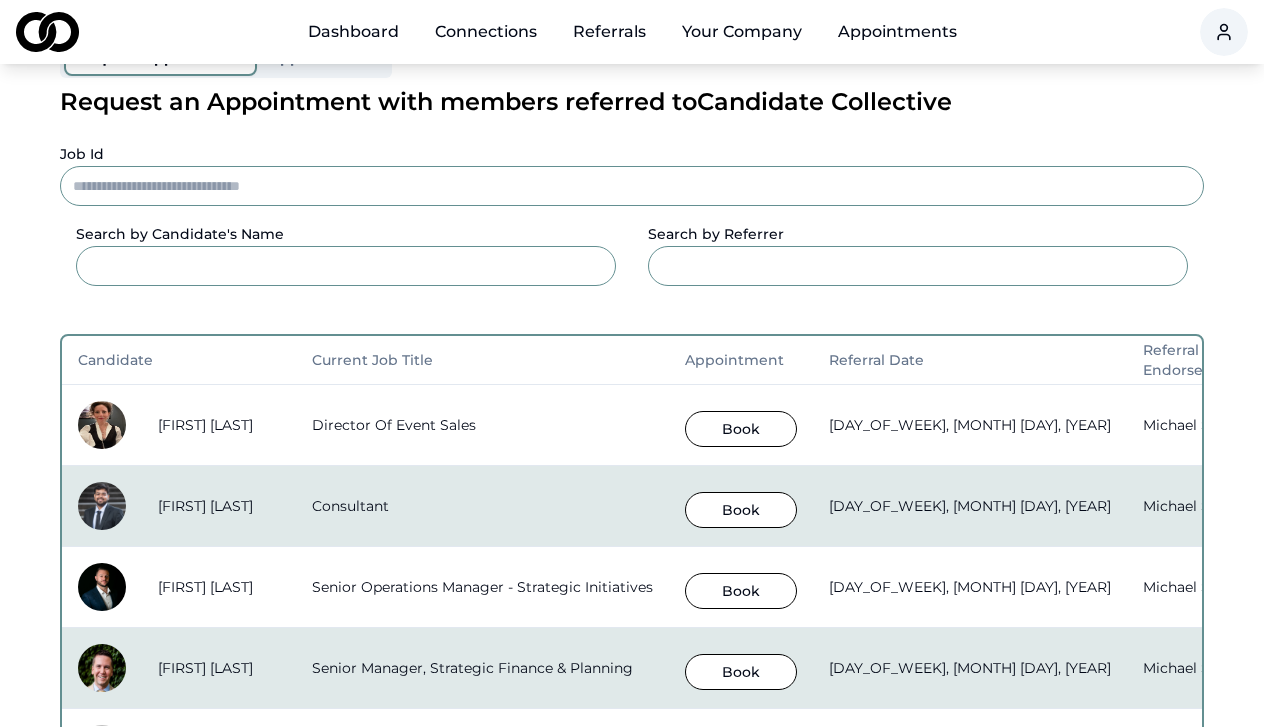 click on "Book" at bounding box center (741, 591) 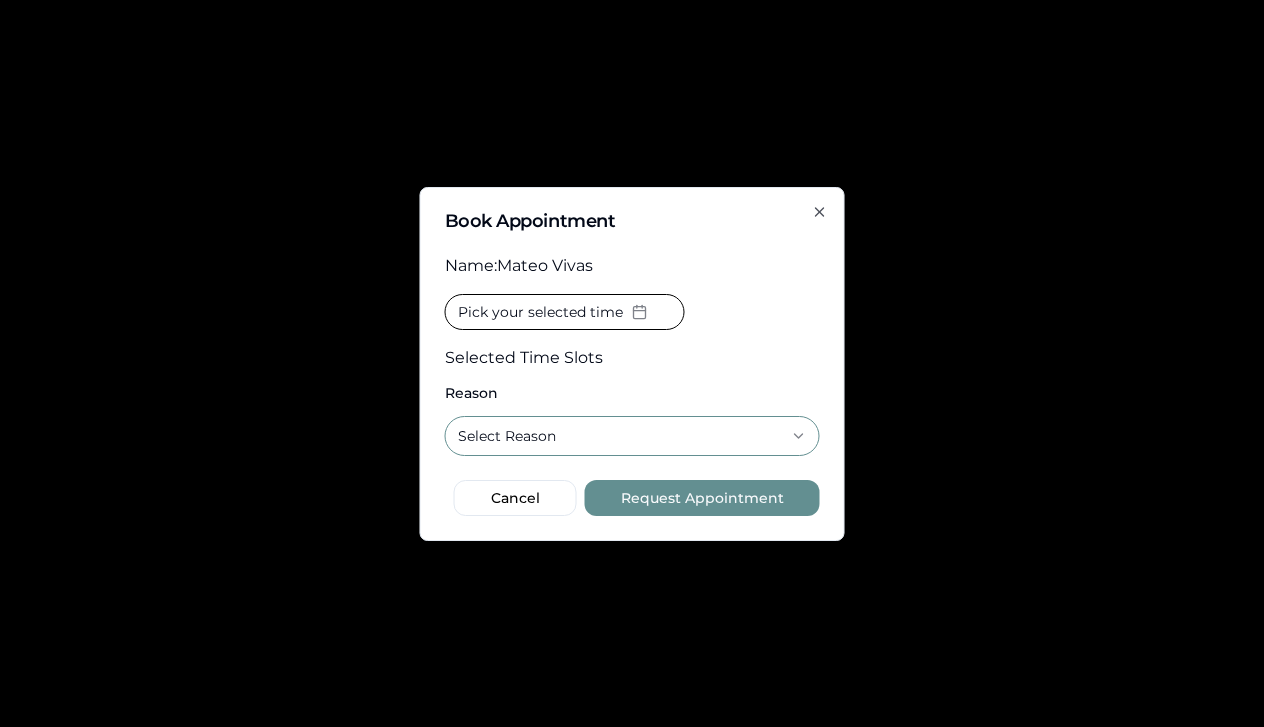 click on "Select Reason" at bounding box center (632, 436) 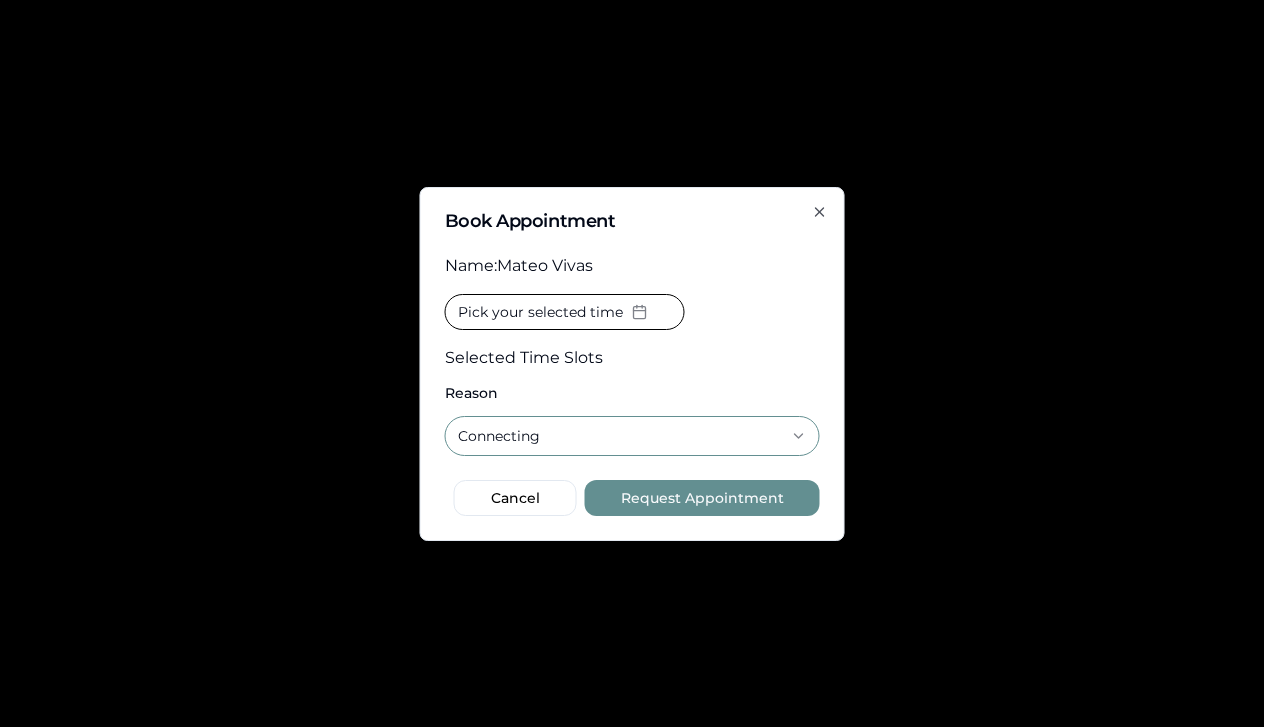 click on "Pick your selected time" at bounding box center (540, 312) 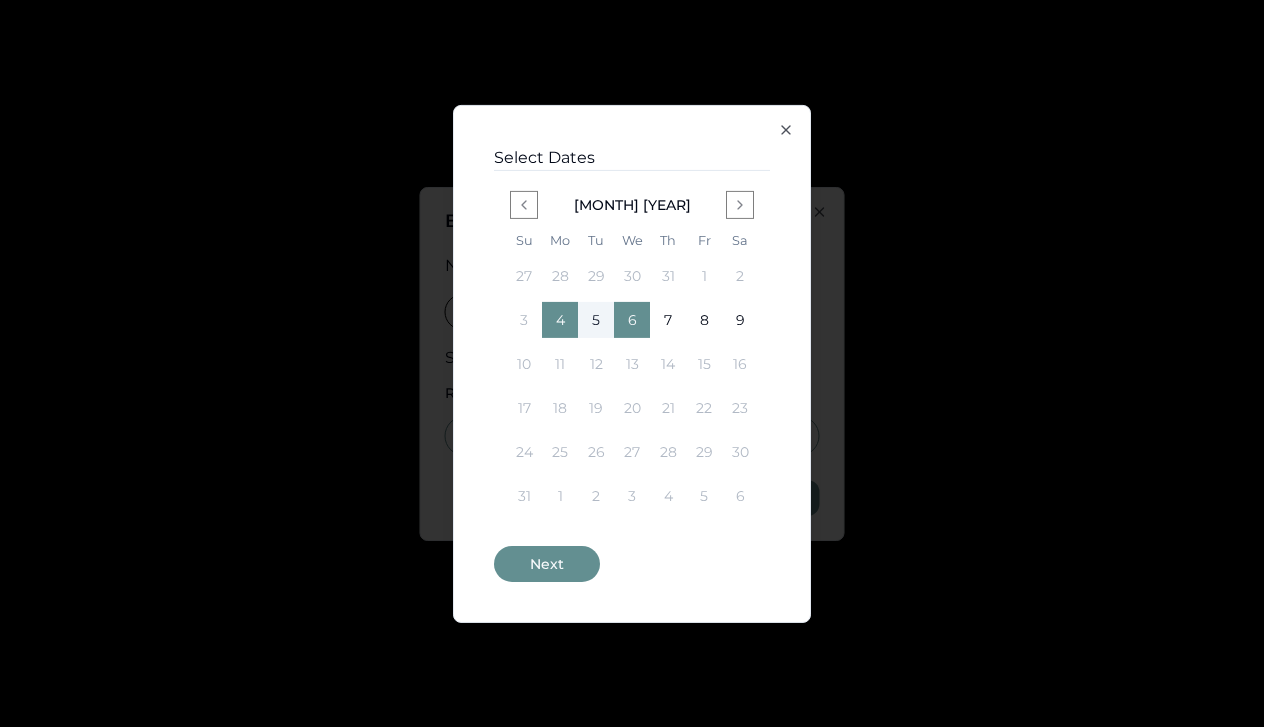 click on "6" at bounding box center (632, 320) 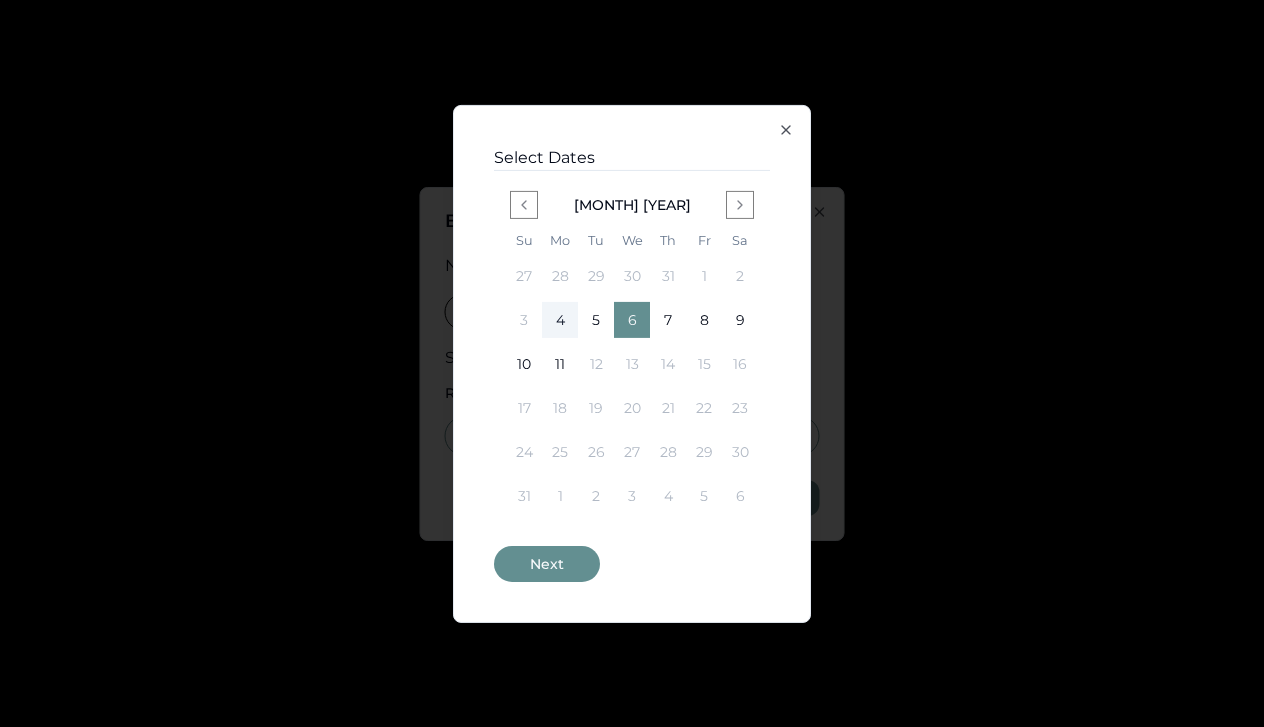 click on "Next" at bounding box center [547, 564] 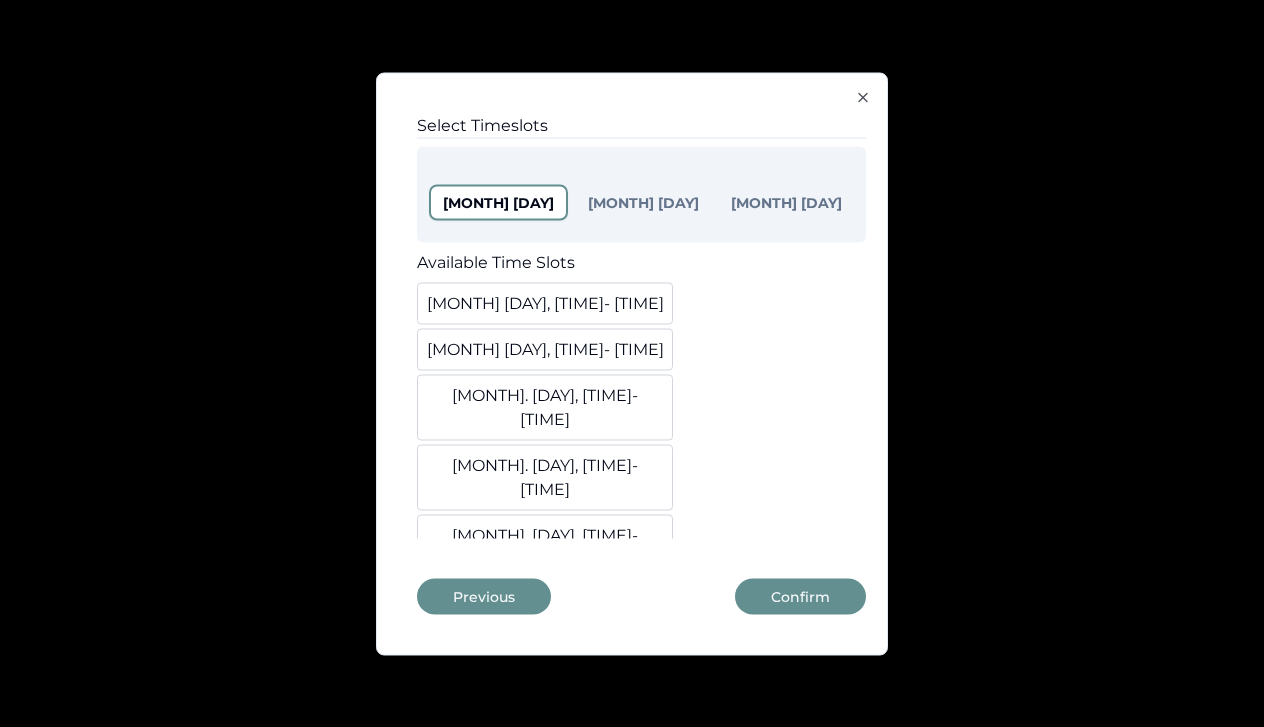 click on "[MONTH]. [DAY], [TIME] - [TIME]" at bounding box center (545, 477) 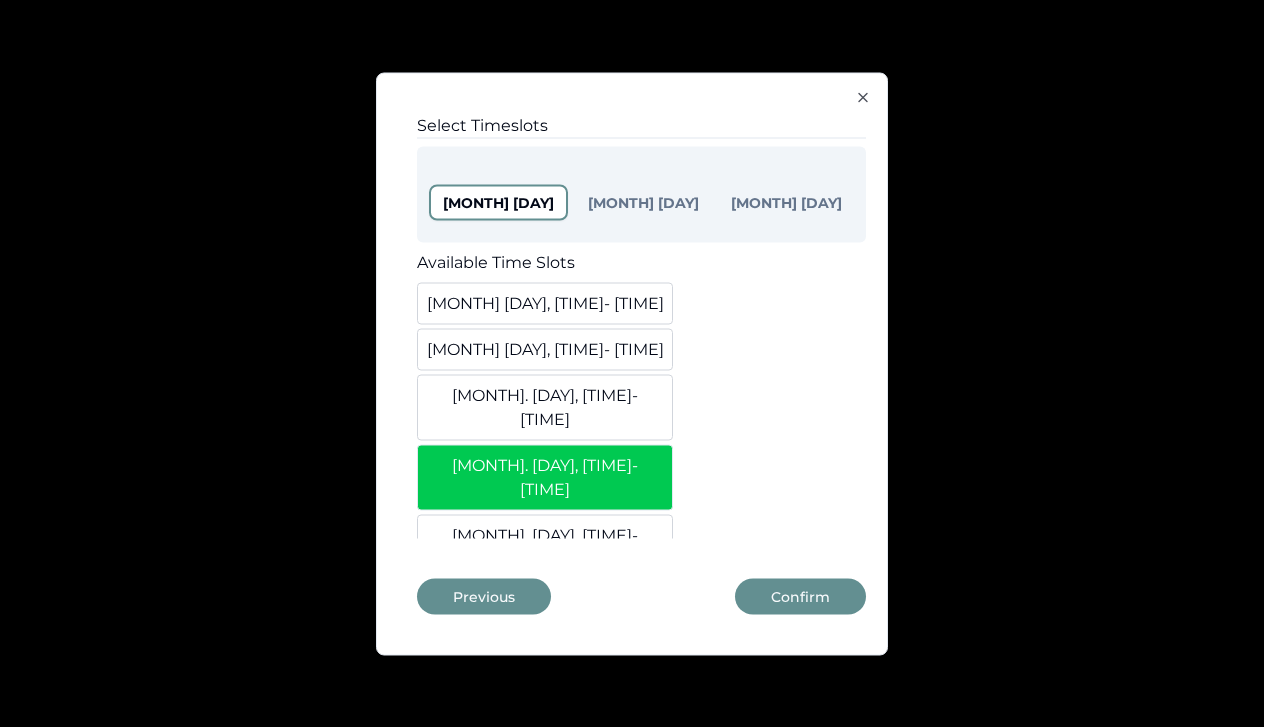 click on "[MONTH]. [DAY], [TIME] - [TIME]" at bounding box center (545, 547) 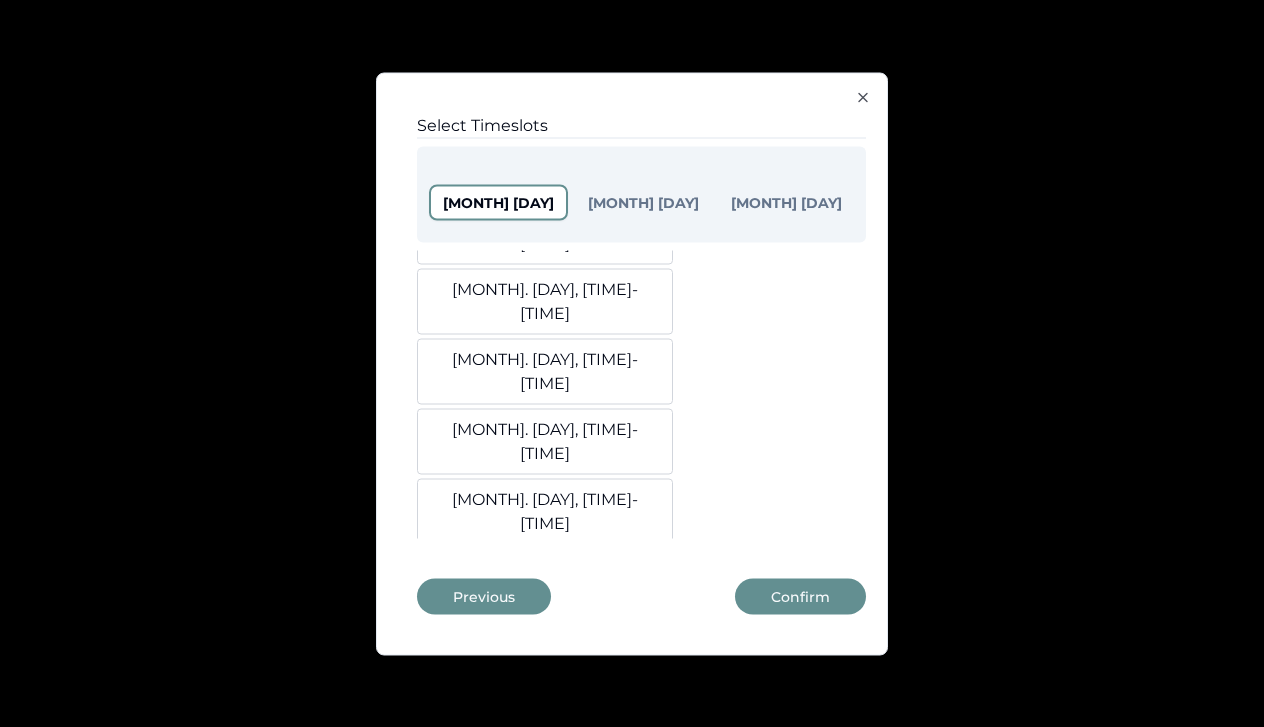scroll, scrollTop: 710, scrollLeft: 0, axis: vertical 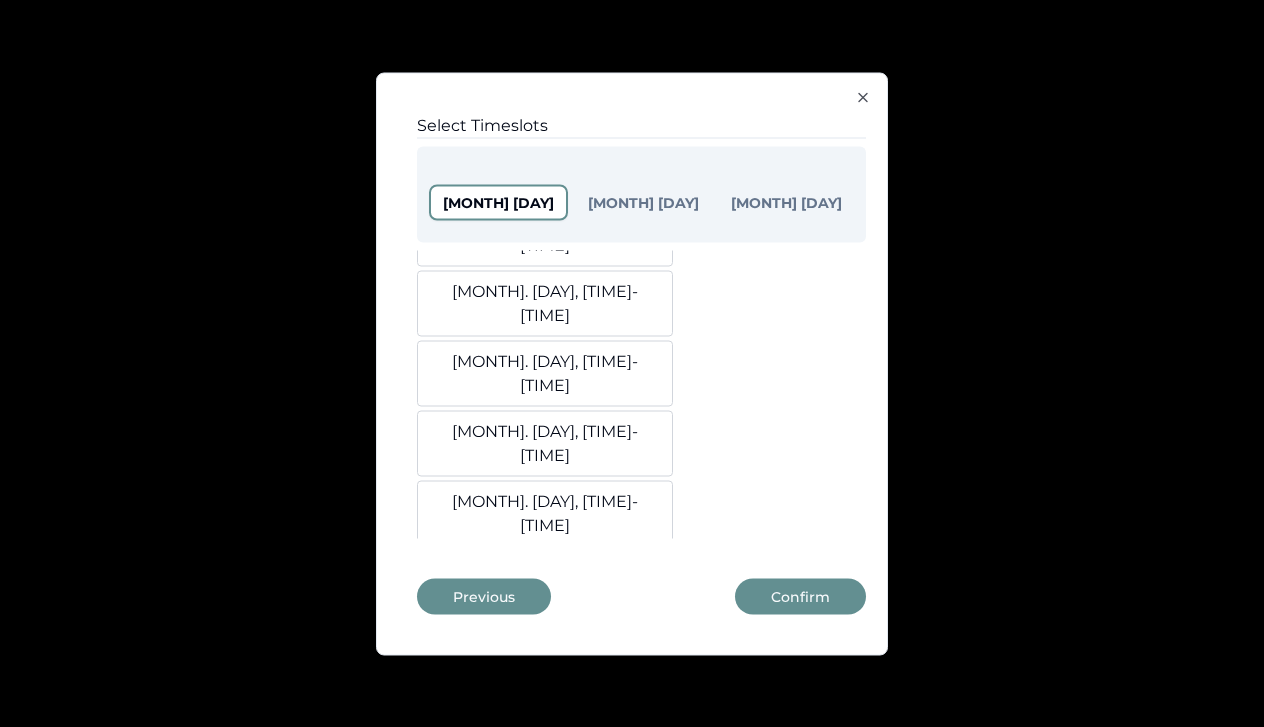 click on "[MONTH]. [DAY], [TIME] - [TIME]" at bounding box center [545, 583] 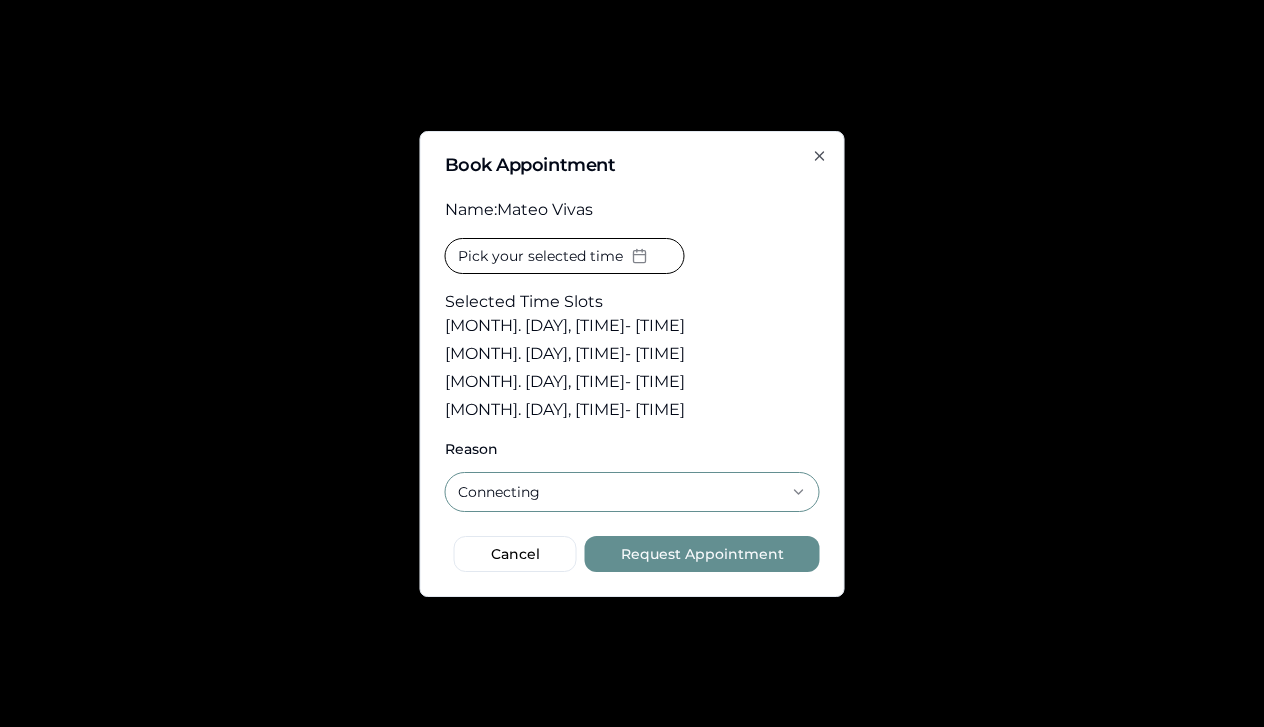 click on "Request Appointment" at bounding box center [702, 554] 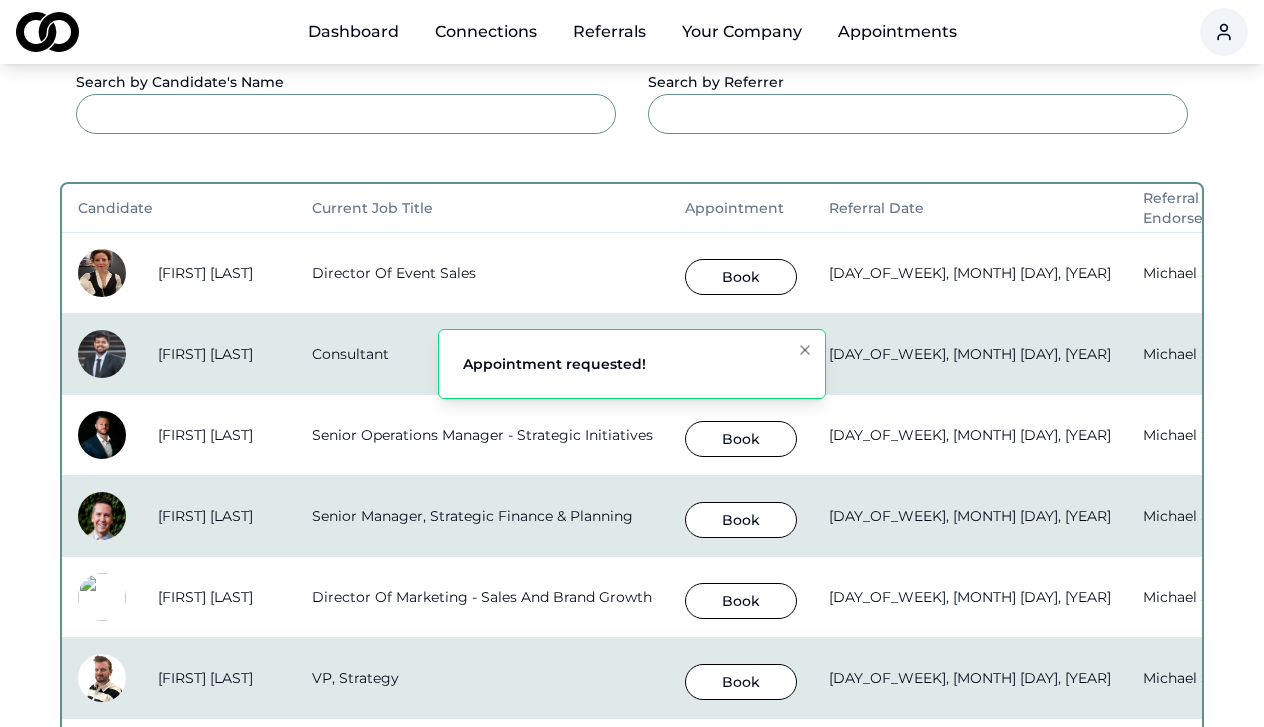 scroll, scrollTop: 464, scrollLeft: 0, axis: vertical 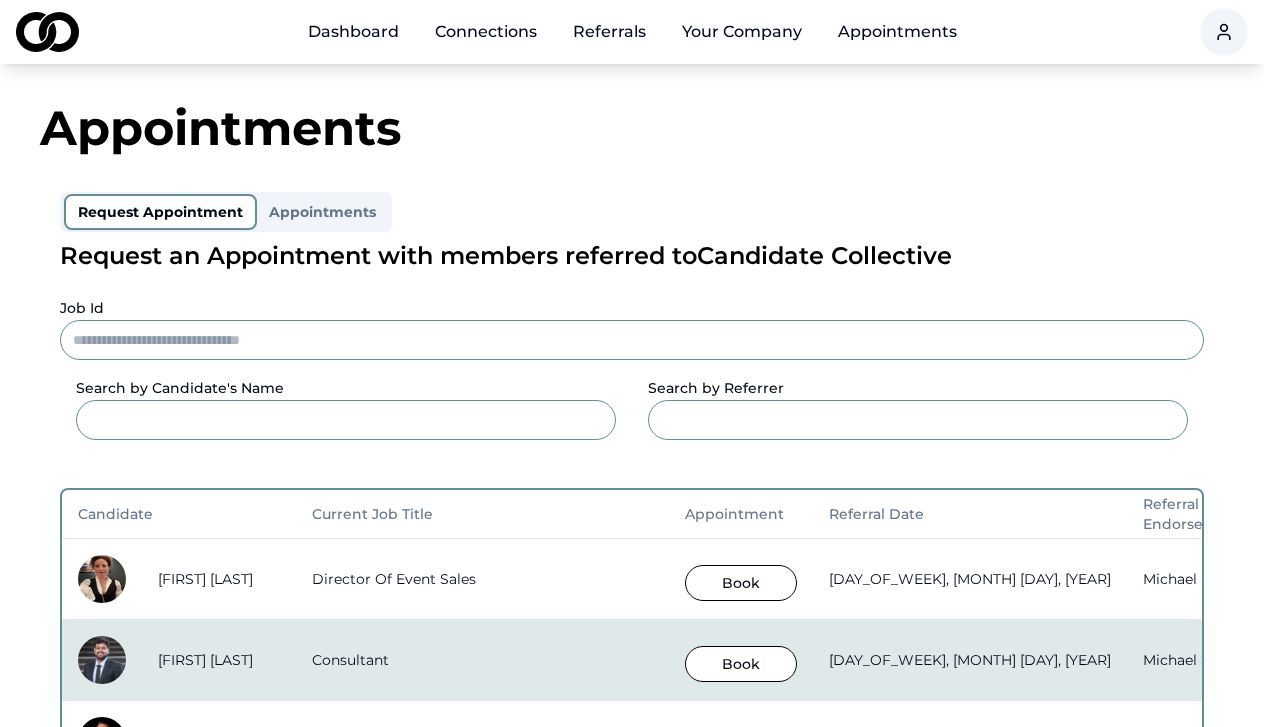 click on "Dashboard" at bounding box center [353, 32] 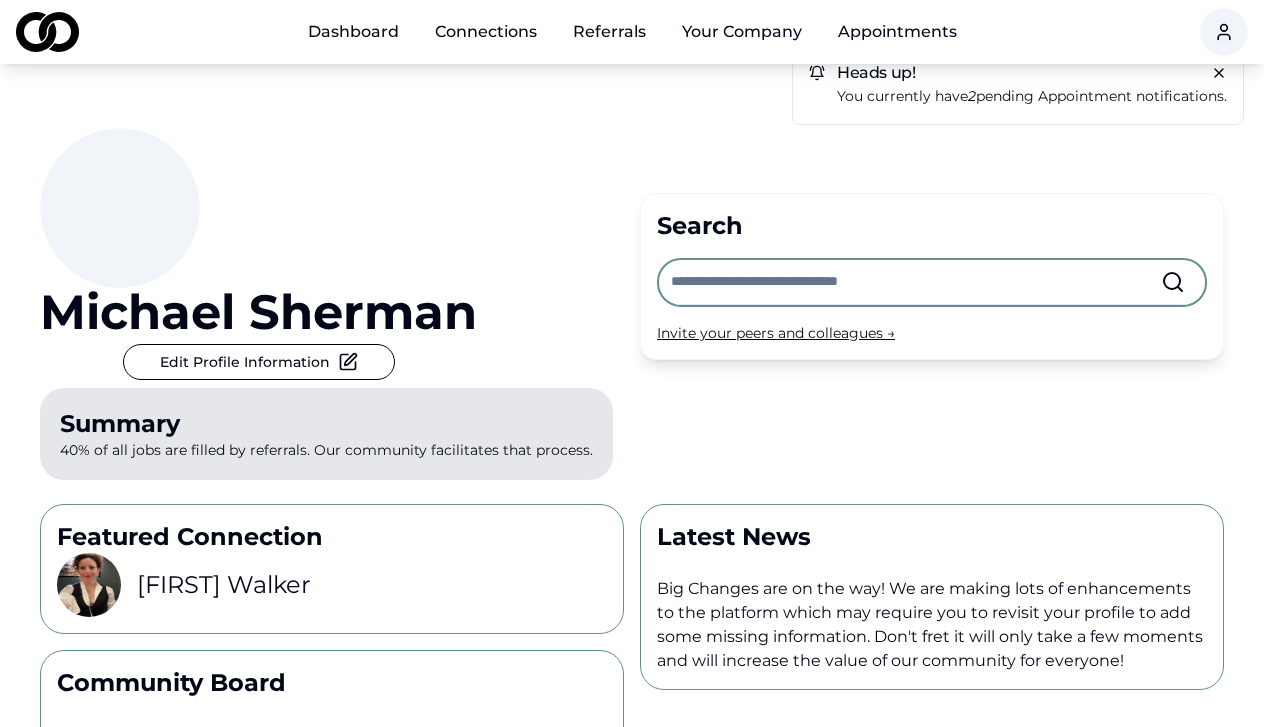 click at bounding box center [916, 282] 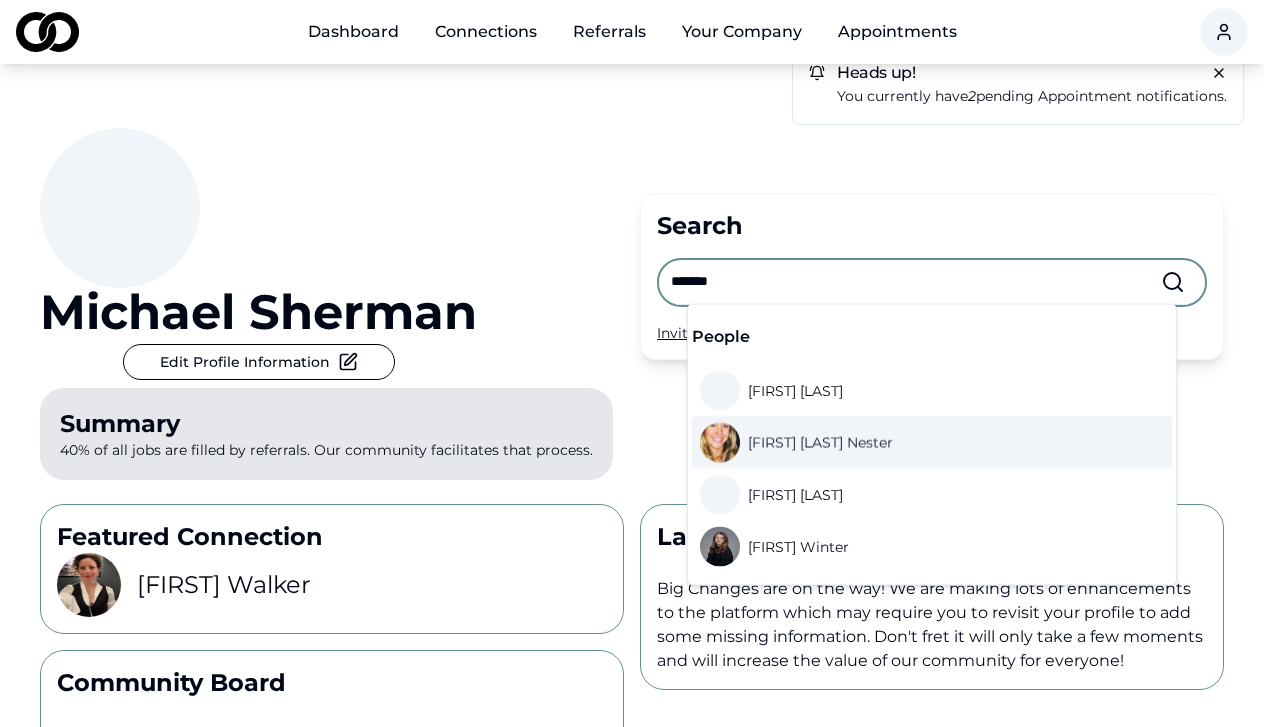 type on "*******" 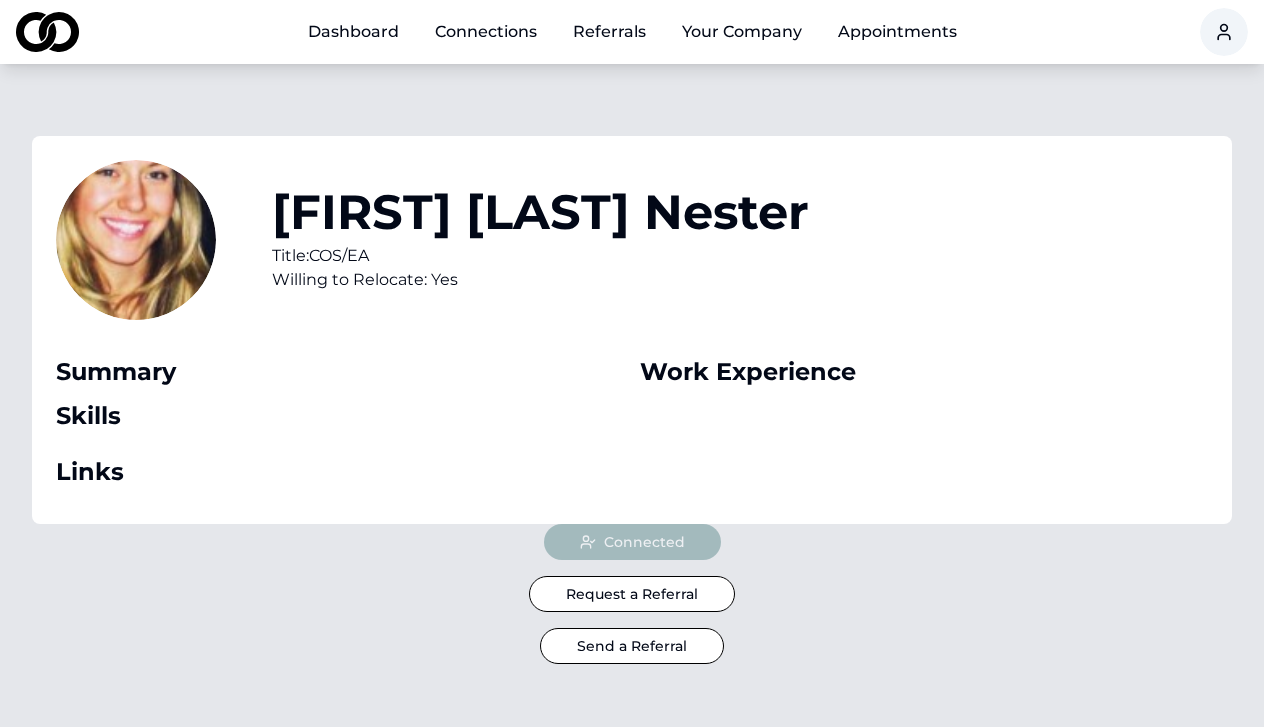 click on "Send a Referral" at bounding box center (632, 646) 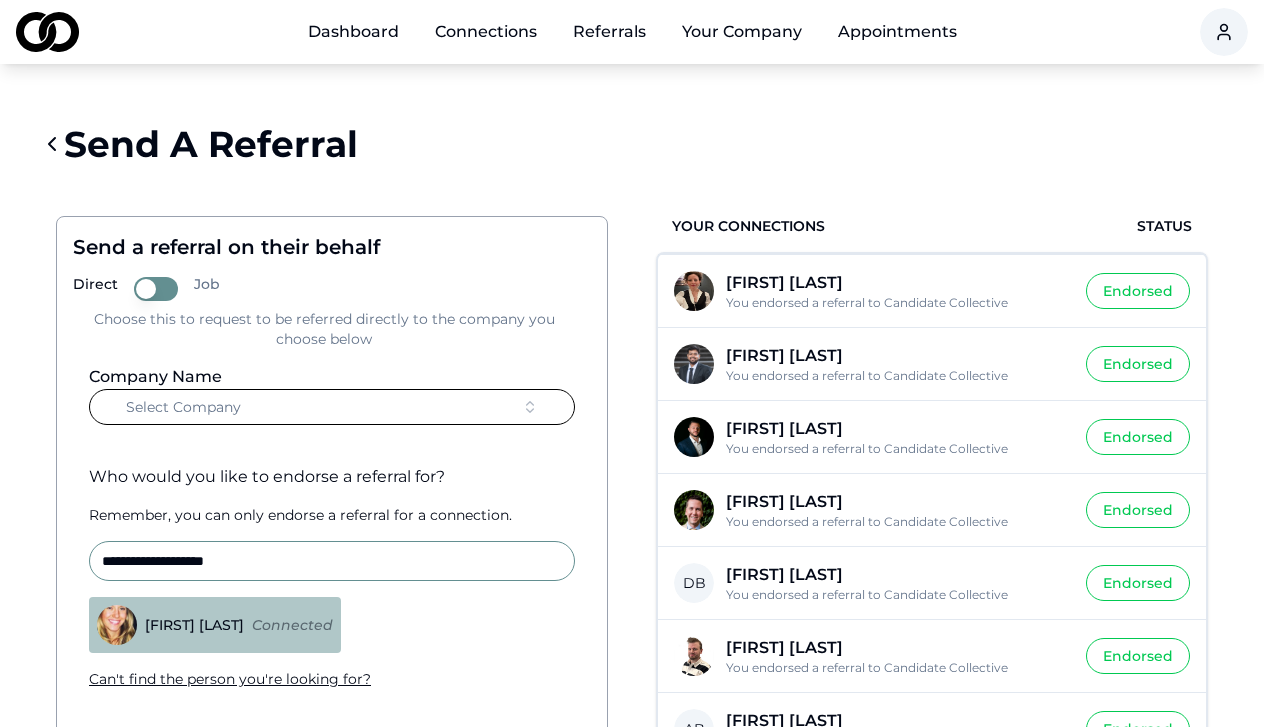 click on "Select Company" at bounding box center [332, 407] 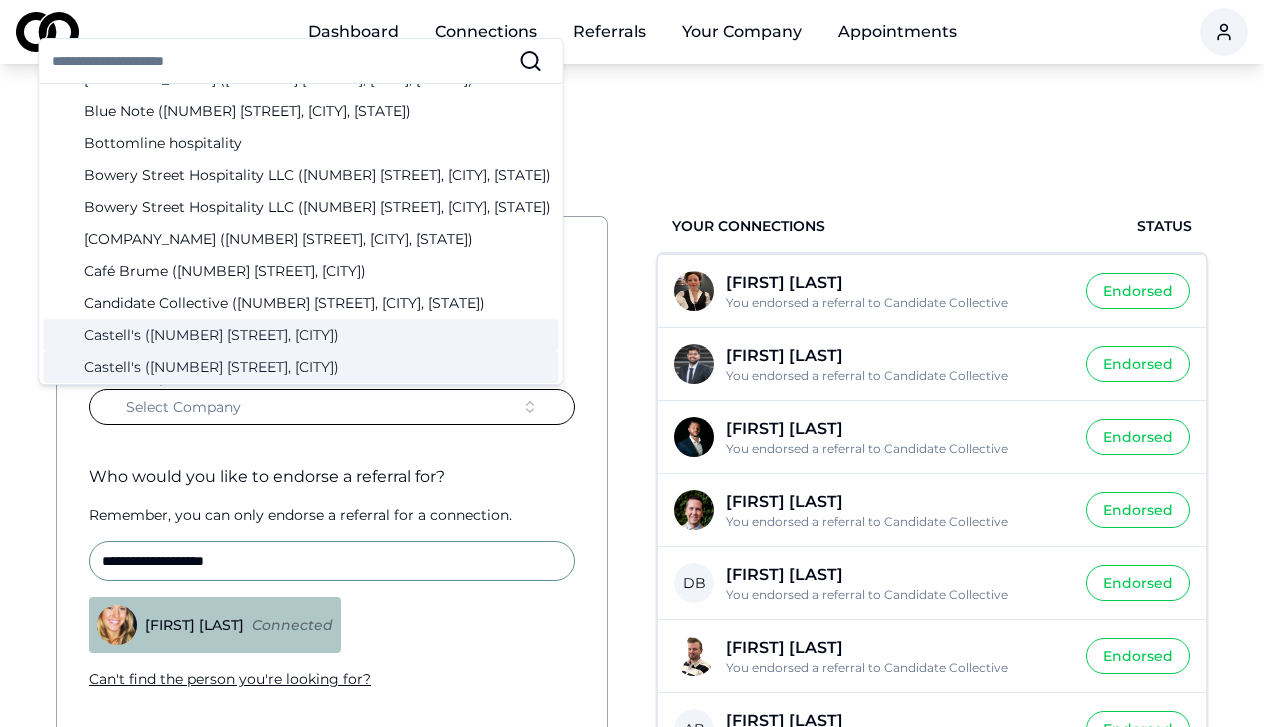 scroll, scrollTop: 375, scrollLeft: 0, axis: vertical 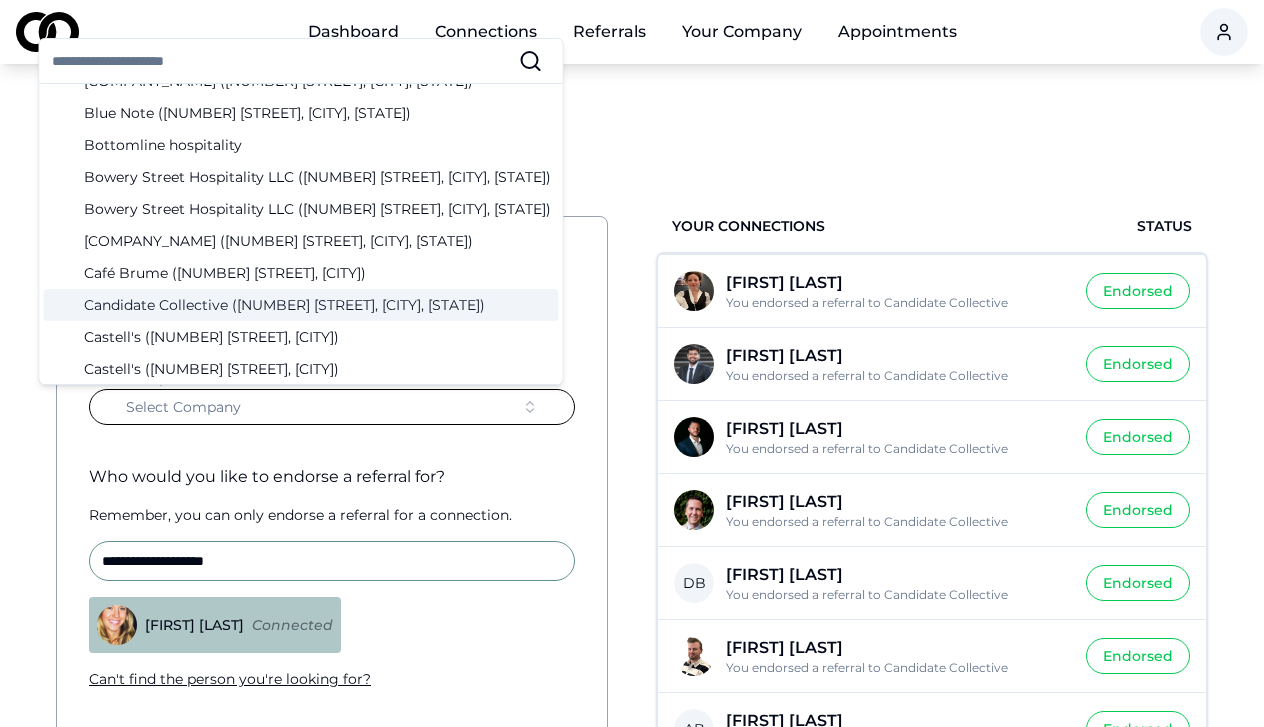 click on "Candidate Collective  ([NUMBER] [STREET], [CITY], [STATE])" at bounding box center (301, 305) 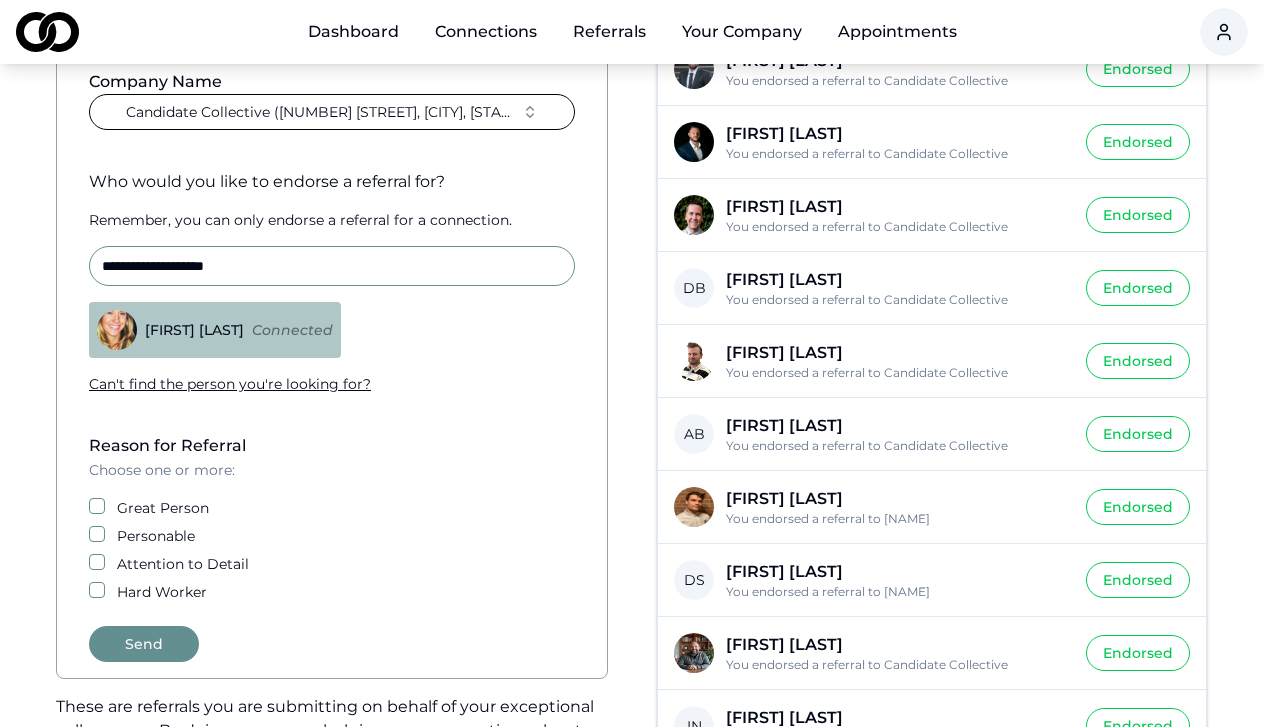 scroll, scrollTop: 308, scrollLeft: 0, axis: vertical 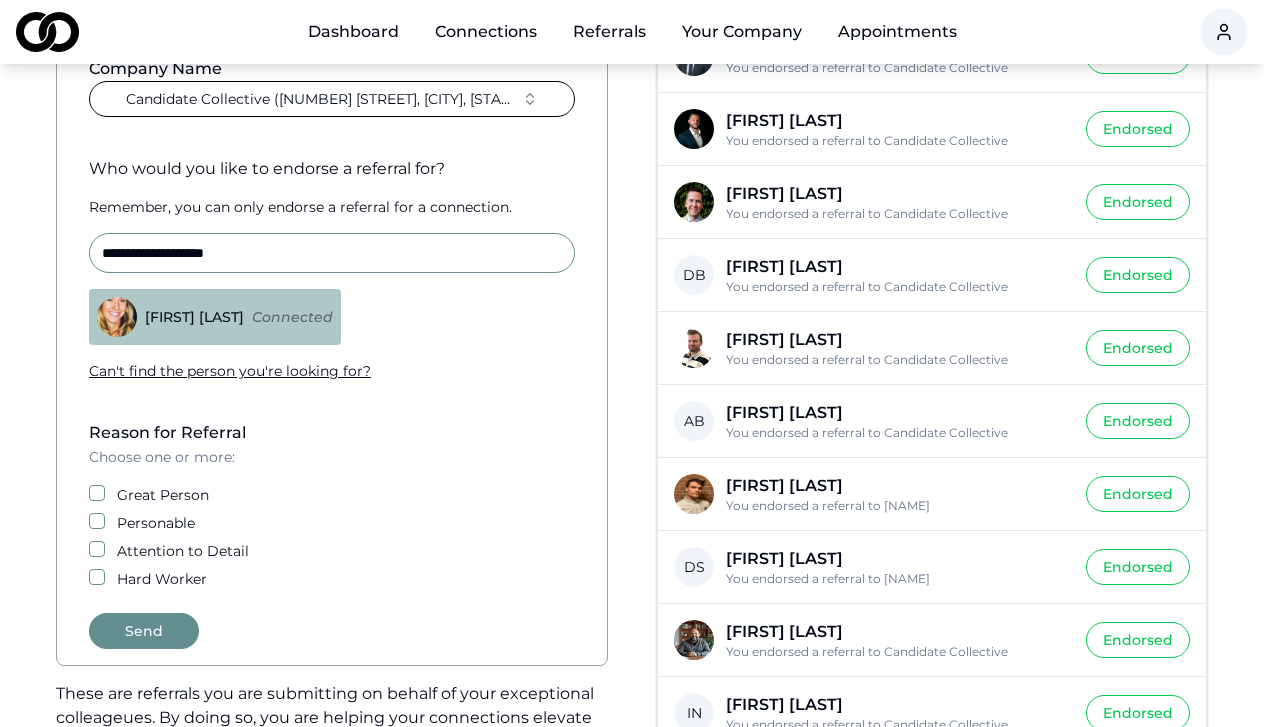 click on "Great Person" at bounding box center [163, 495] 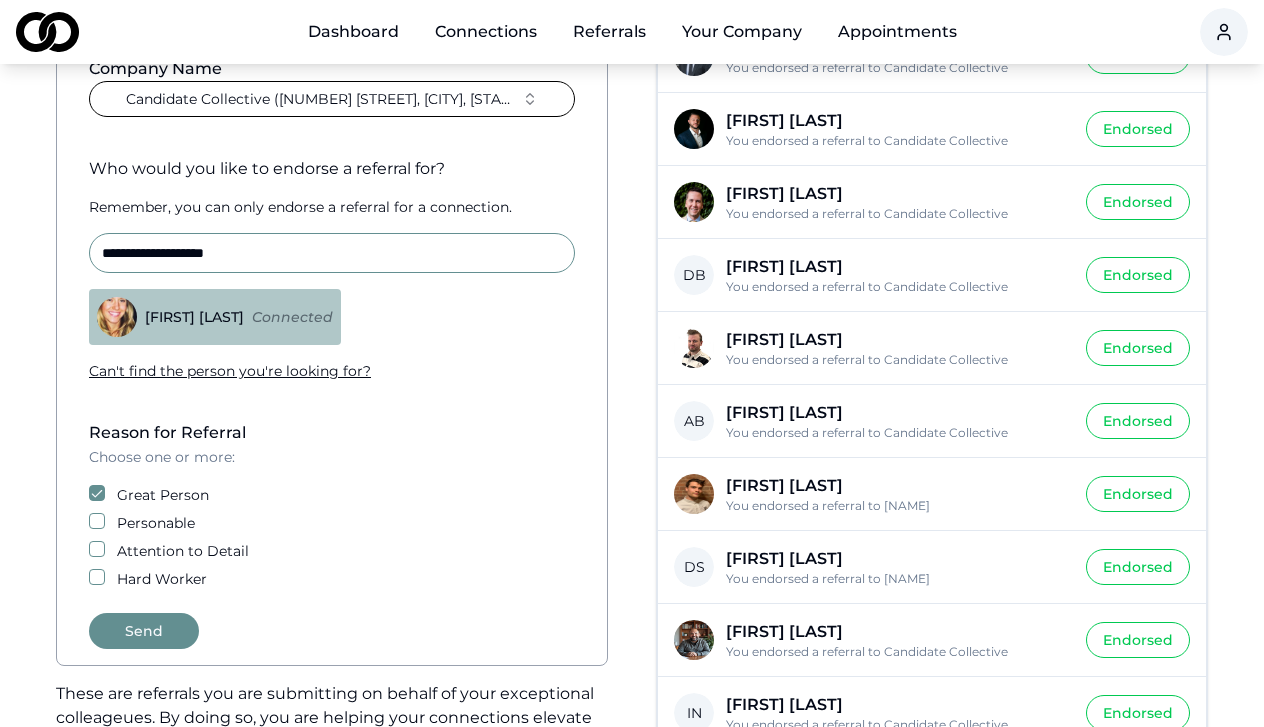 click on "Personable" at bounding box center (156, 523) 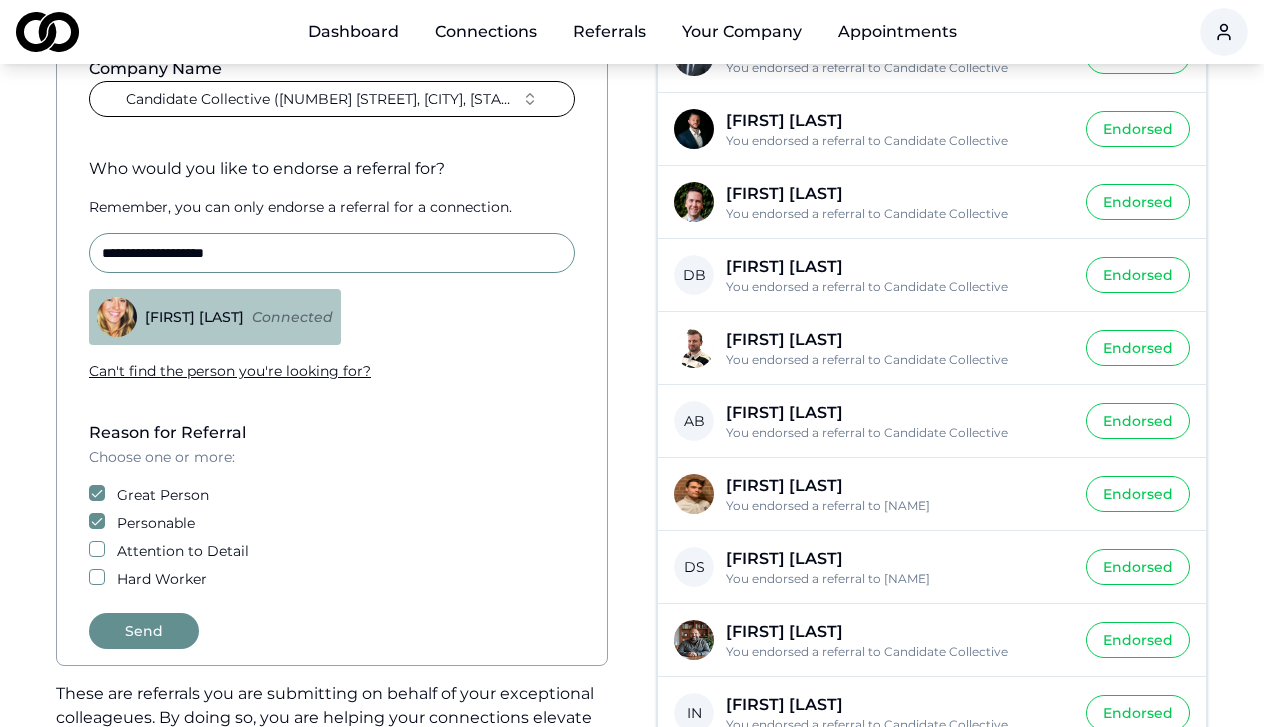 click on "Attention to Detail" at bounding box center (183, 551) 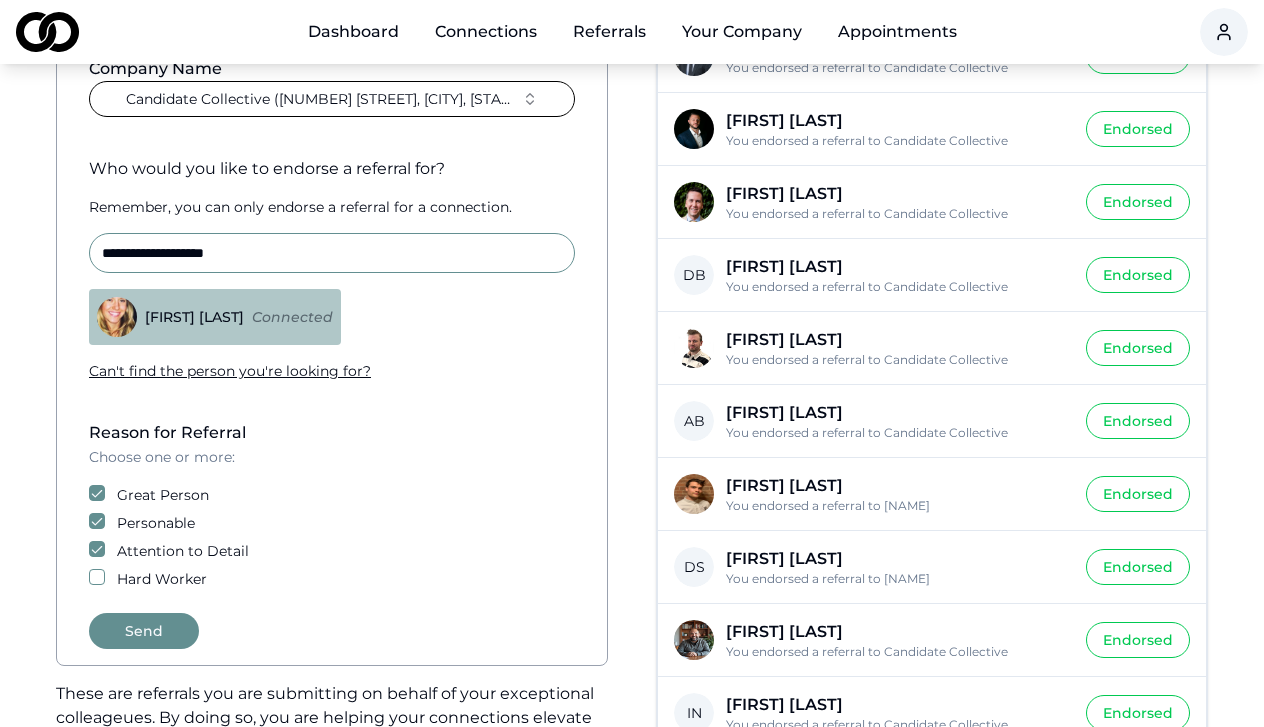 click on "Reason for Referral Choose one or more: Great Person Personable Attention to Detail Hard Worker" at bounding box center [332, 505] 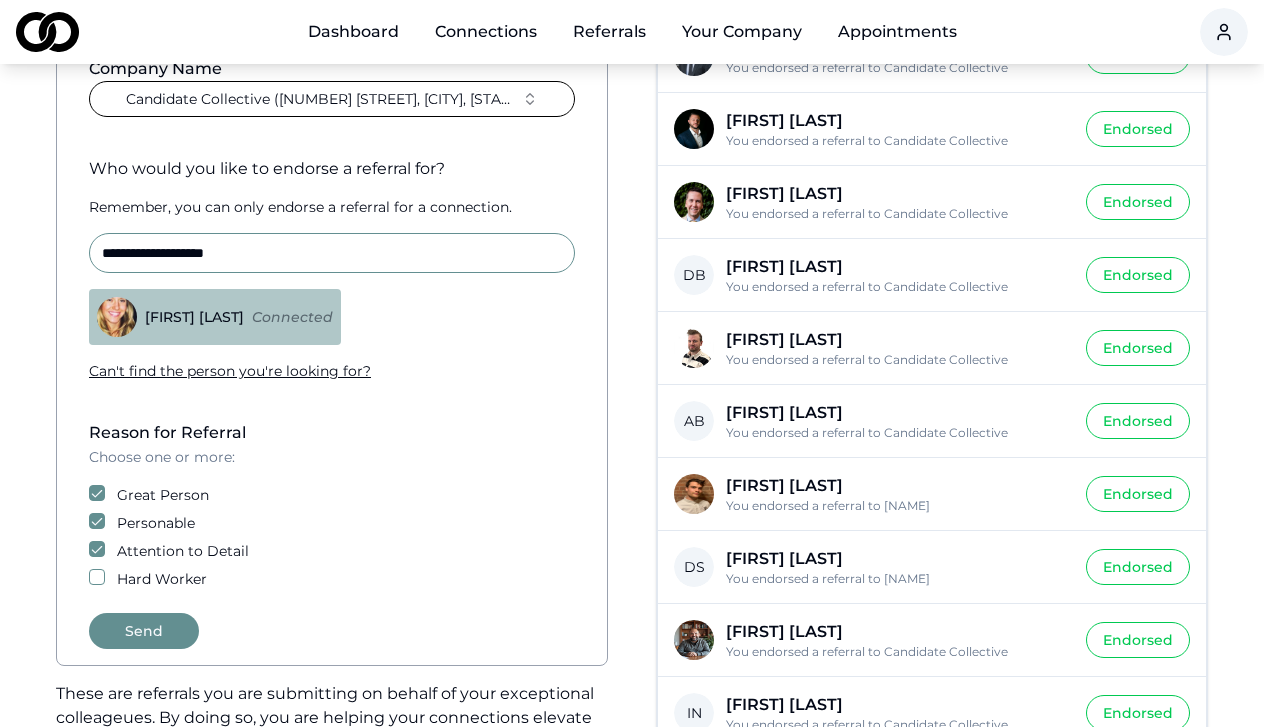click on "Hard Worker" at bounding box center (97, 577) 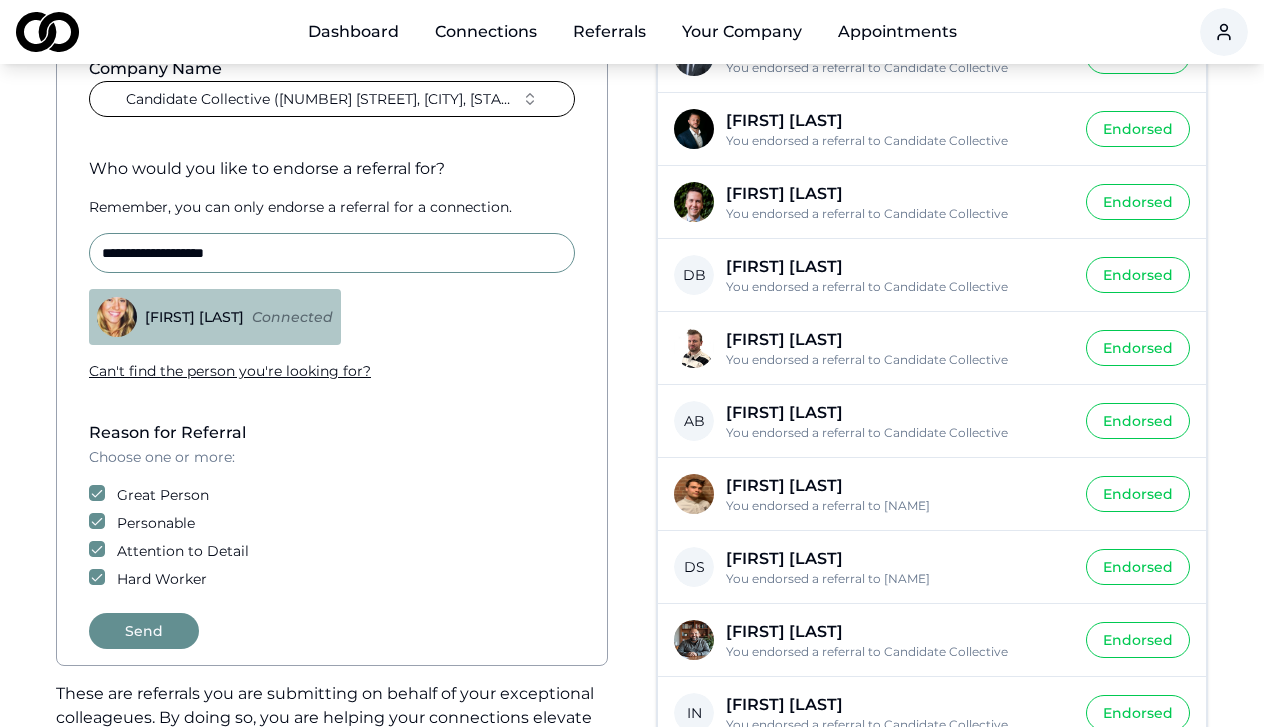 click on "Send" at bounding box center (144, 631) 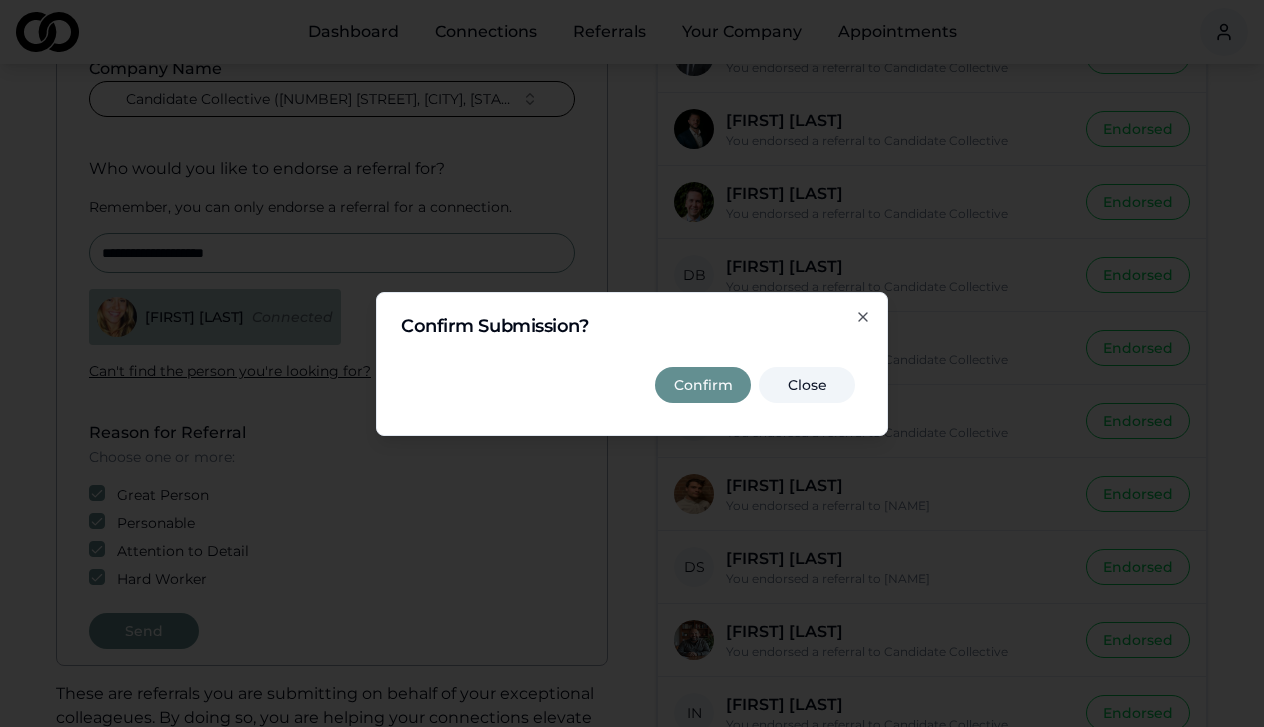 click on "Confirm" at bounding box center (703, 385) 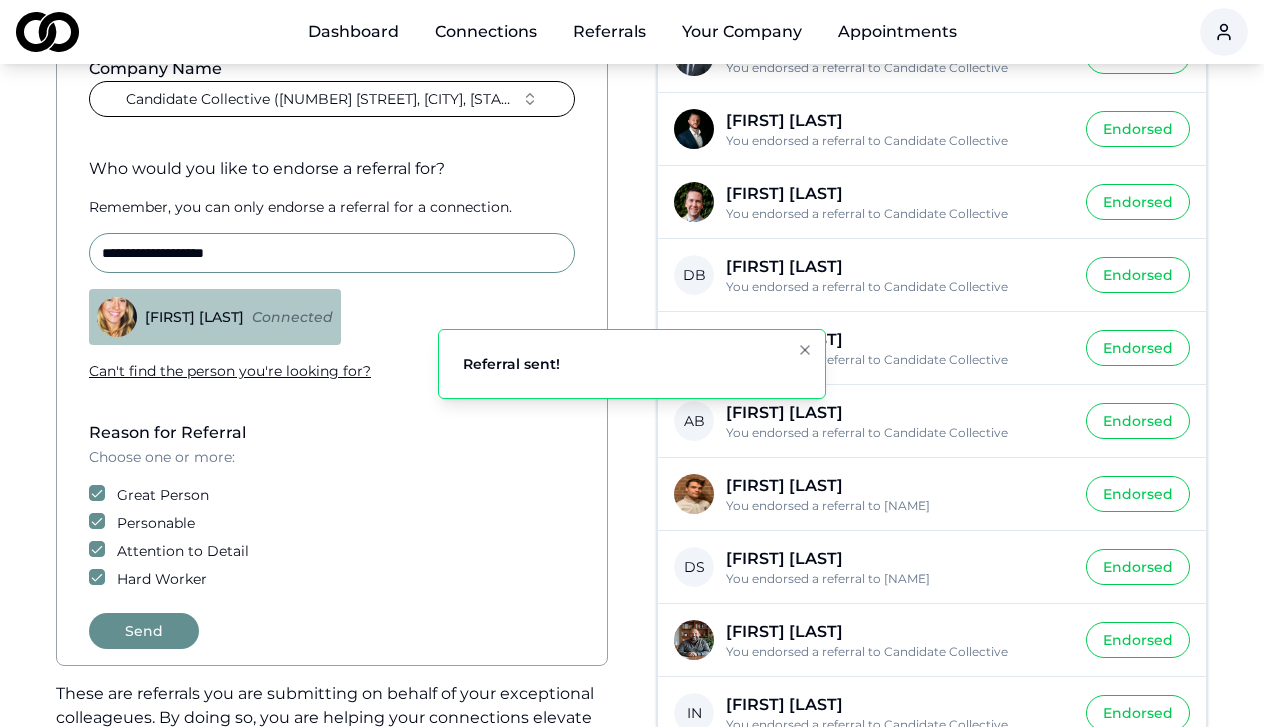 scroll, scrollTop: 0, scrollLeft: 0, axis: both 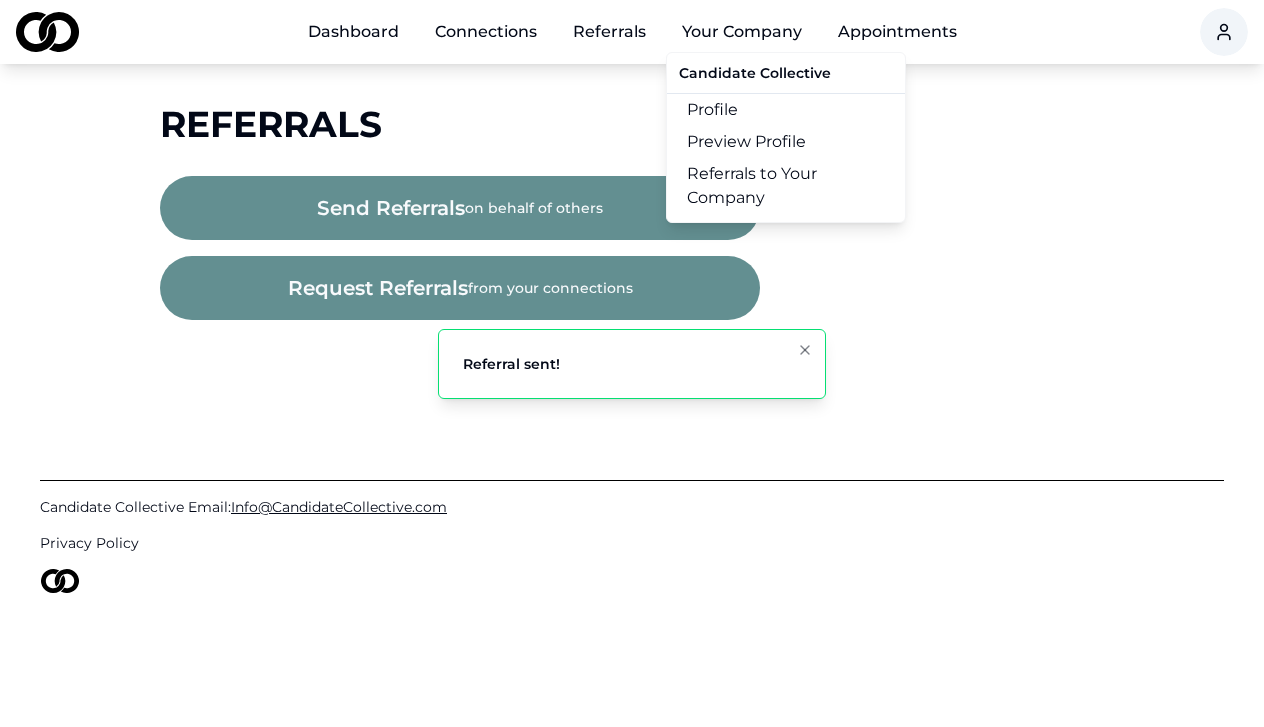 click on "Your Company" at bounding box center (742, 32) 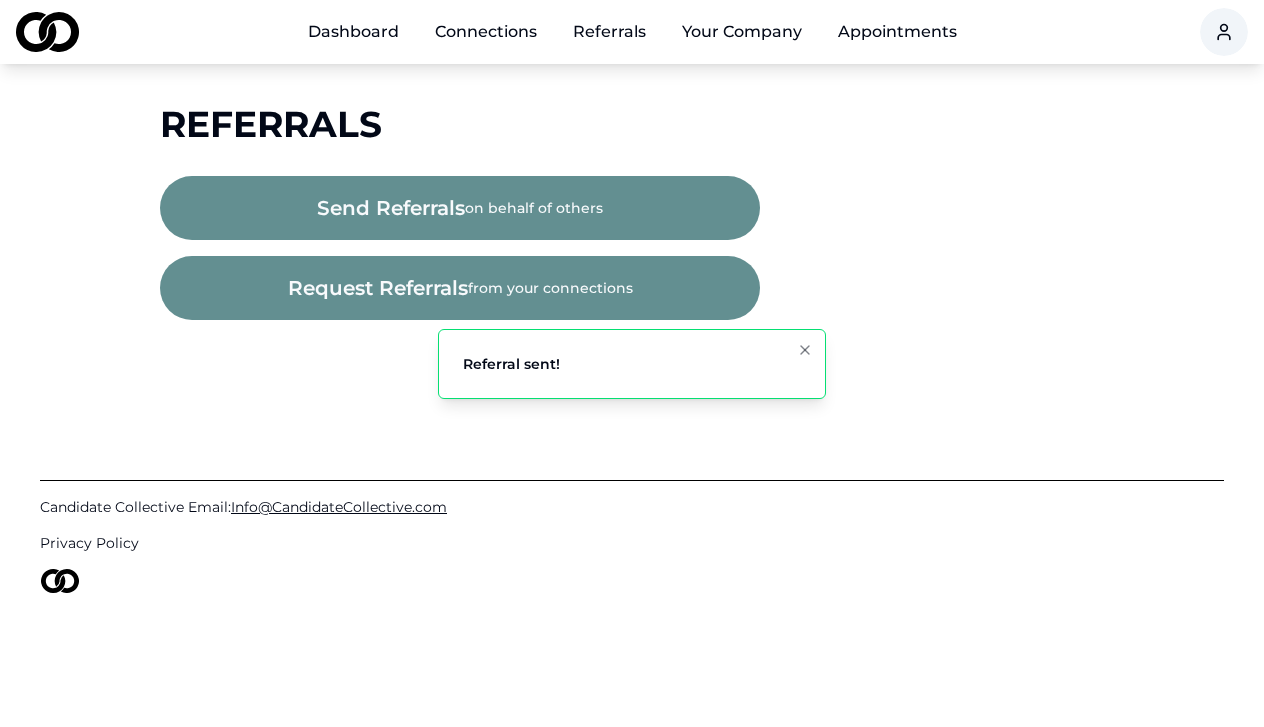 click on "Your Company" at bounding box center (742, 32) 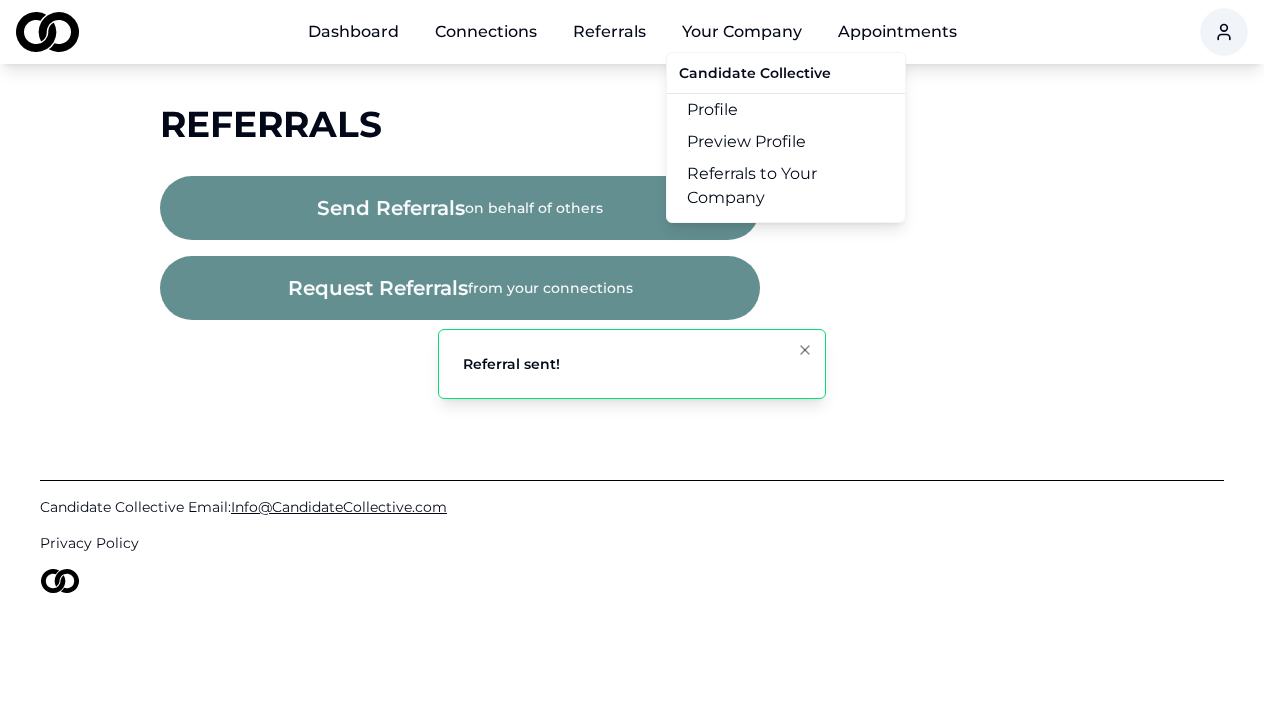 click on "Referrals to Your Company" at bounding box center [786, 186] 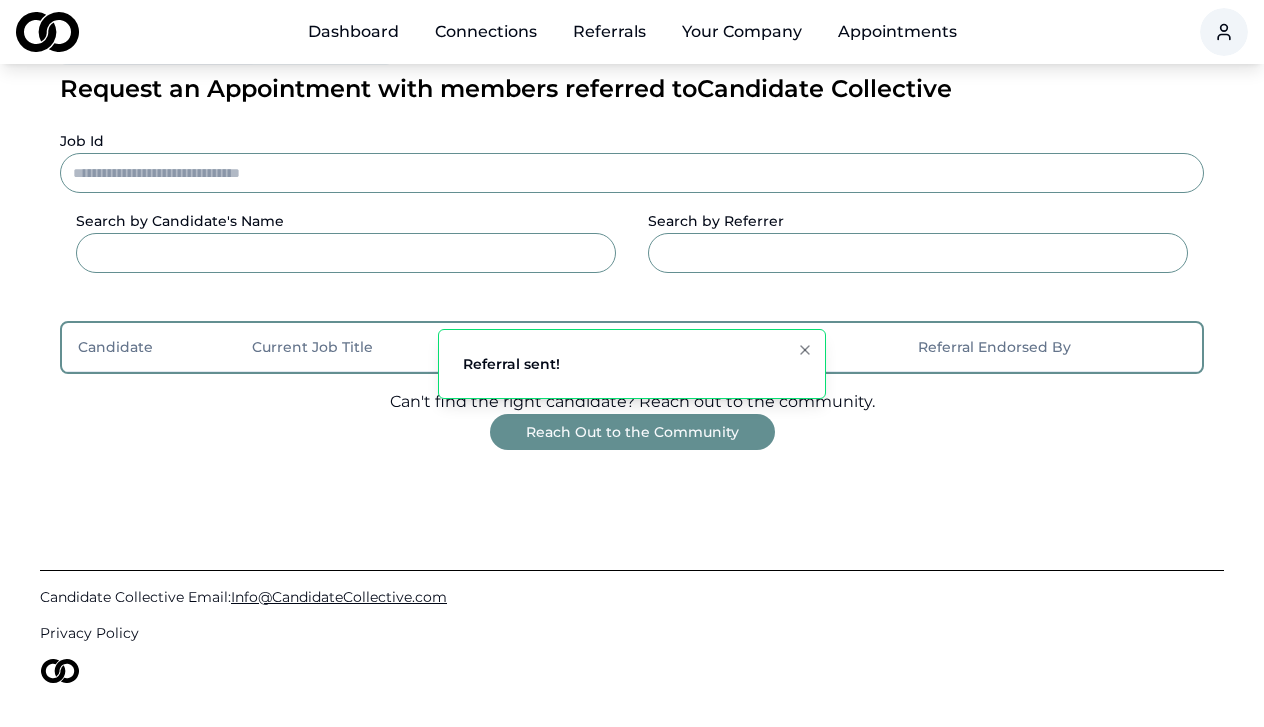 scroll, scrollTop: 166, scrollLeft: 0, axis: vertical 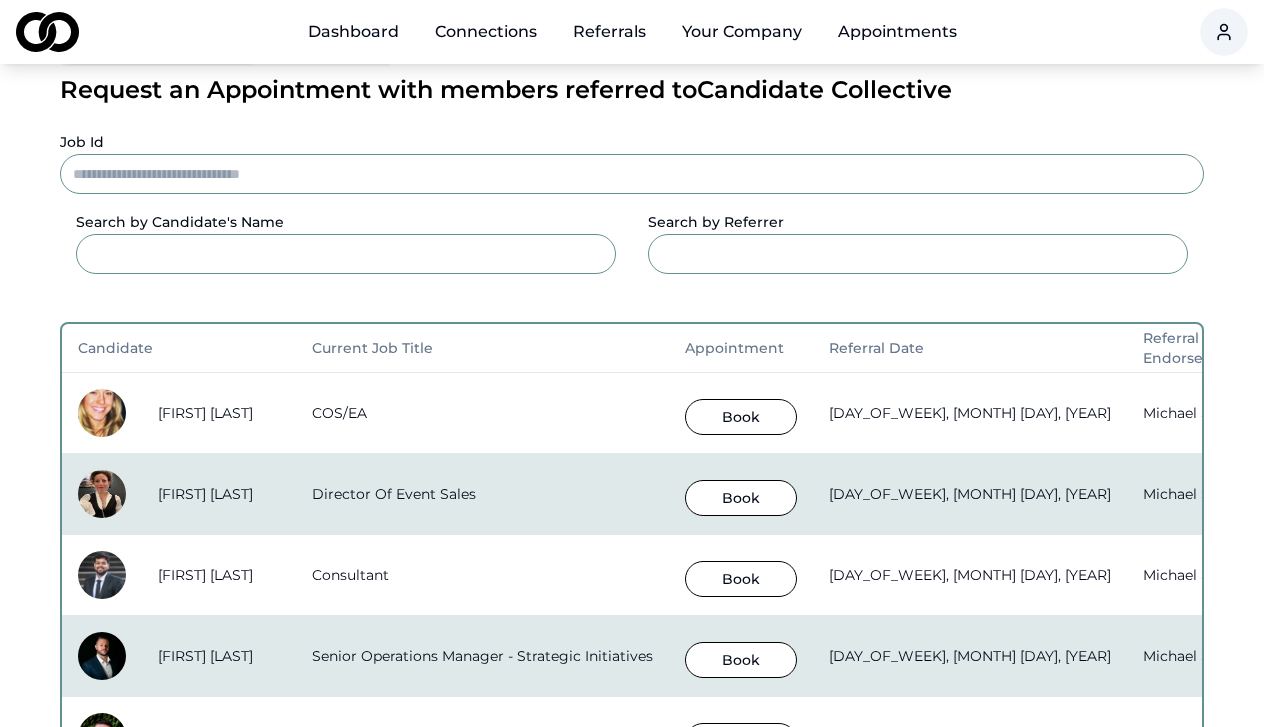 click on "Book" at bounding box center [741, 417] 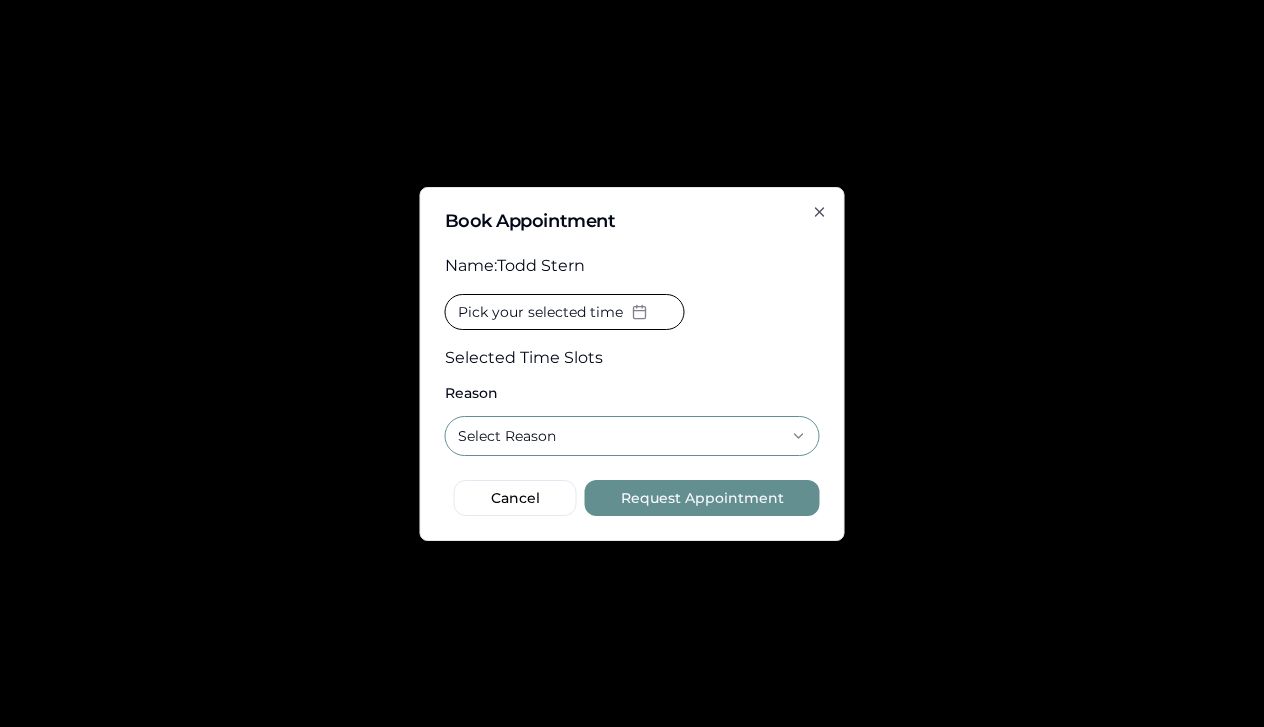 click on "Pick your selected time" at bounding box center (540, 312) 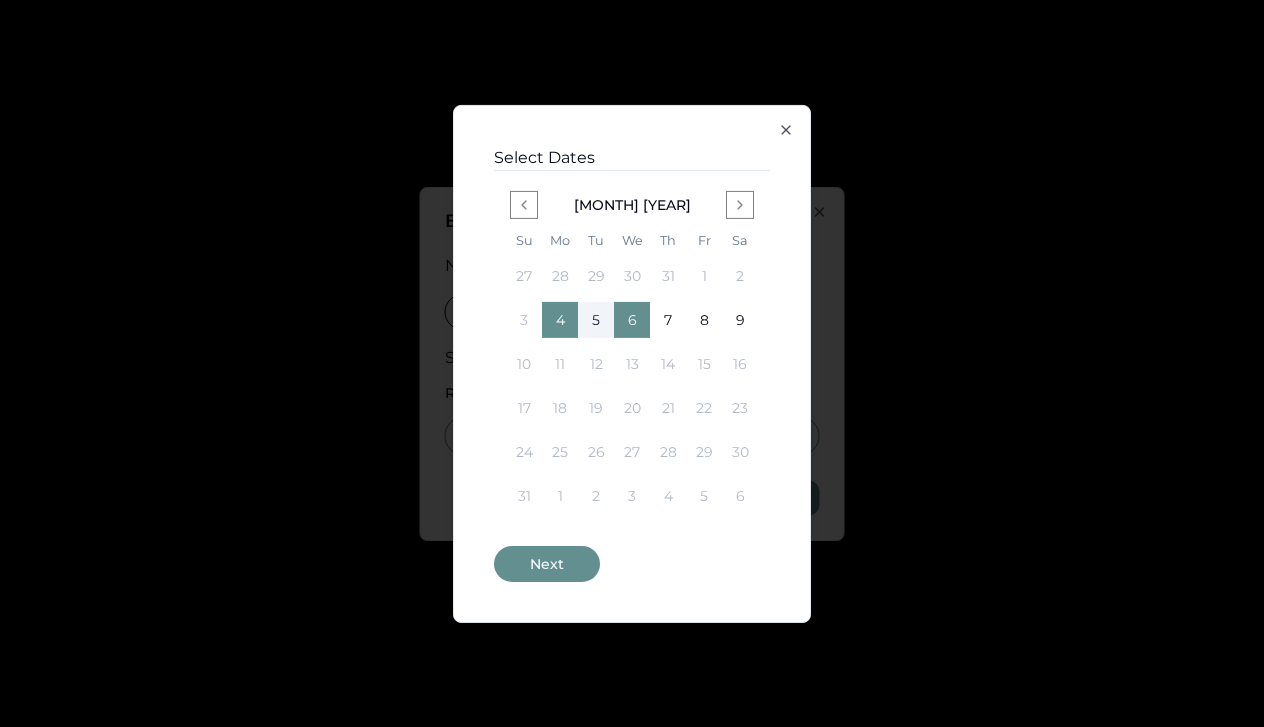 click on "4" at bounding box center [560, 320] 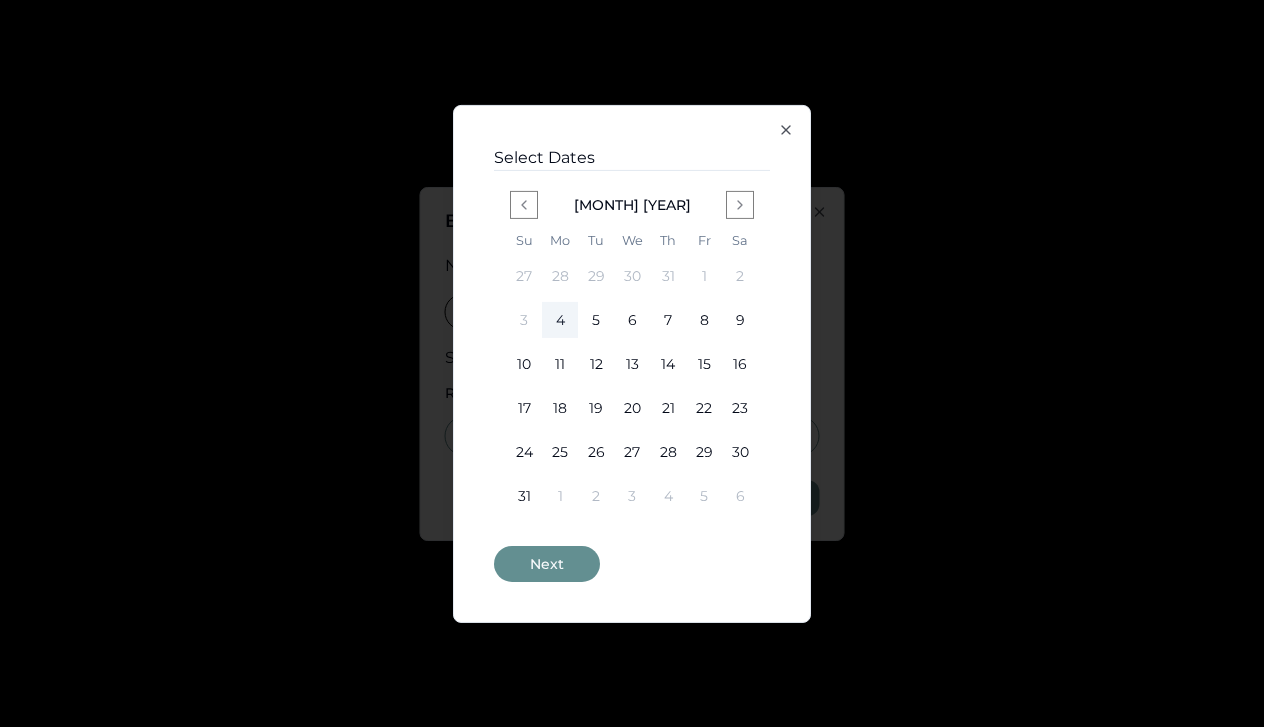click on "4" at bounding box center (560, 320) 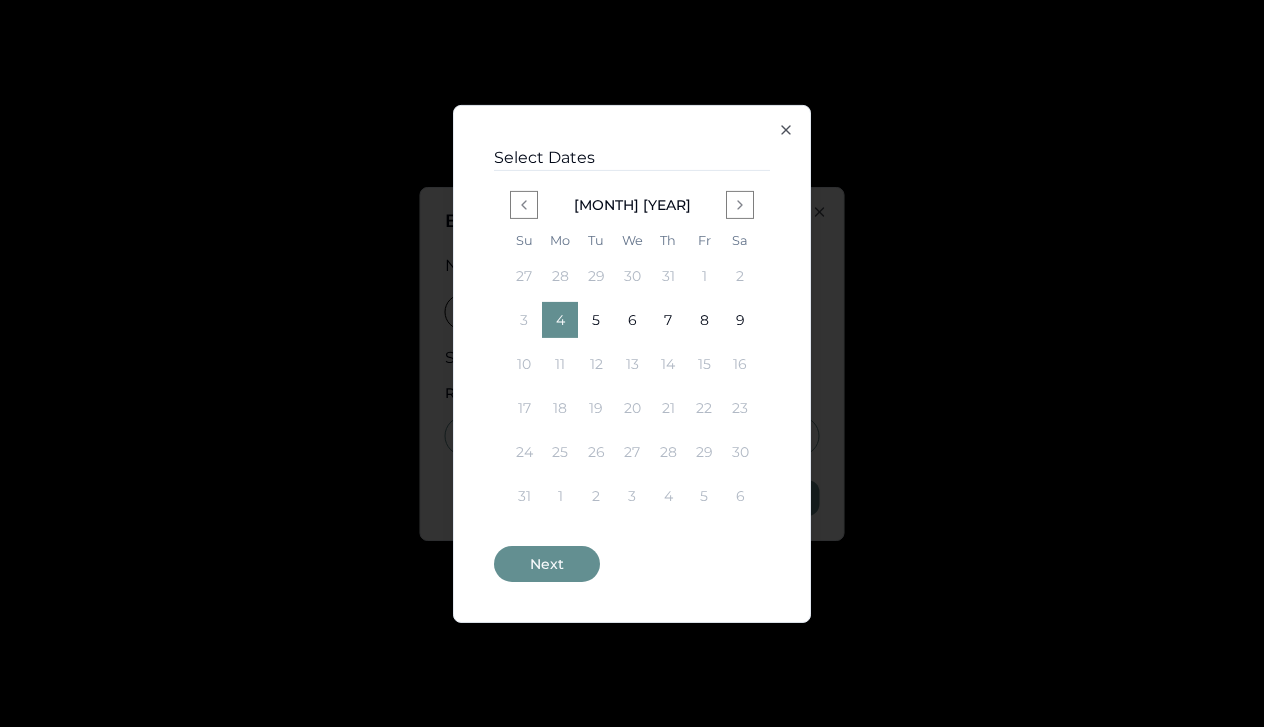 click on "Next" at bounding box center [547, 564] 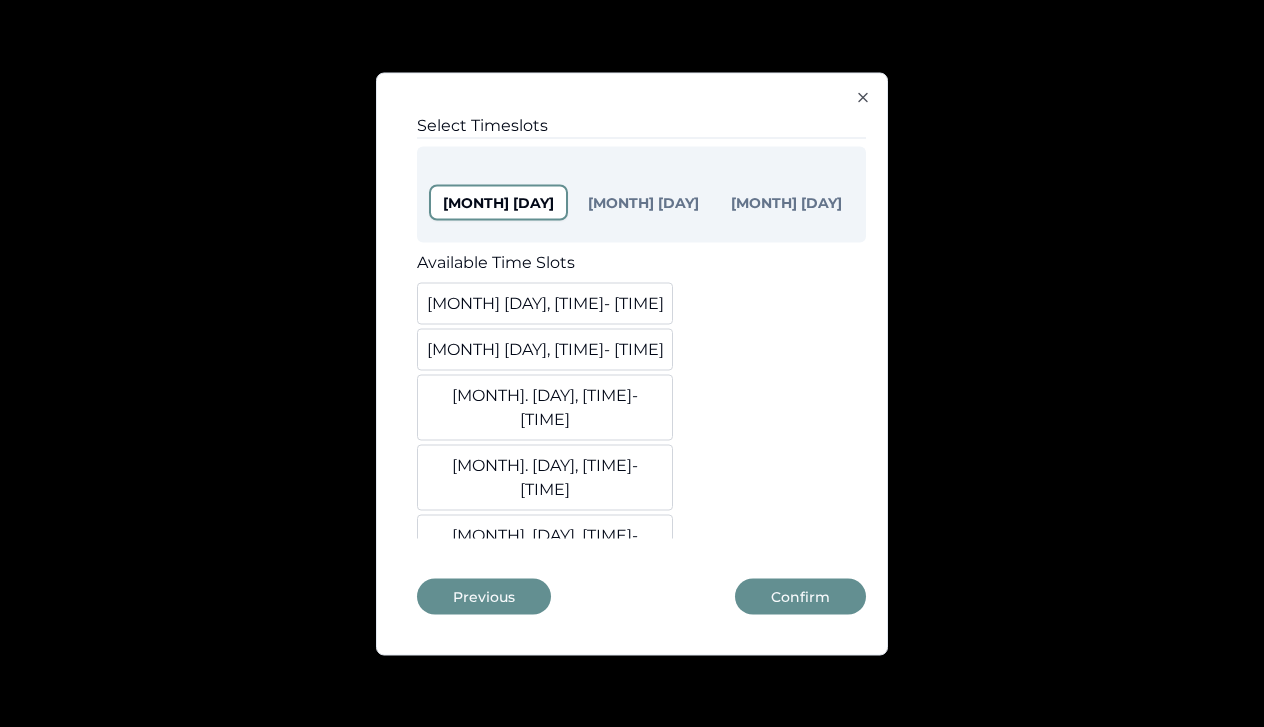 scroll, scrollTop: 0, scrollLeft: 0, axis: both 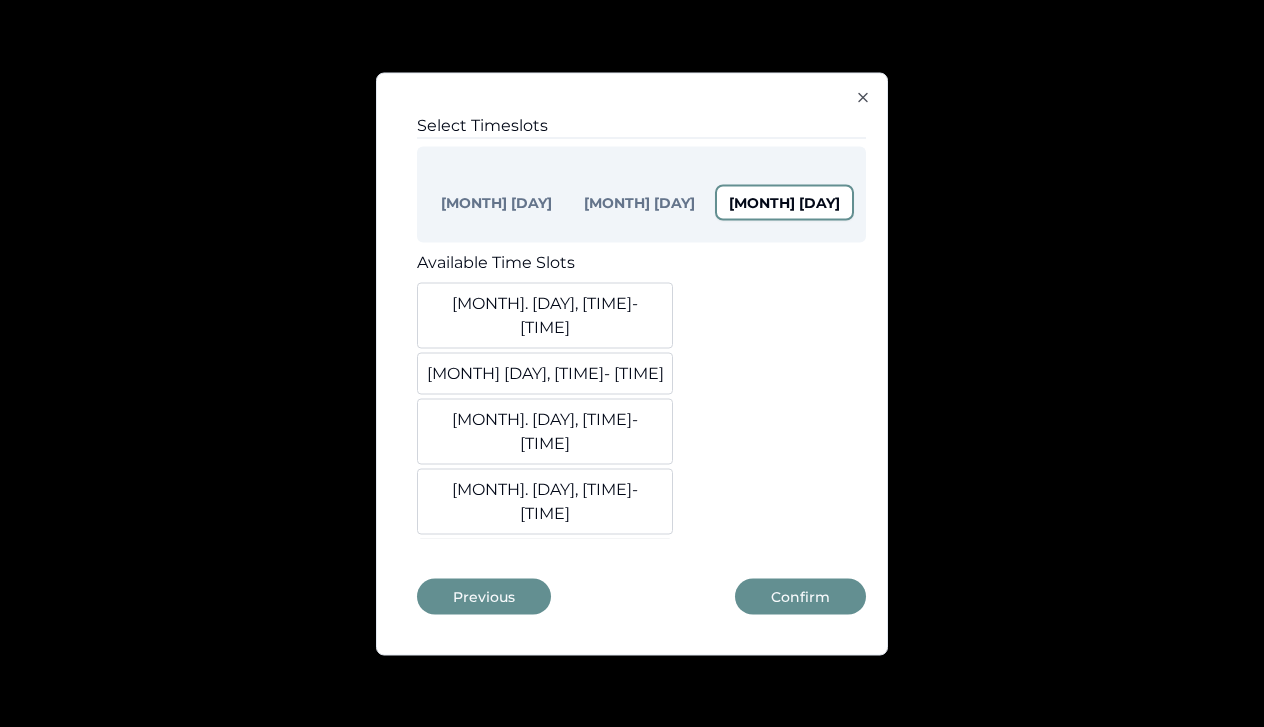 click on "[MONTH] [DAY]" at bounding box center [784, 202] 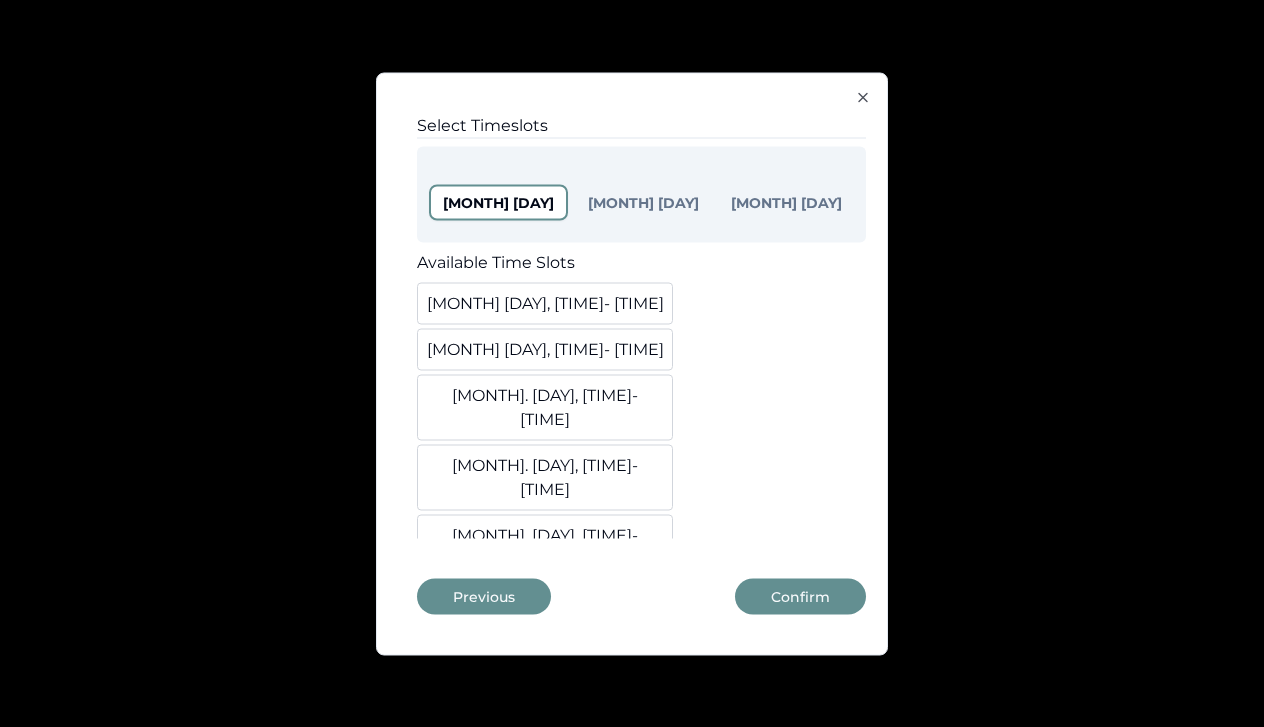 click on "[MONTH] [DAY]" at bounding box center [498, 202] 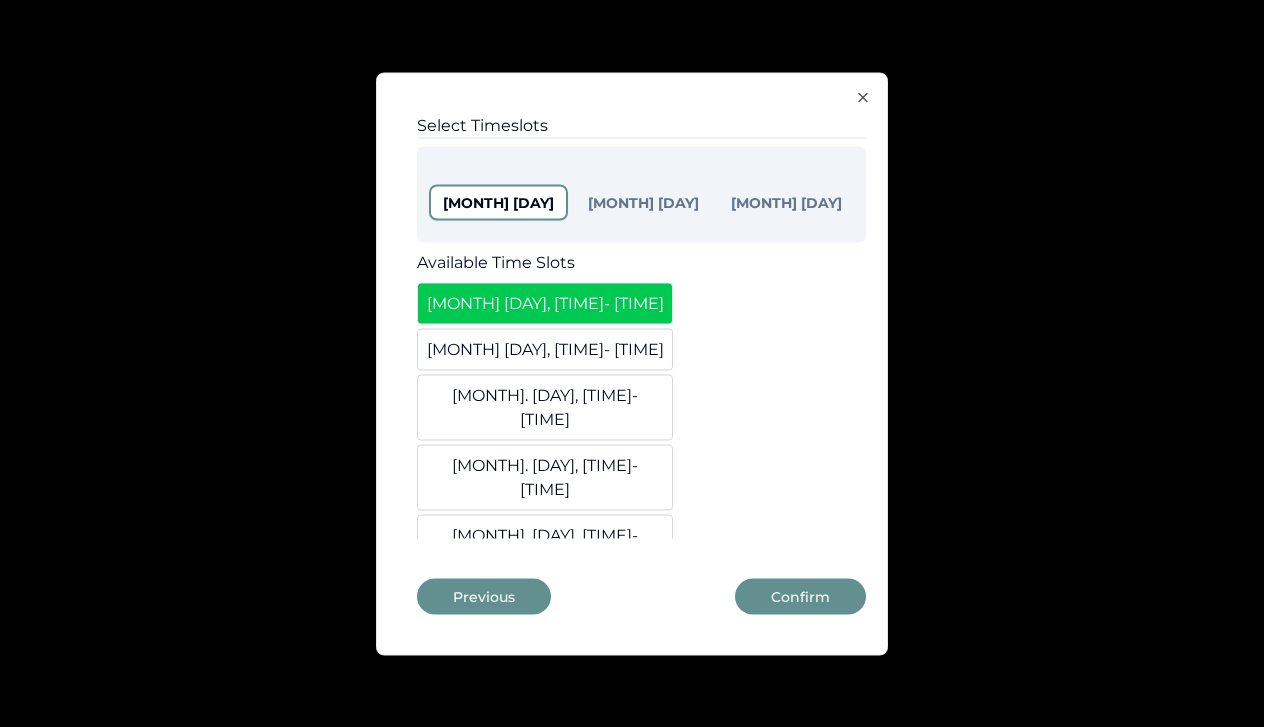 click on "[MONTH]. [DAY], [TIME] - [TIME]" at bounding box center [545, 407] 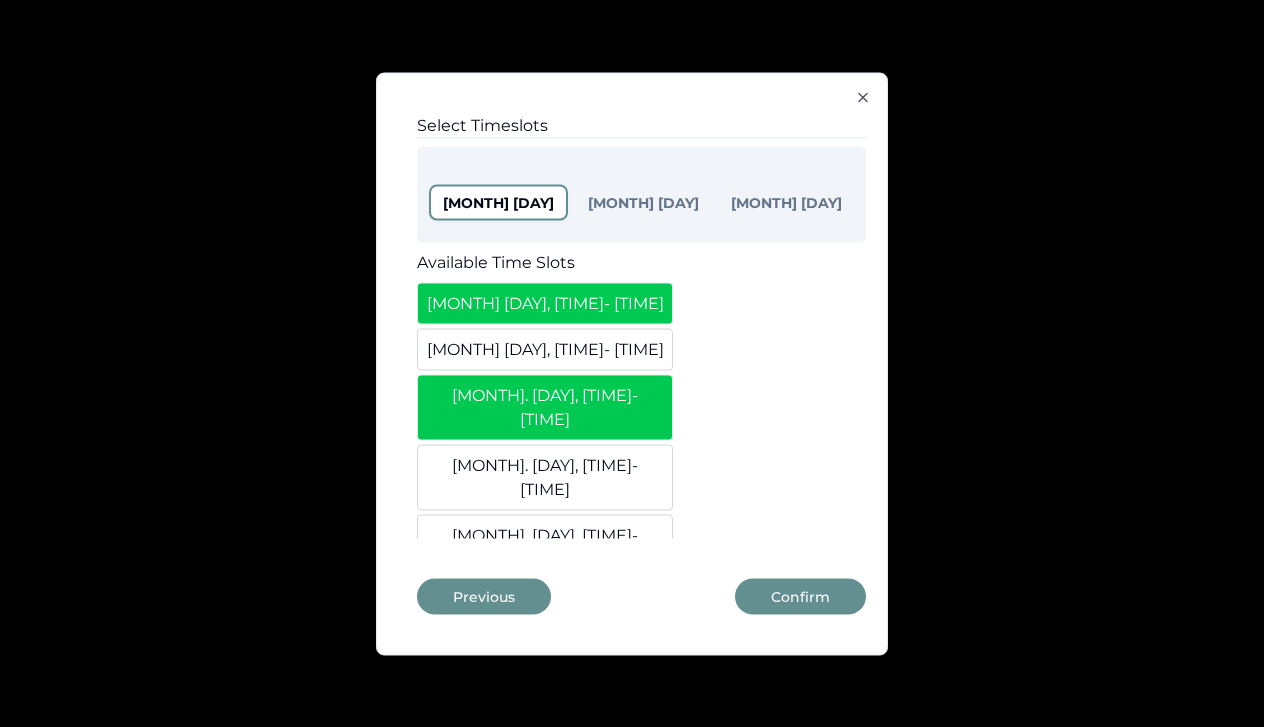 click on "[MONTH]. [DAY], [TIME] - [TIME]" at bounding box center (545, 477) 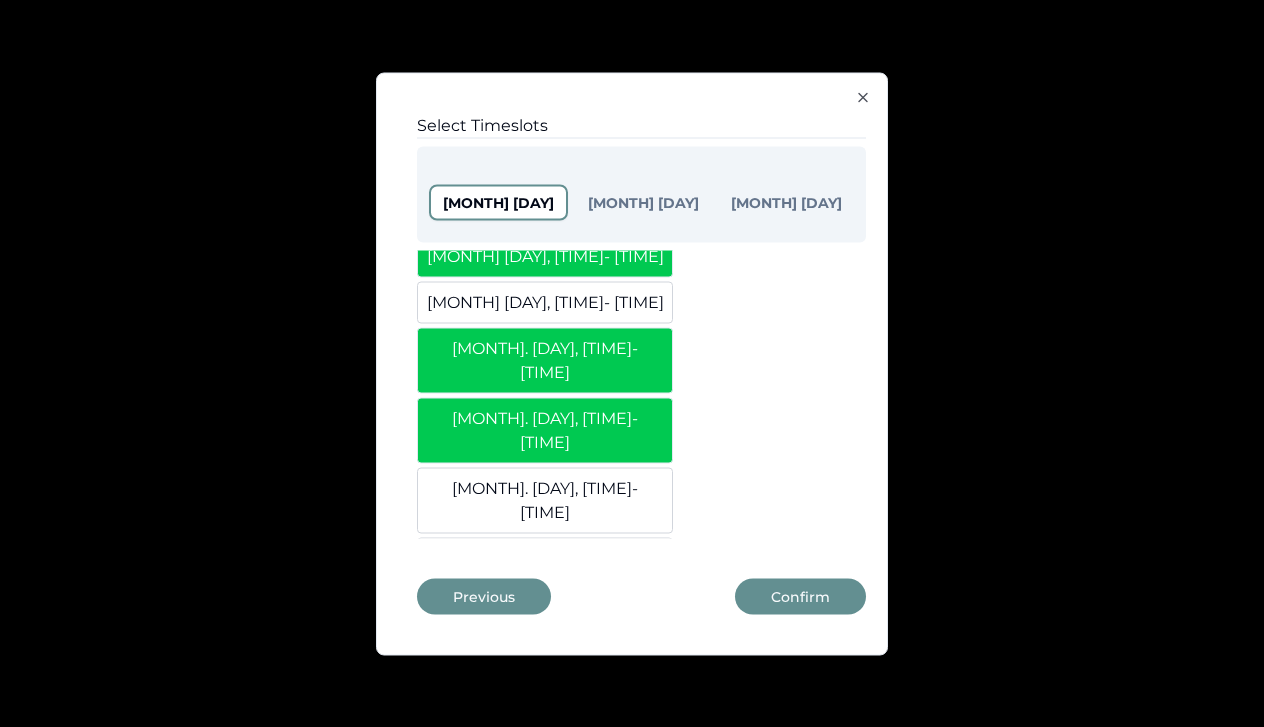 scroll, scrollTop: 77, scrollLeft: 0, axis: vertical 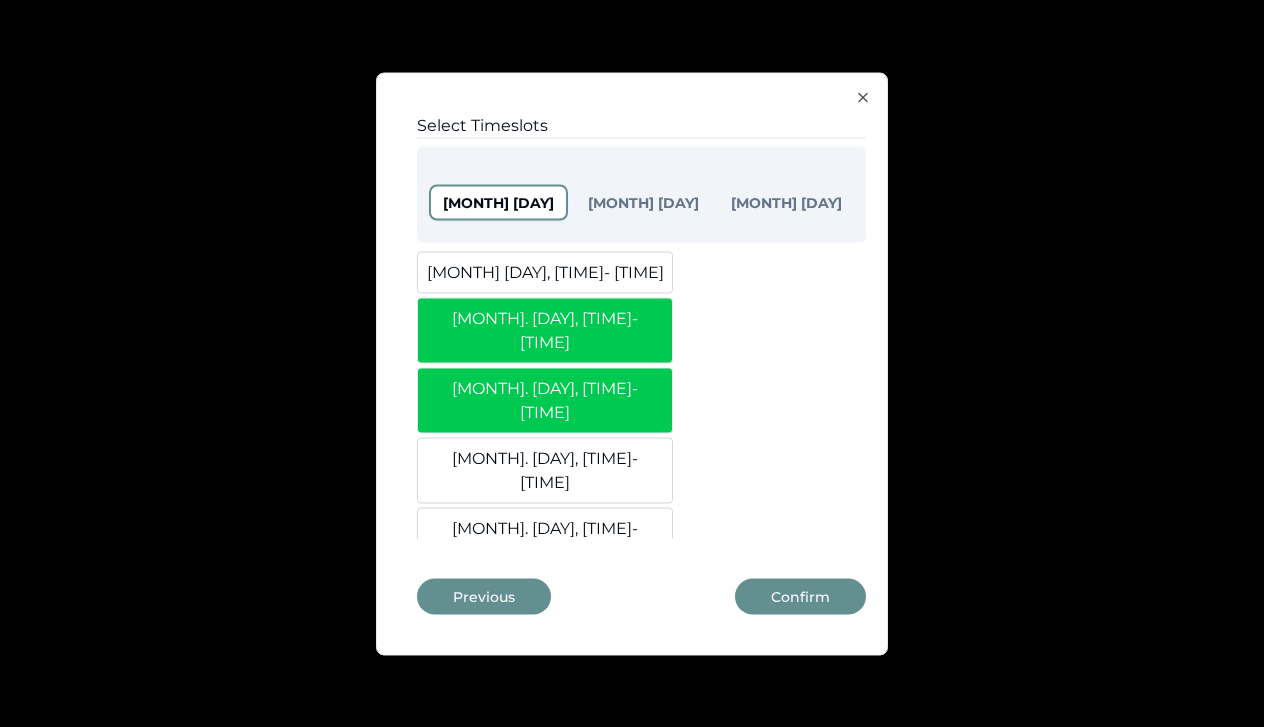 click on "[MONTH]. [DAY], [TIME] - [TIME]" at bounding box center (545, 598) 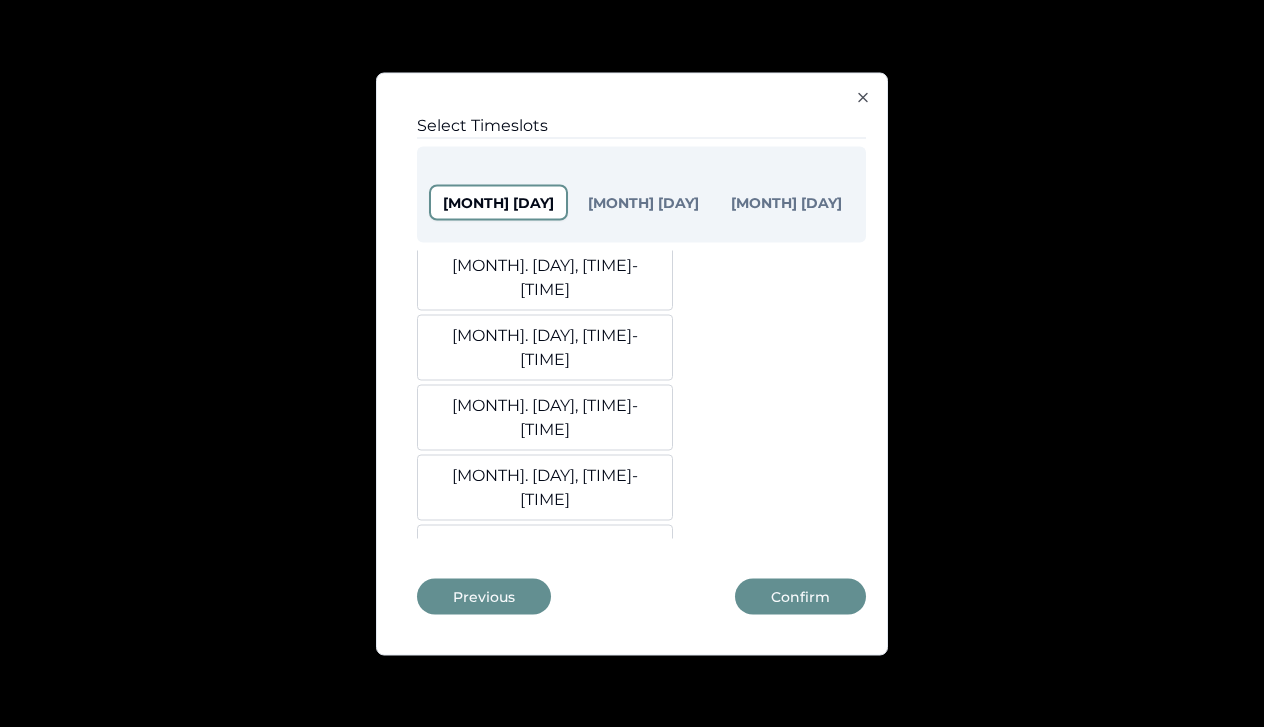 scroll, scrollTop: 528, scrollLeft: 0, axis: vertical 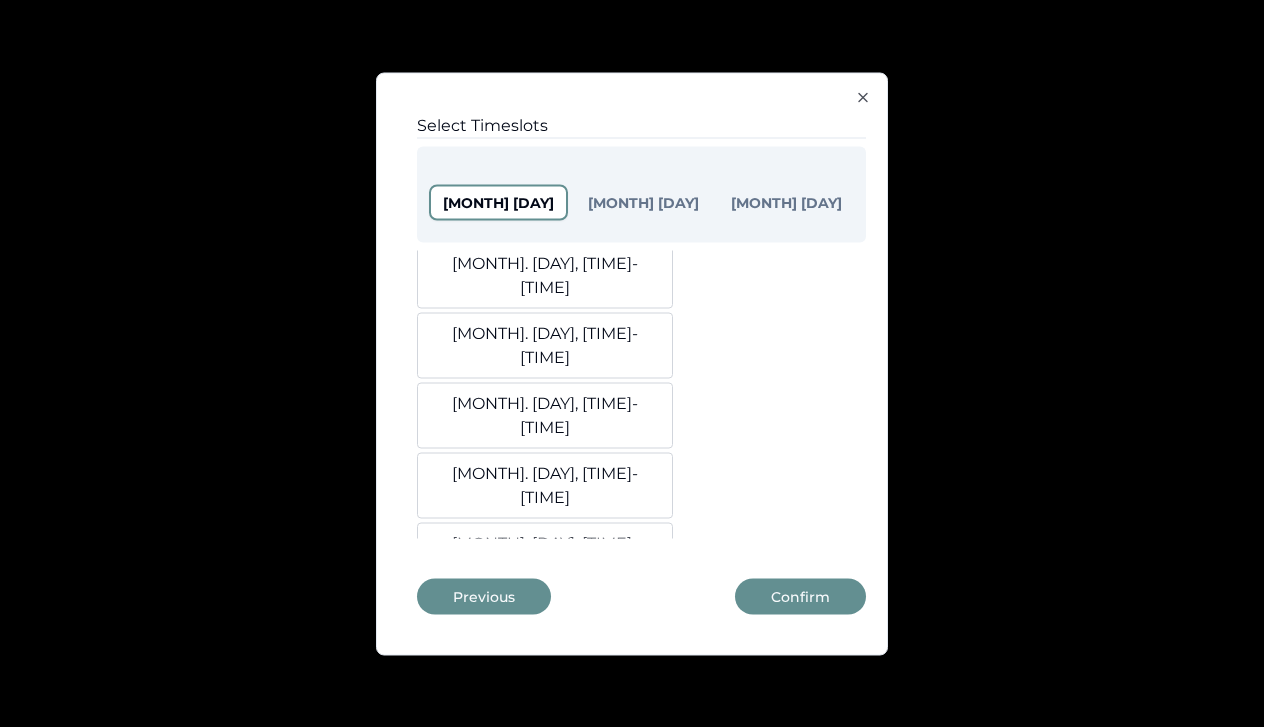 click on "[MONTH]. [DAY], [TIME] - [TIME]" at bounding box center [545, 835] 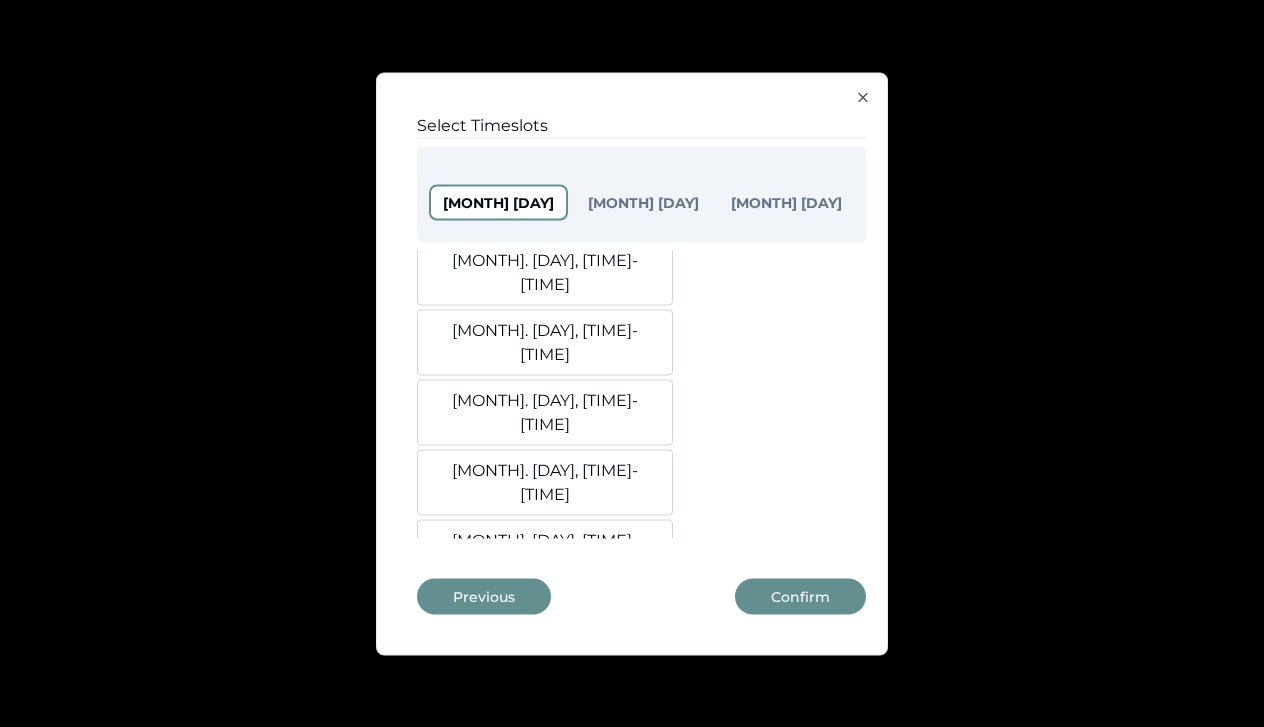 click on "[MONTH]. [DAY], [TIME] - [TIME]" at bounding box center [545, 832] 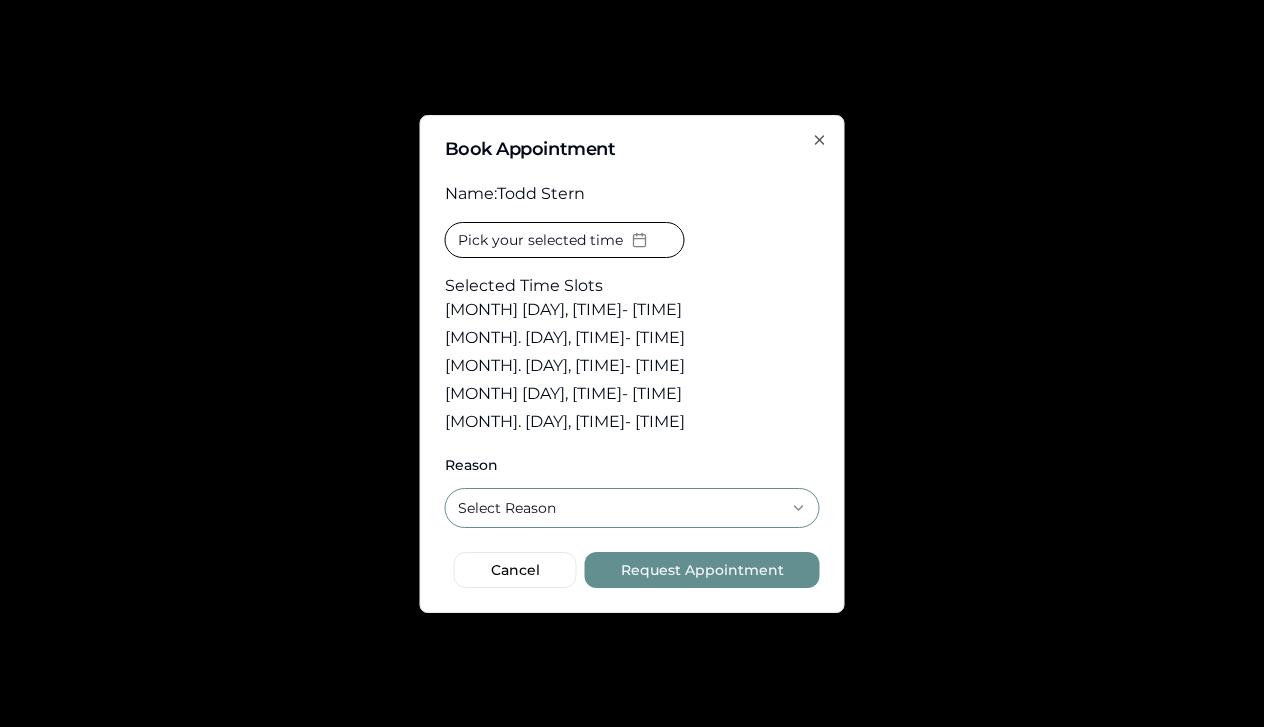 click on "Select Reason" at bounding box center [632, 508] 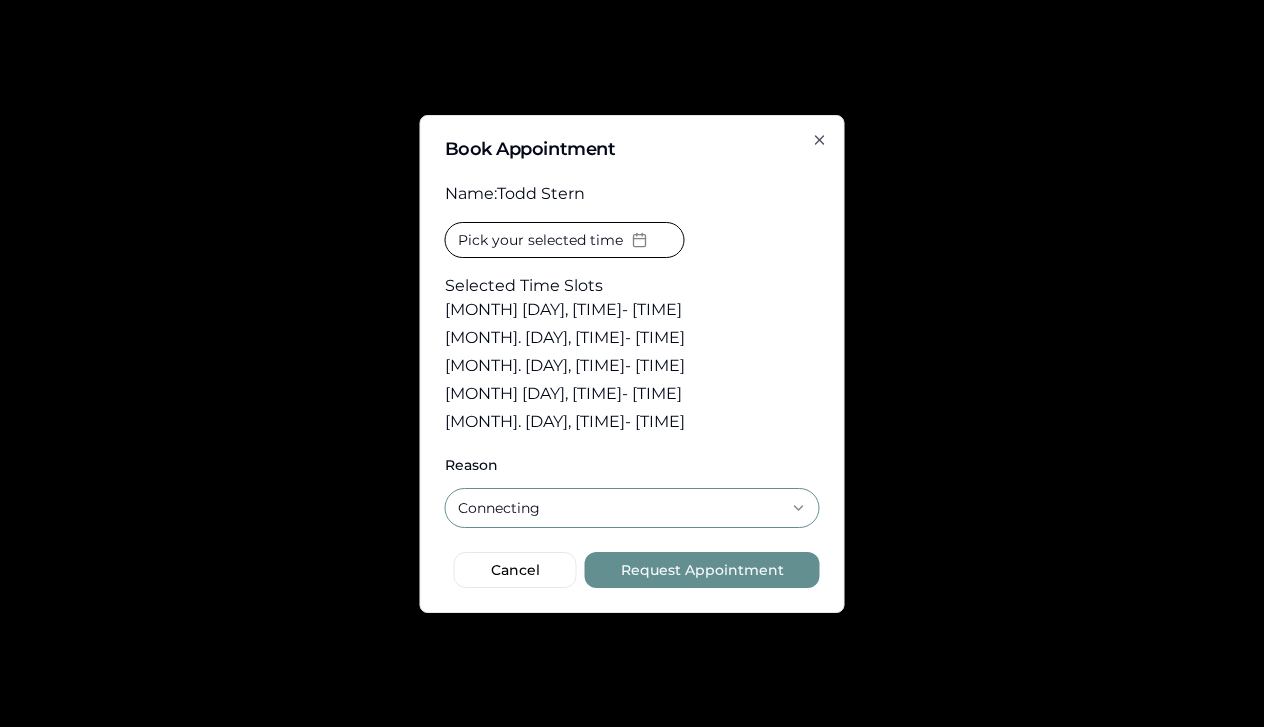 click on "Request Appointment" at bounding box center [702, 570] 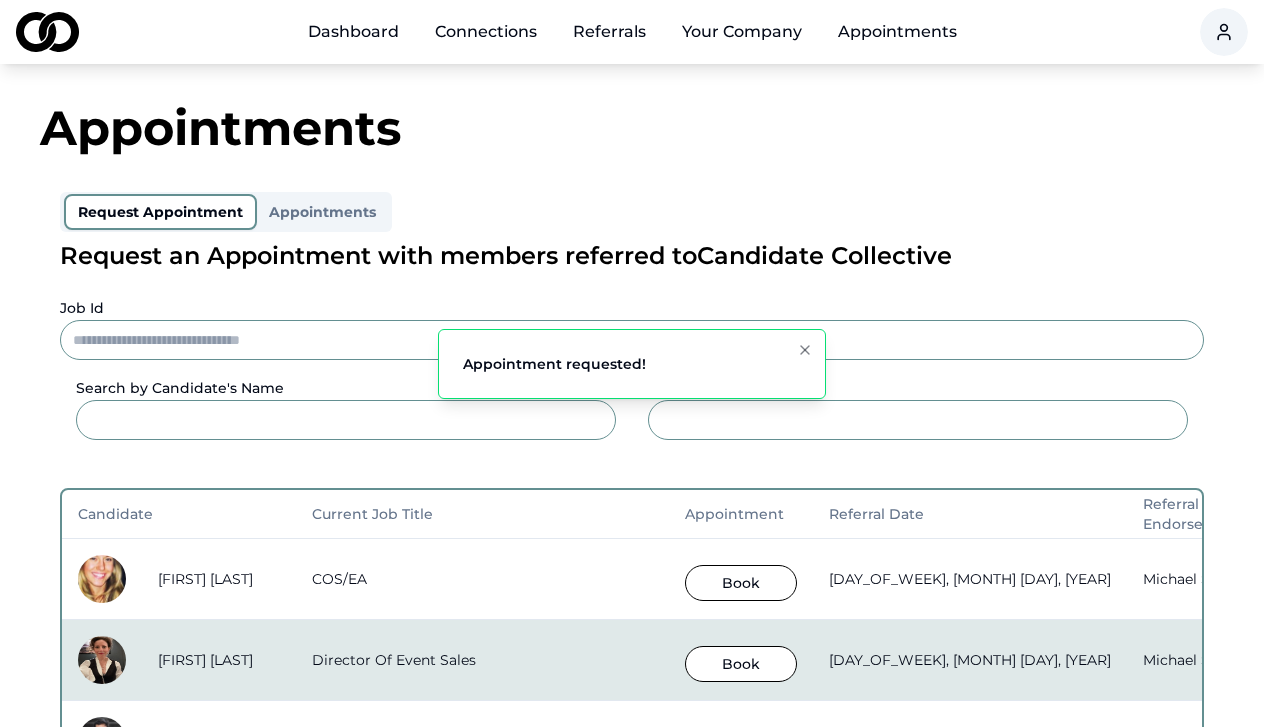 scroll, scrollTop: 0, scrollLeft: 0, axis: both 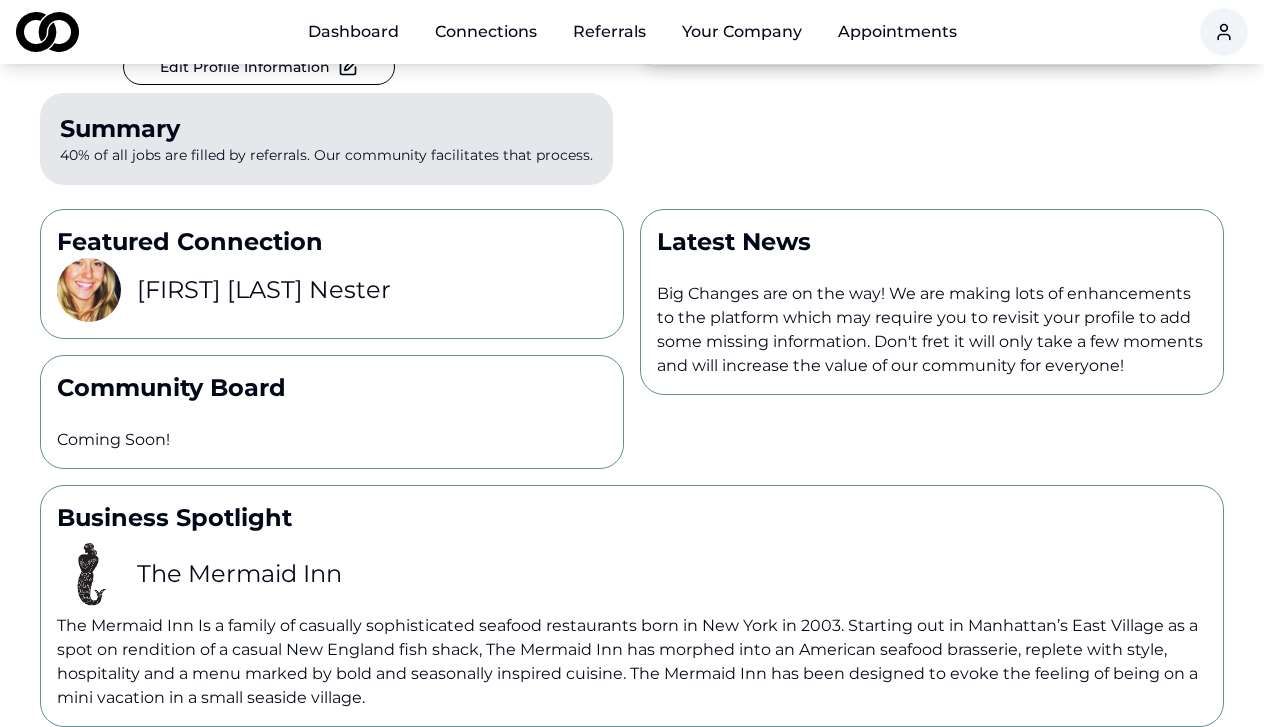 click on "[FIRST] [MIDDLE] [LAST]" at bounding box center (264, 290) 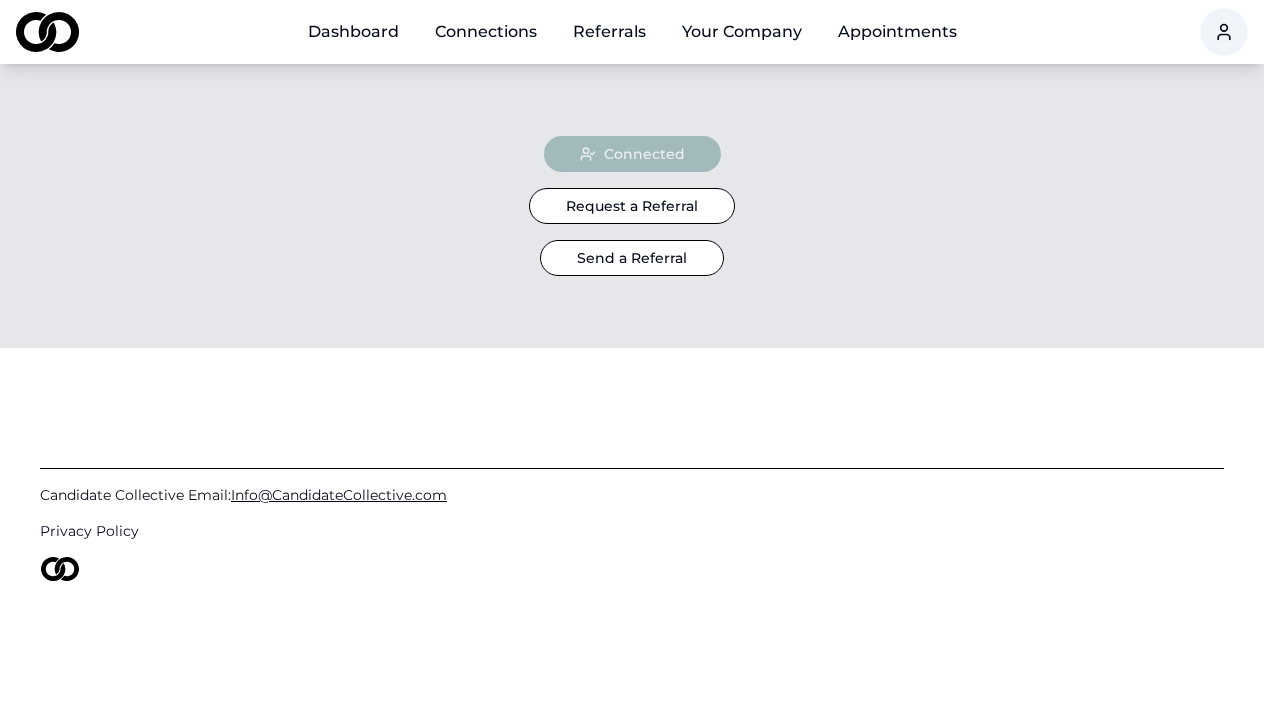 scroll, scrollTop: 0, scrollLeft: 0, axis: both 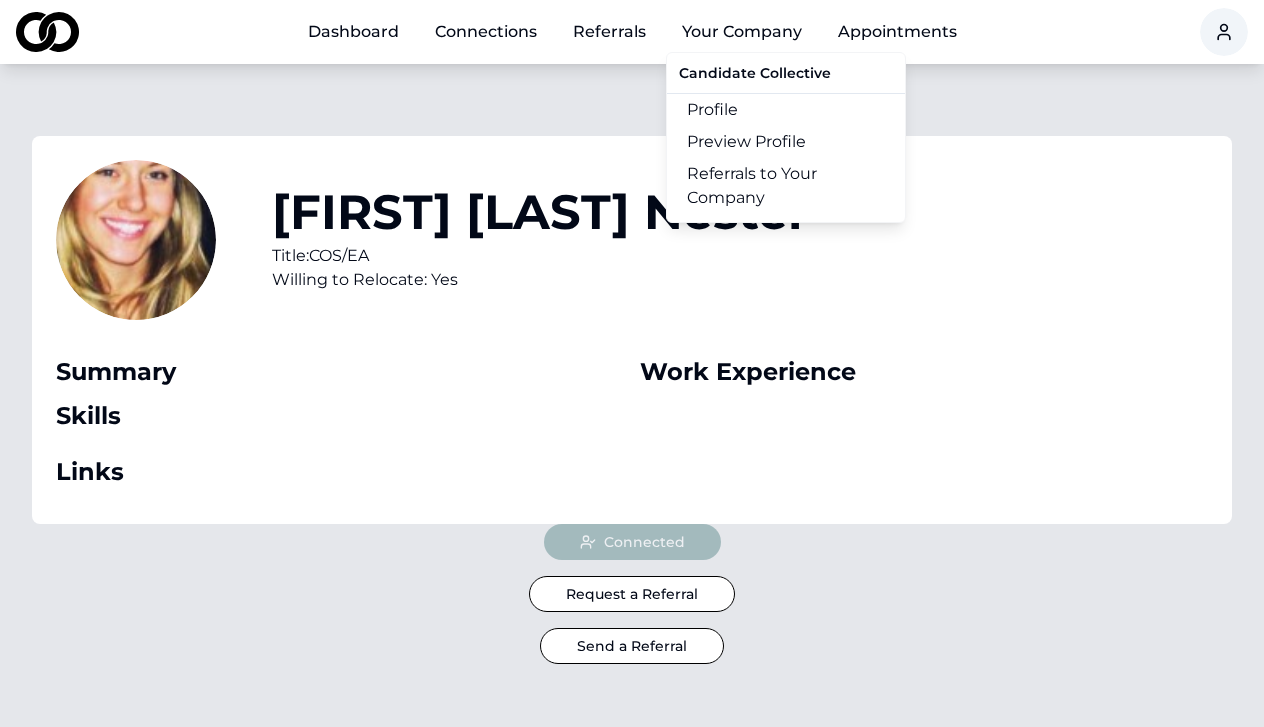 click on "Your Company" at bounding box center [742, 32] 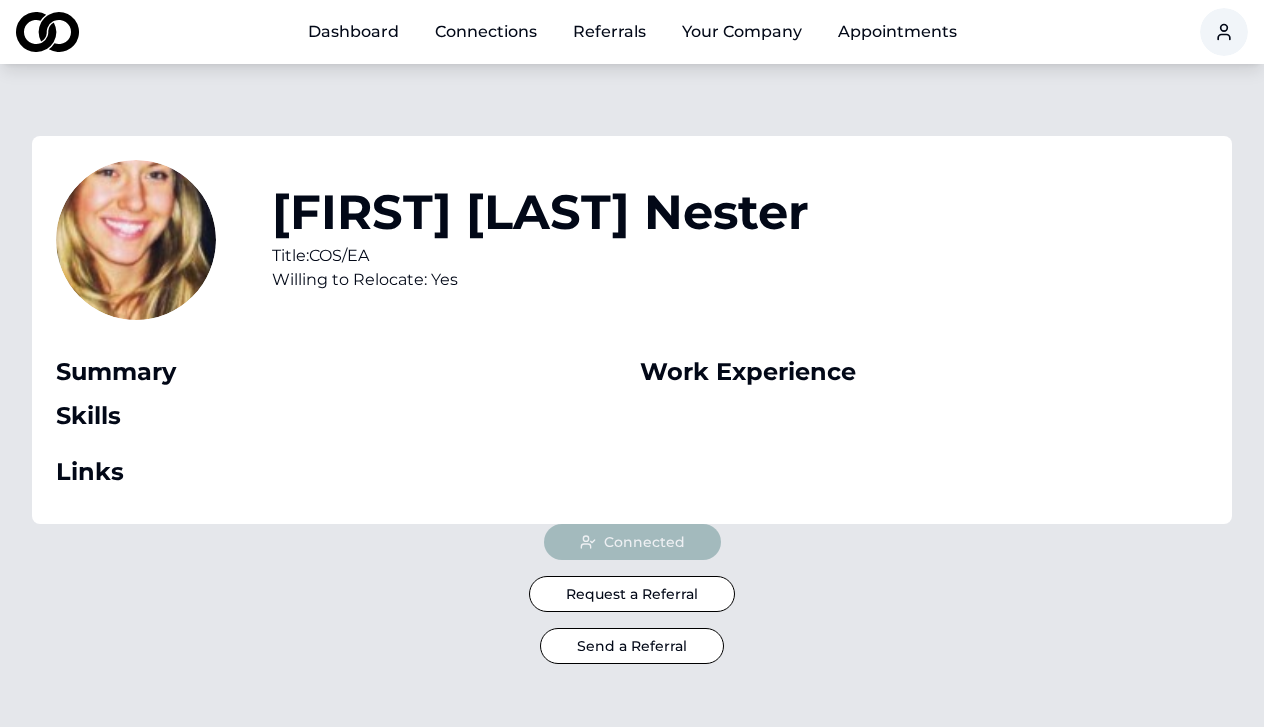 click on "Appointments" at bounding box center (897, 32) 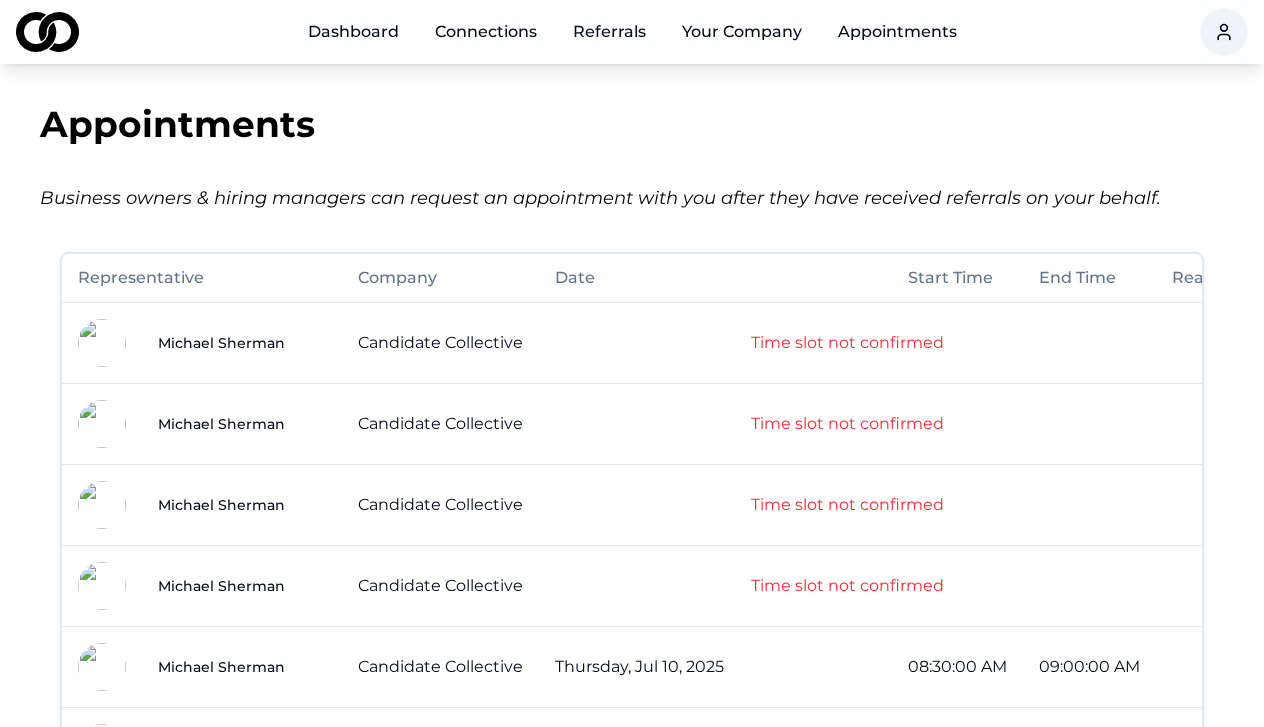 click on "Pending" at bounding box center [1308, 343] 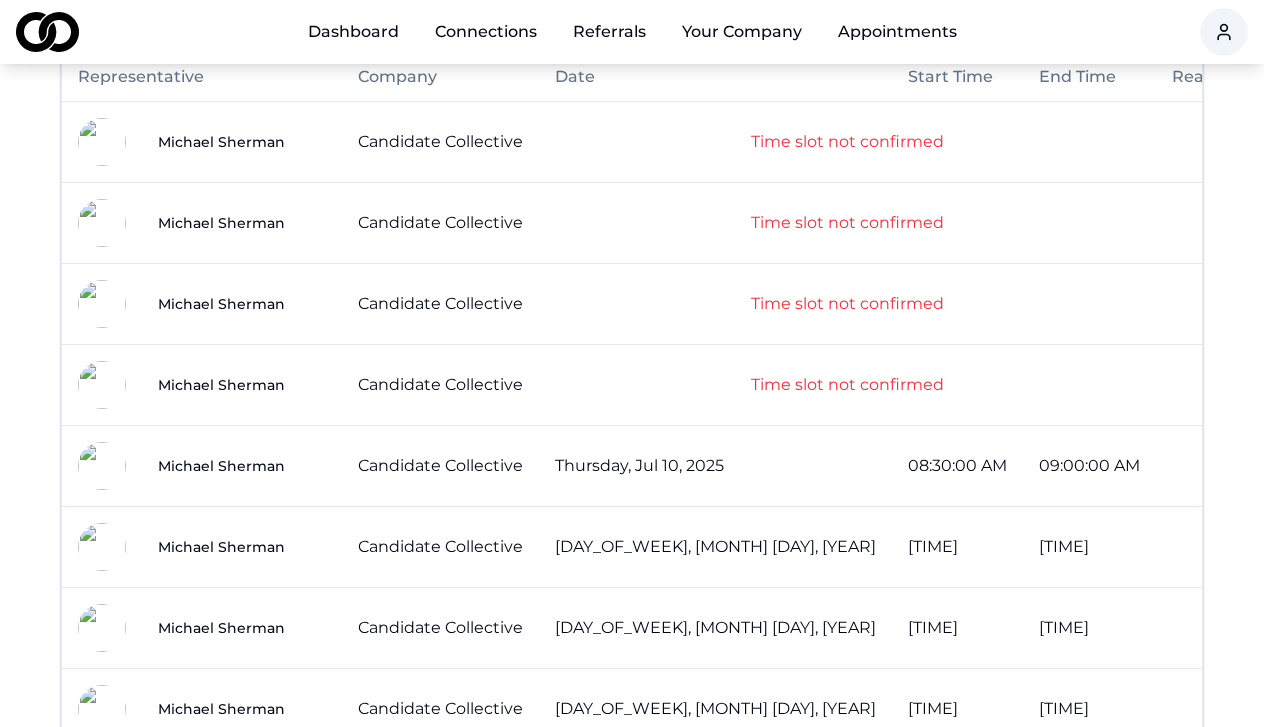 scroll, scrollTop: 198, scrollLeft: 0, axis: vertical 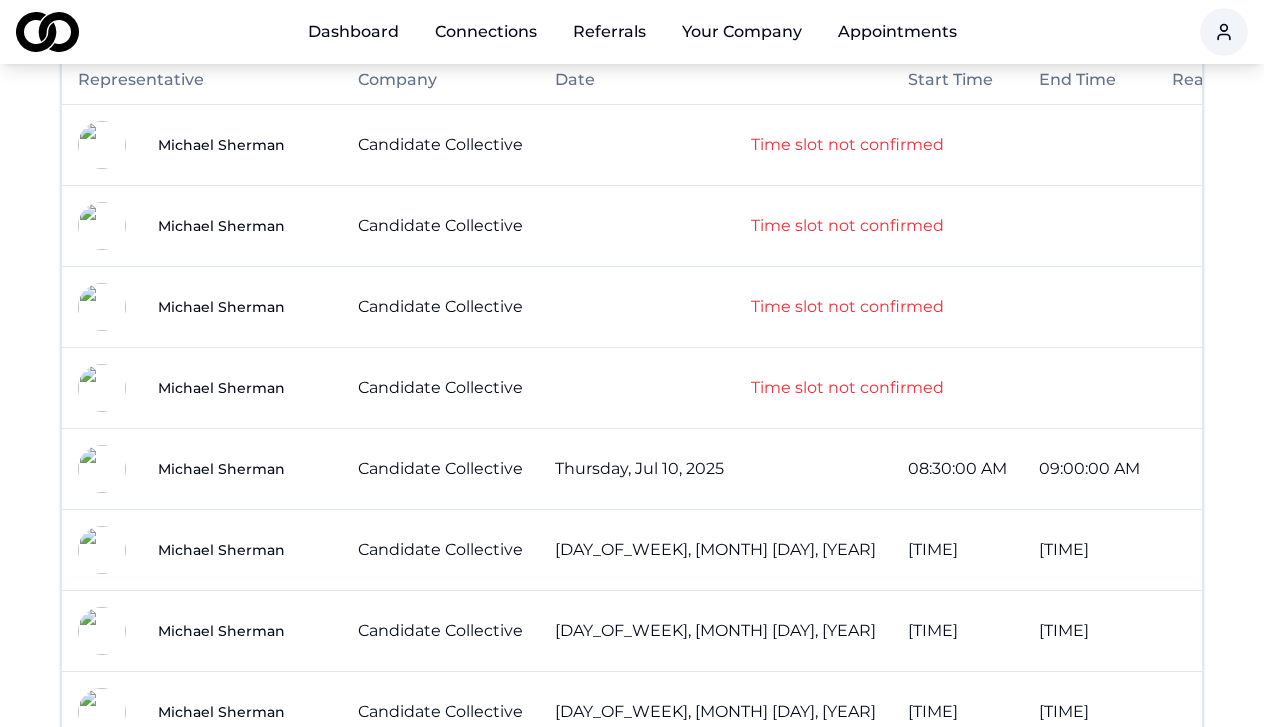 click on "Accepted" at bounding box center (1312, 469) 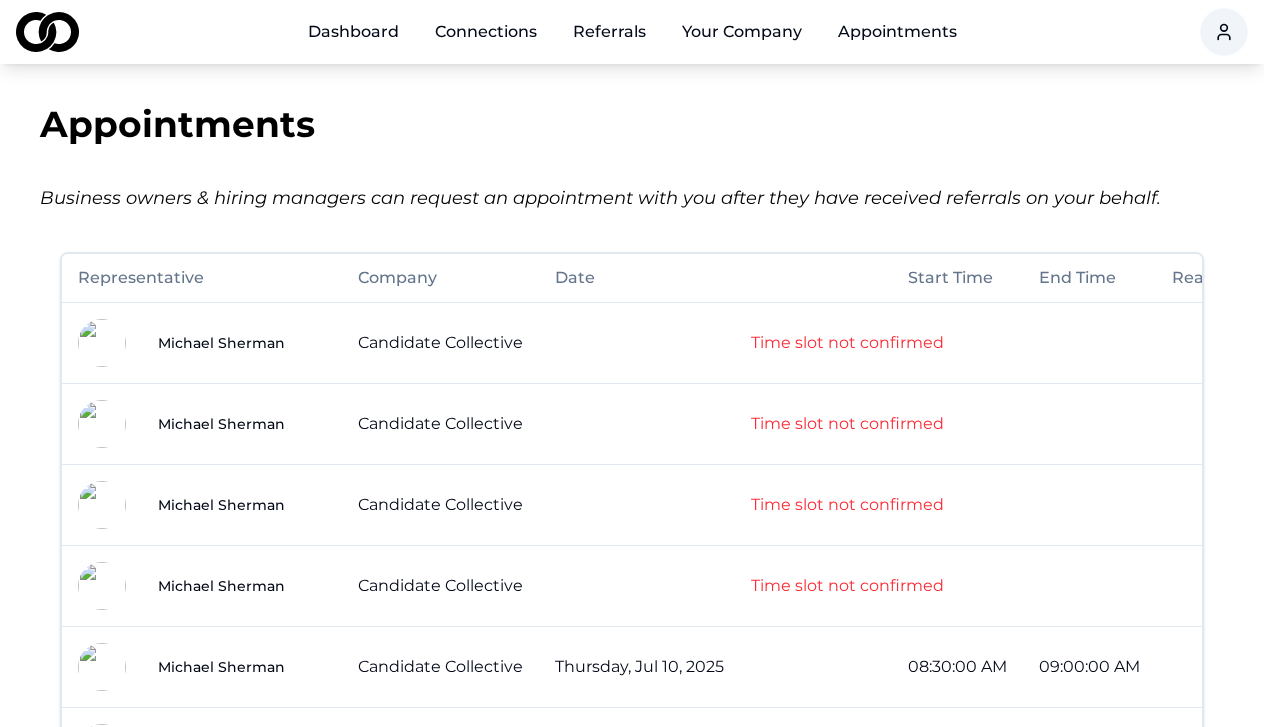 scroll, scrollTop: 0, scrollLeft: 0, axis: both 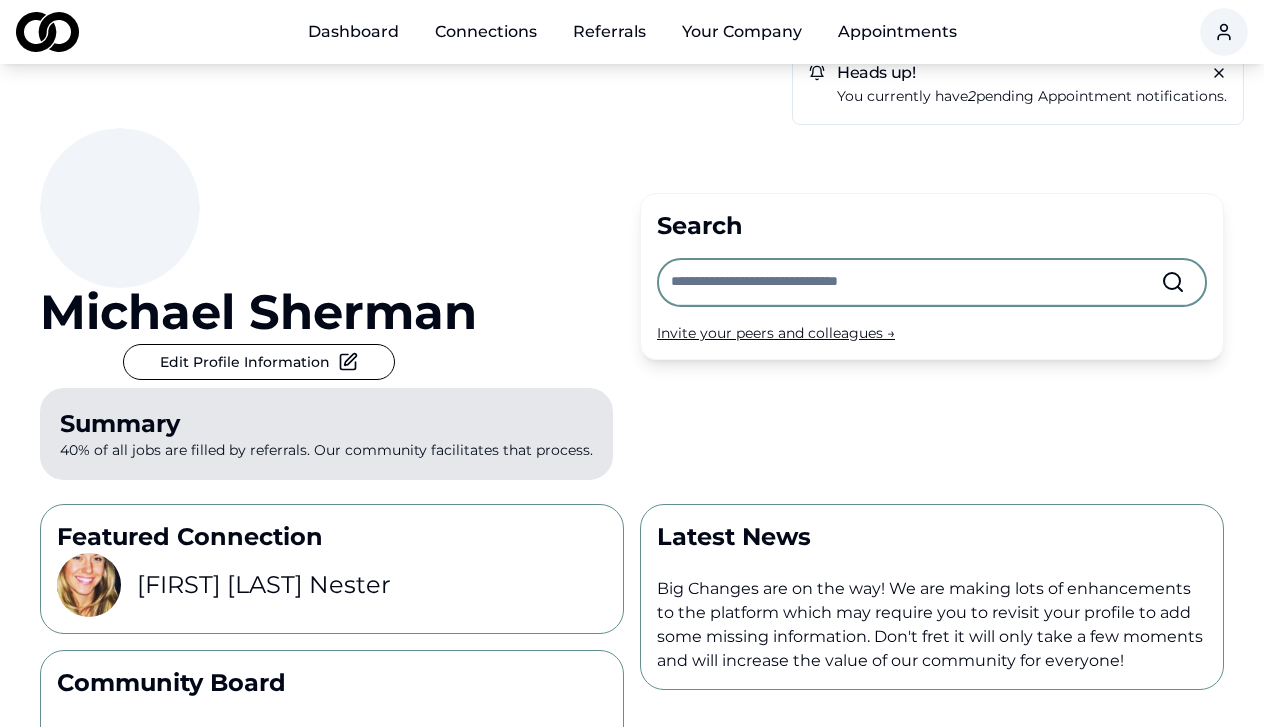click on "Connections" at bounding box center (486, 32) 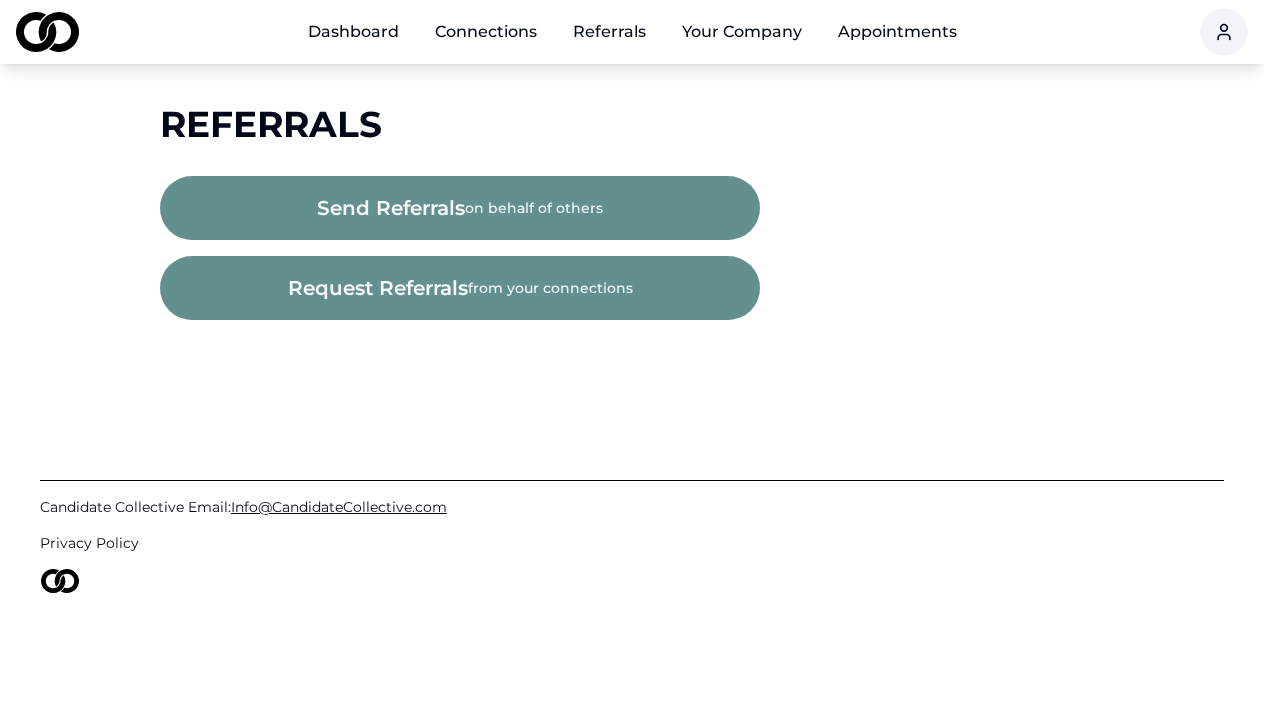 click at bounding box center [742, 43] 